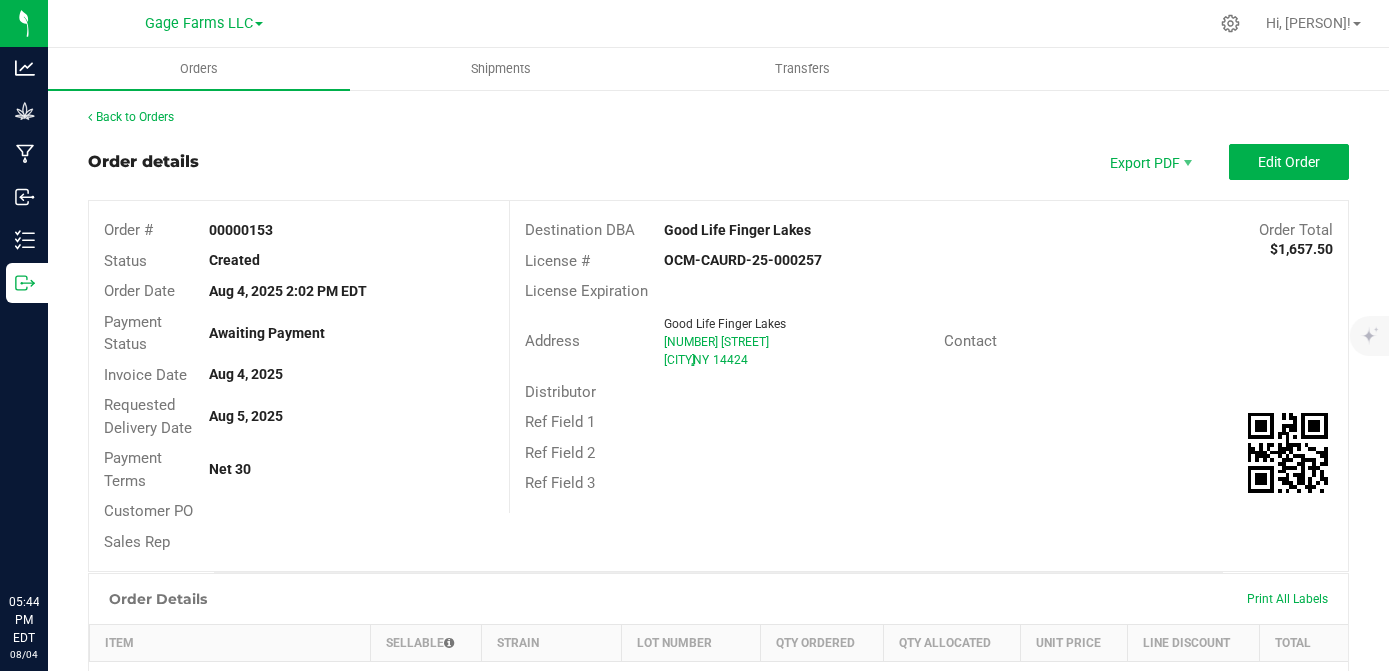 scroll, scrollTop: 0, scrollLeft: 0, axis: both 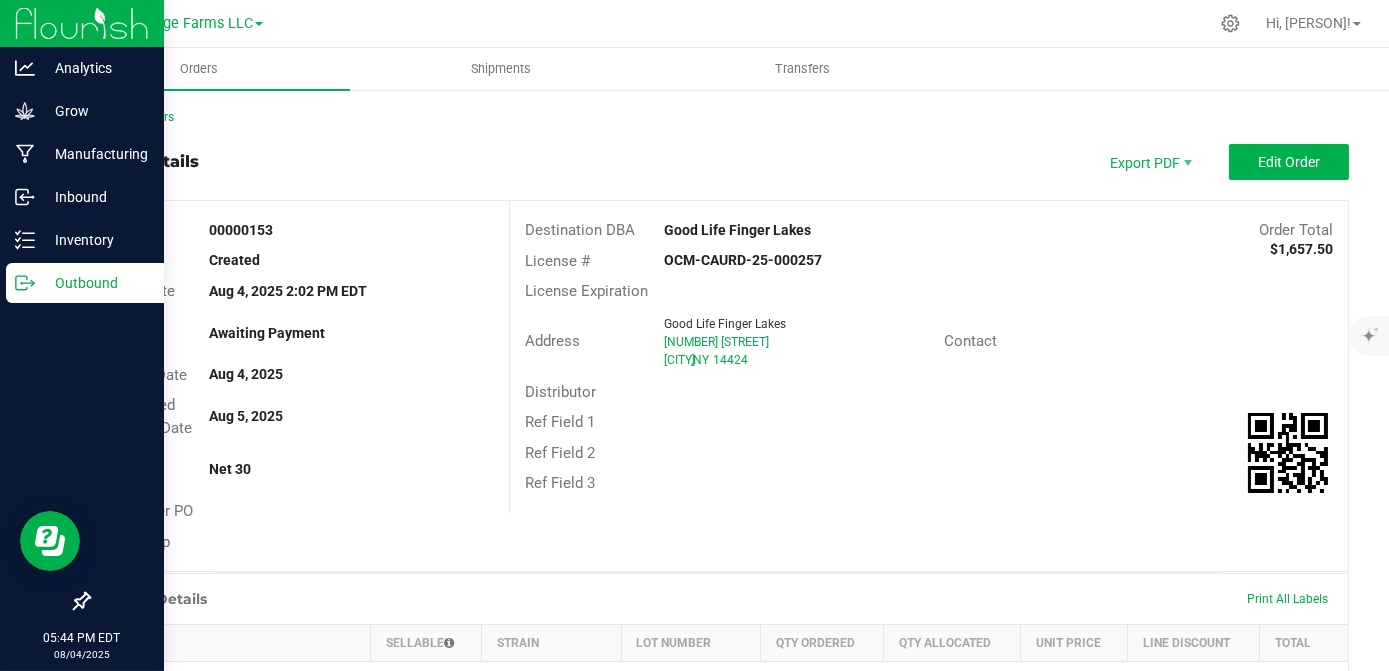 click on "Outbound" at bounding box center [95, 283] 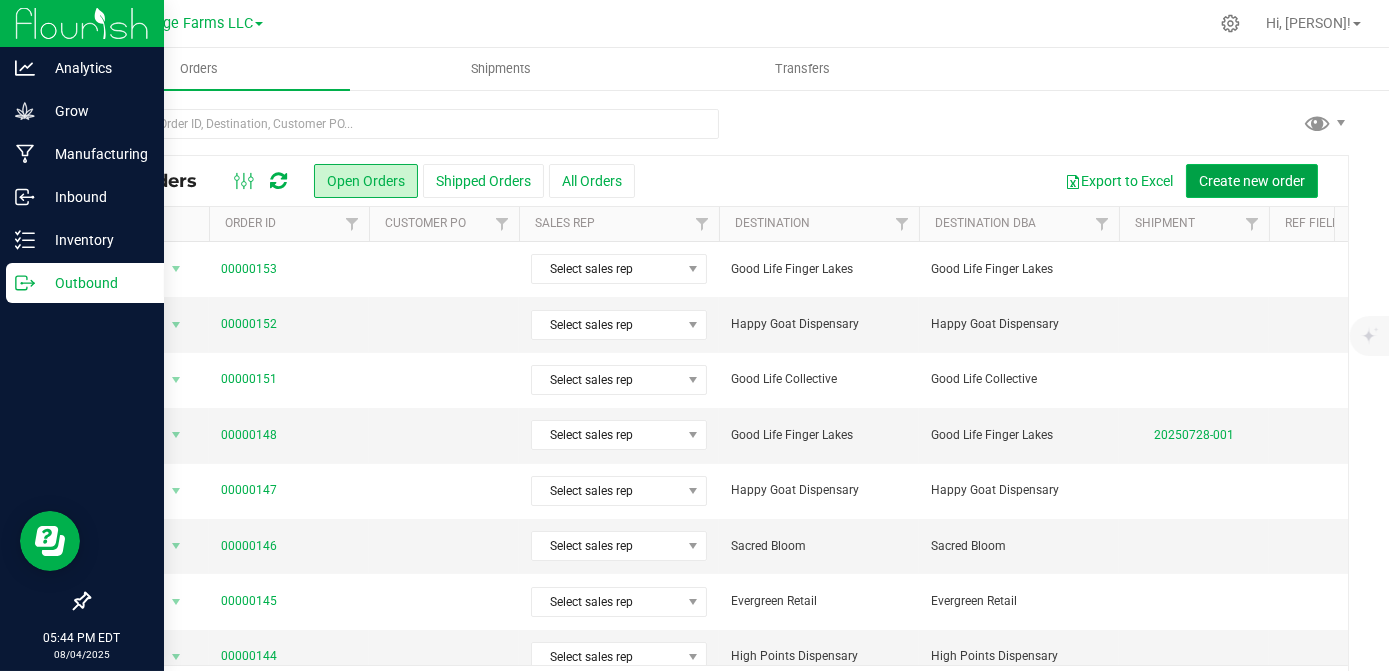click on "Create new order" at bounding box center (1252, 181) 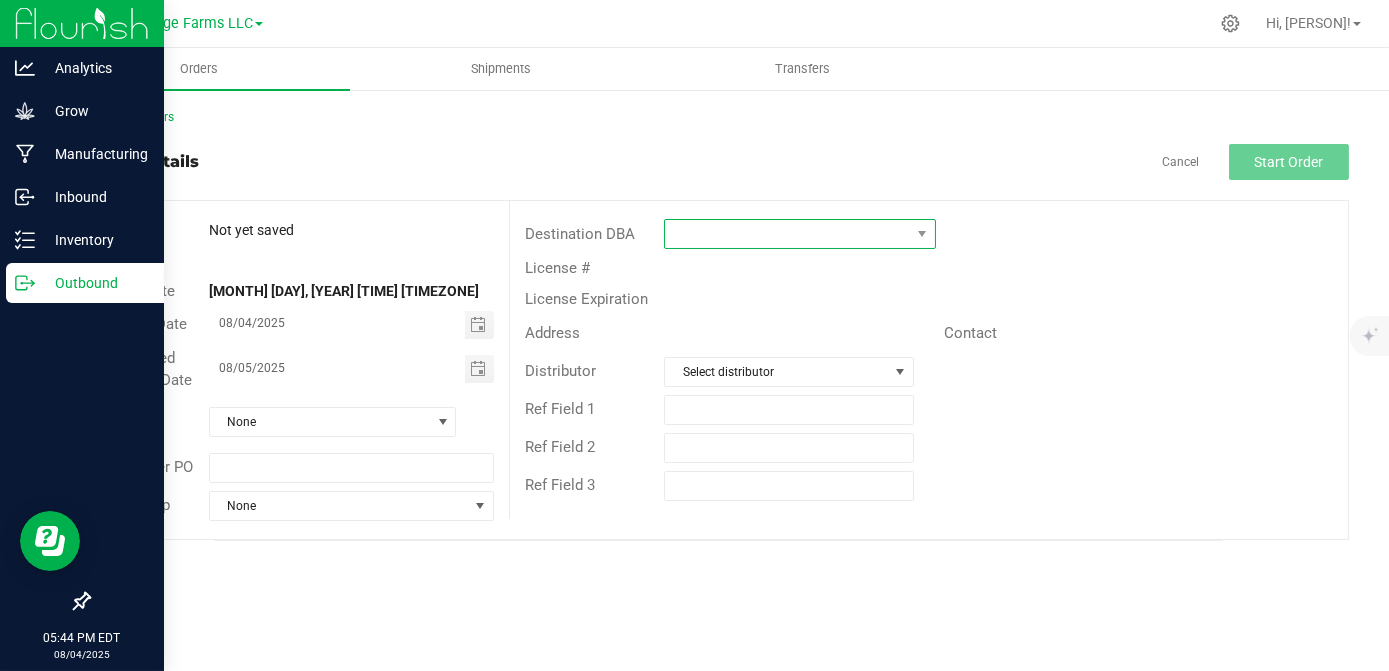 click at bounding box center [787, 234] 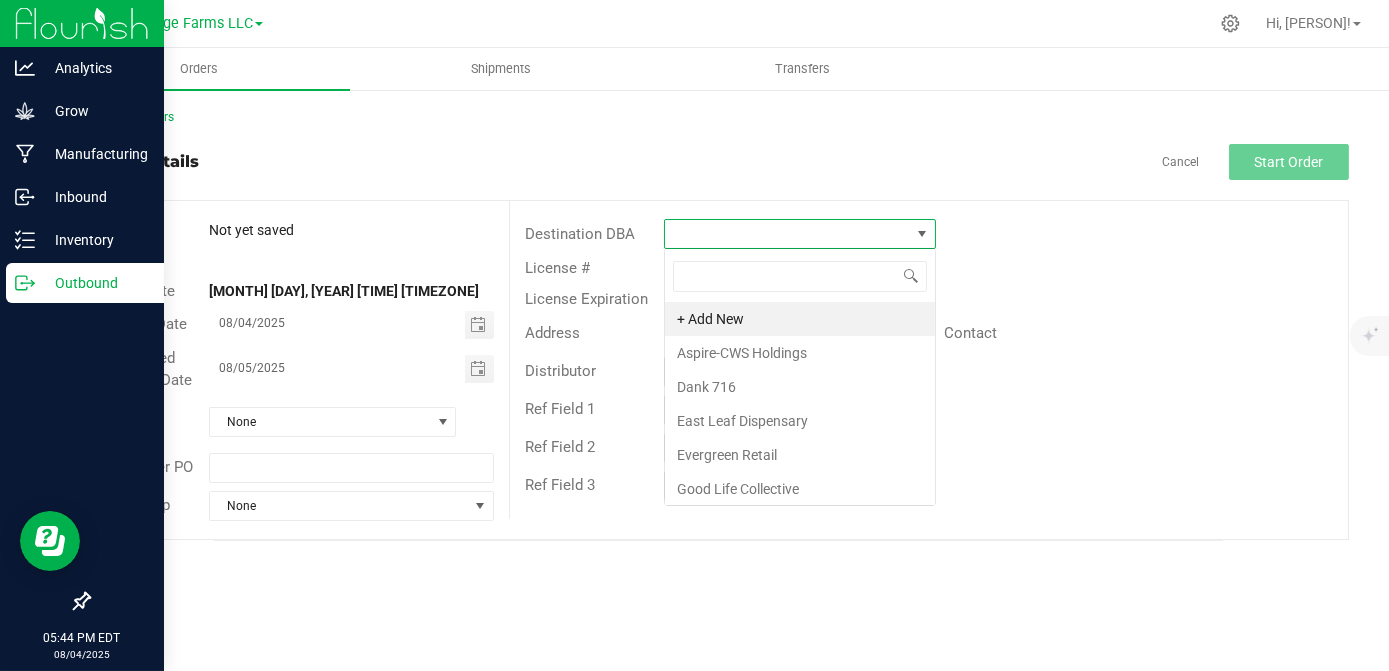 scroll, scrollTop: 99970, scrollLeft: 99728, axis: both 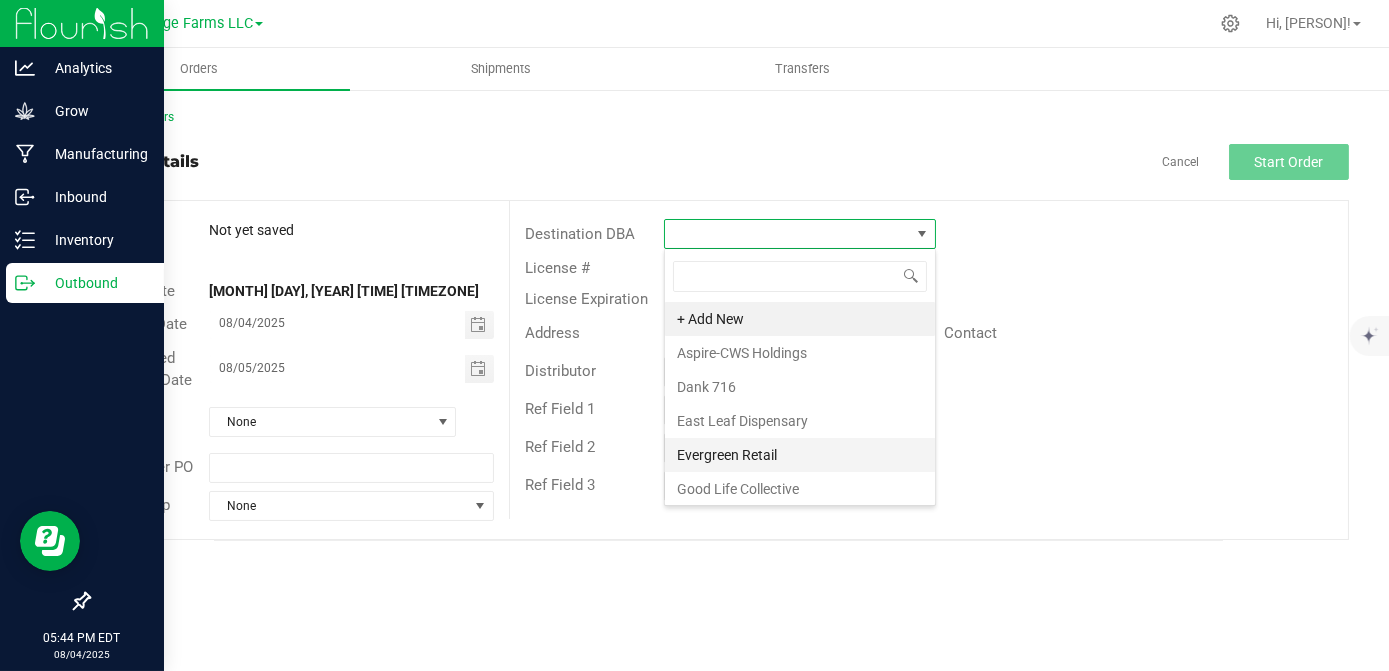 drag, startPoint x: 769, startPoint y: 414, endPoint x: 742, endPoint y: 449, distance: 44.20407 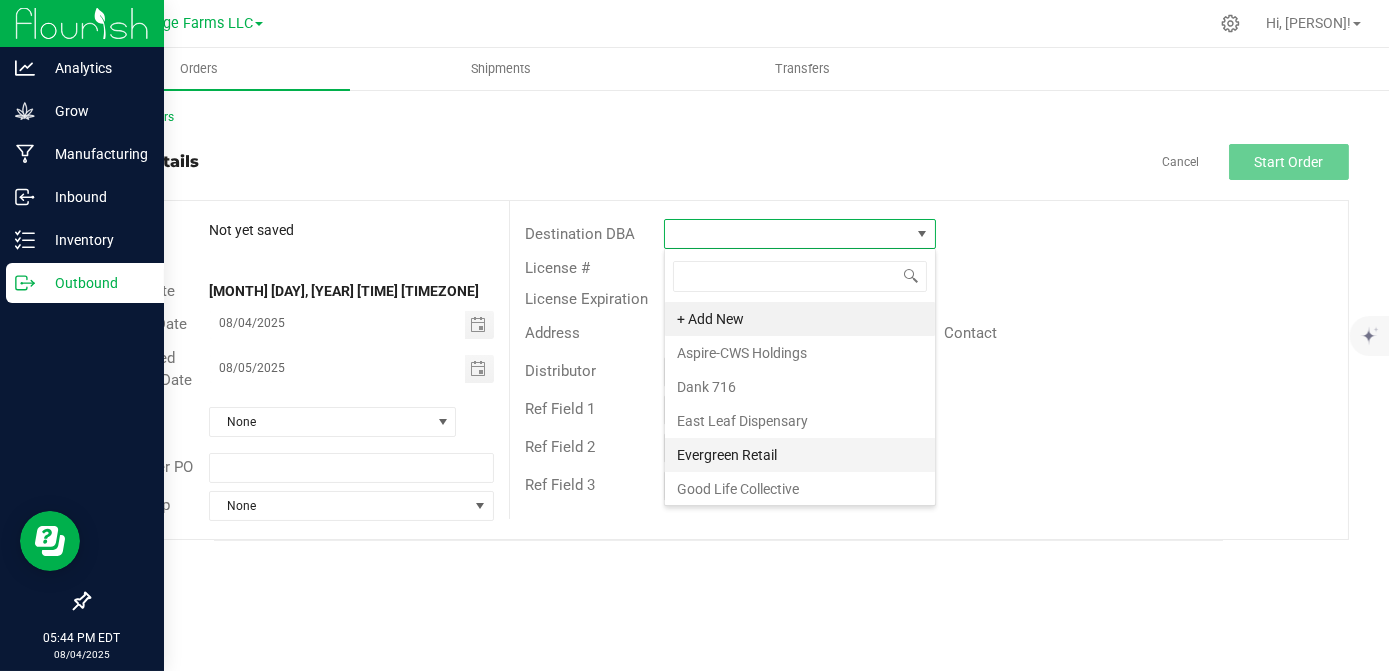 click on "+ Add New Aspire-CWS Holdings Dank 716 East Leaf Dispensary Evergreen Retail Good Life Collective Good Life Finger Lakes Happy Goat Dispensary High Points Dispensary North East Extracts Processing Sacred Bloom The Corner House Twisted Cannabis FLX" at bounding box center (800, 540) 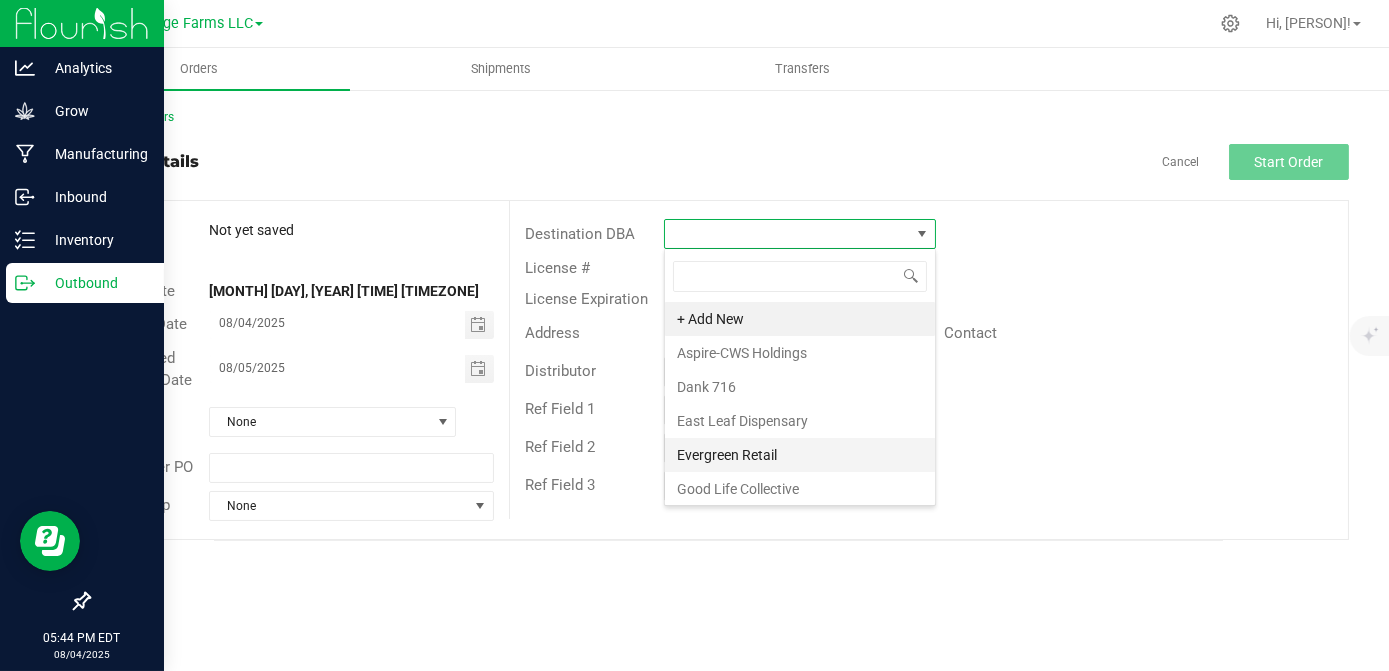 click on "Evergreen Retail" at bounding box center (800, 455) 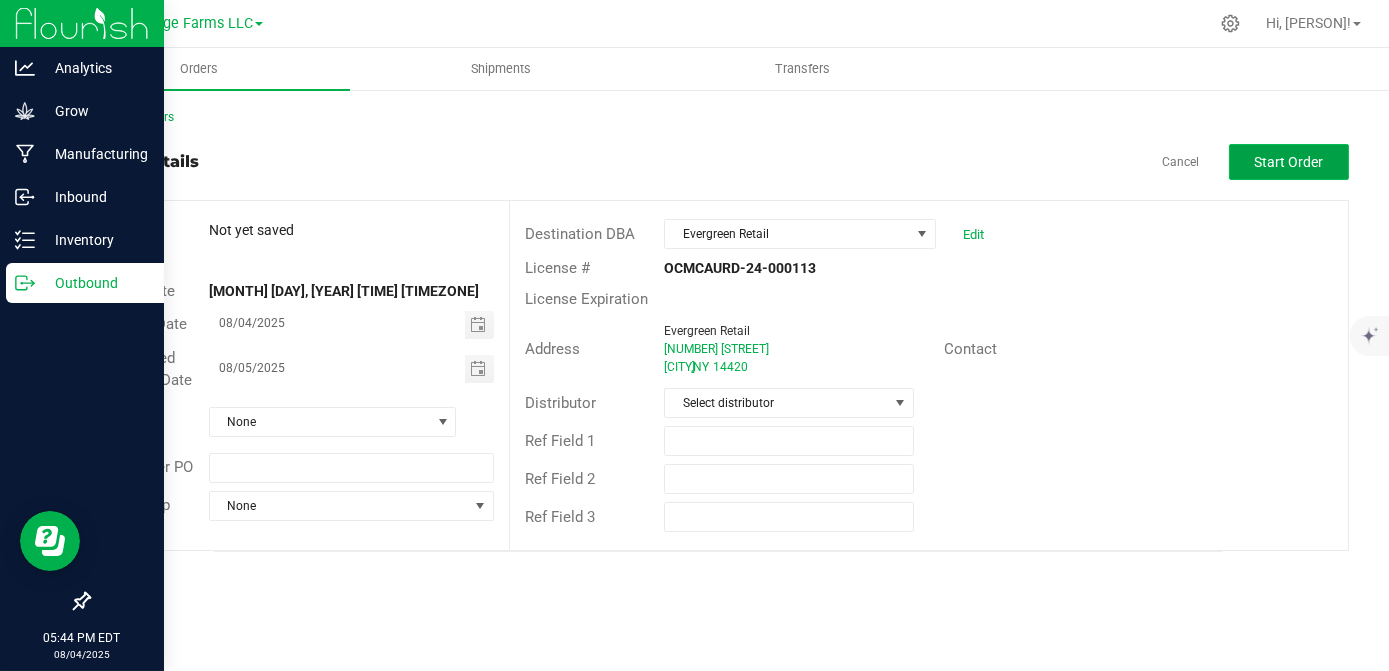 click on "Start Order" at bounding box center [1289, 162] 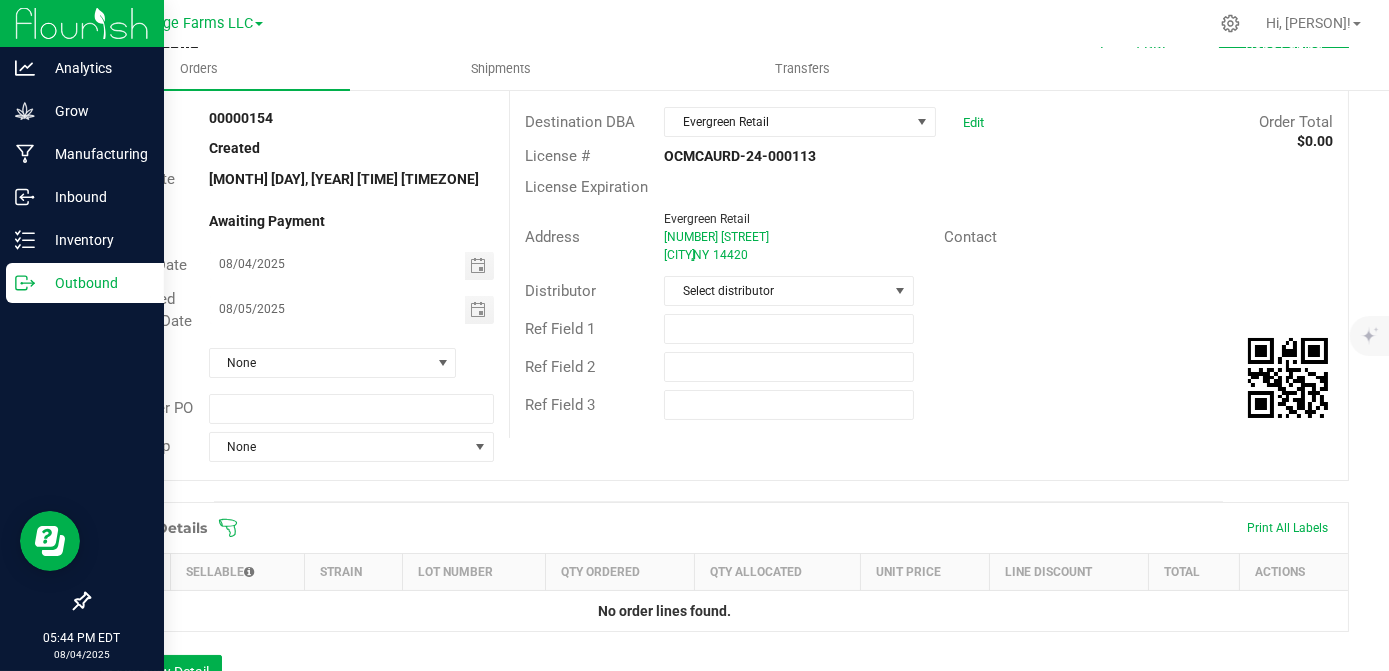 scroll, scrollTop: 272, scrollLeft: 0, axis: vertical 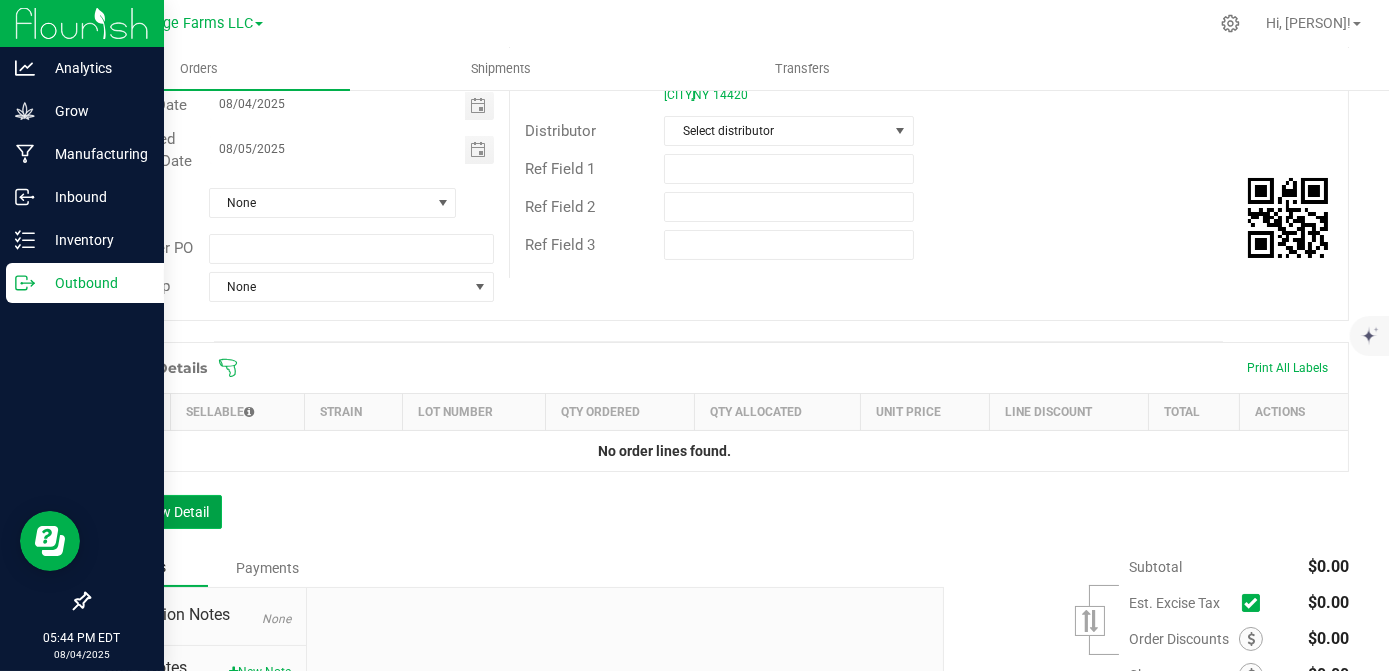 click on "Add New Detail" at bounding box center (155, 512) 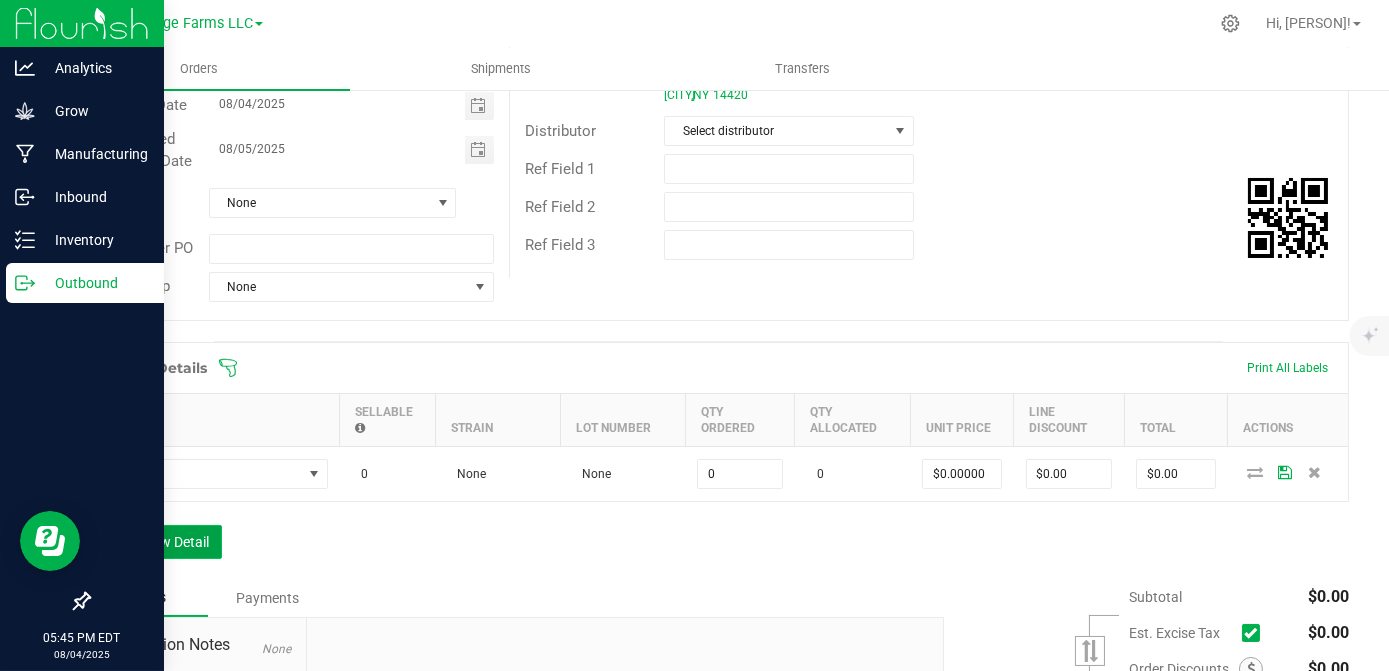 click on "Add New Detail" at bounding box center (155, 542) 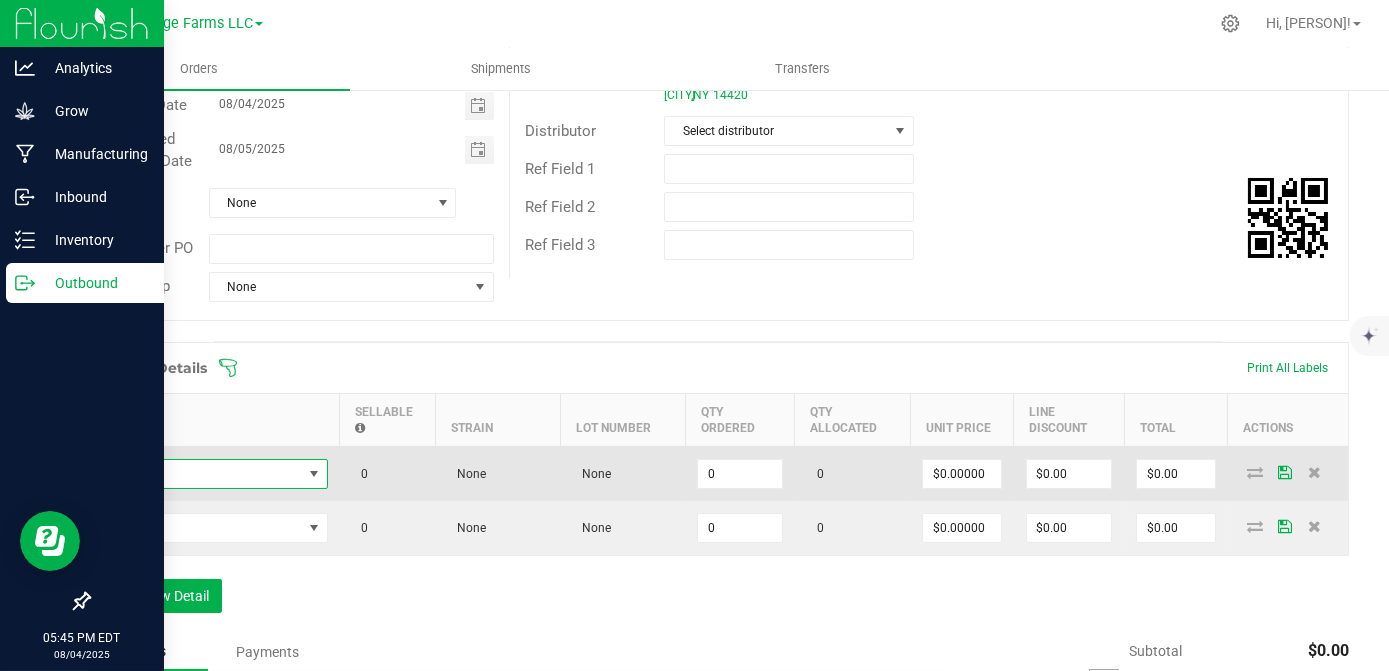 click at bounding box center [202, 474] 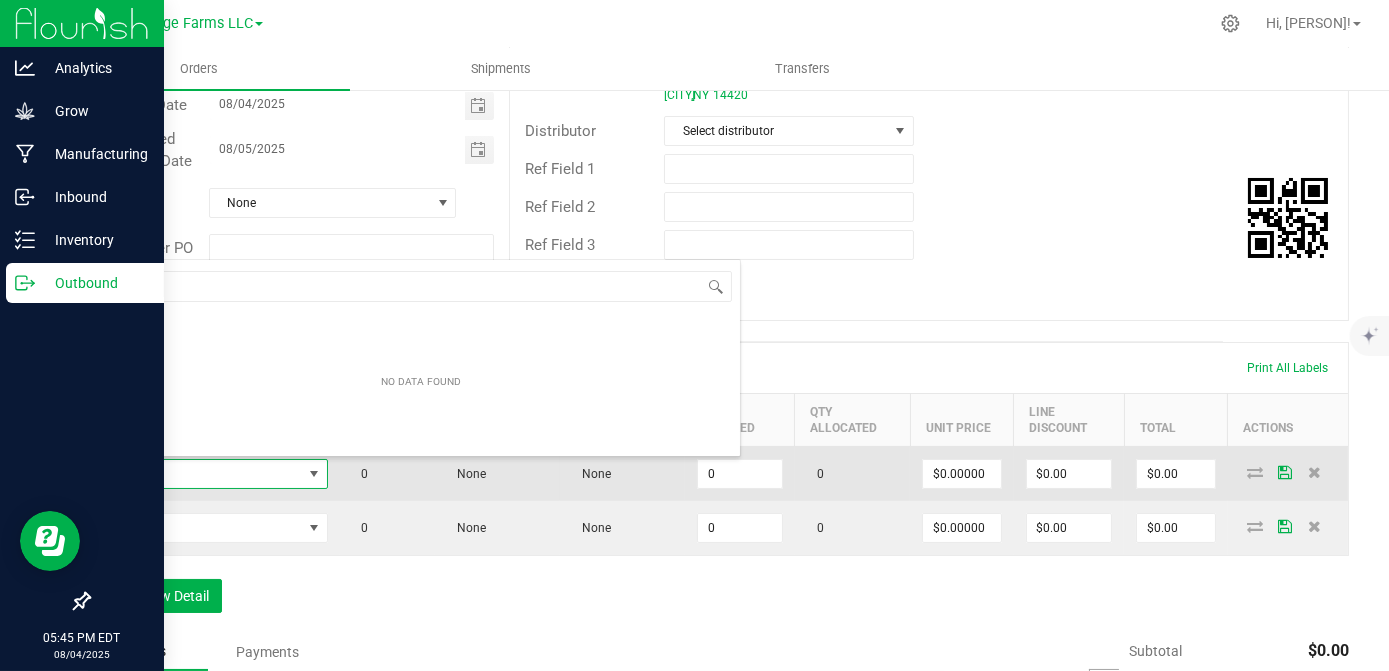 scroll, scrollTop: 99970, scrollLeft: 99773, axis: both 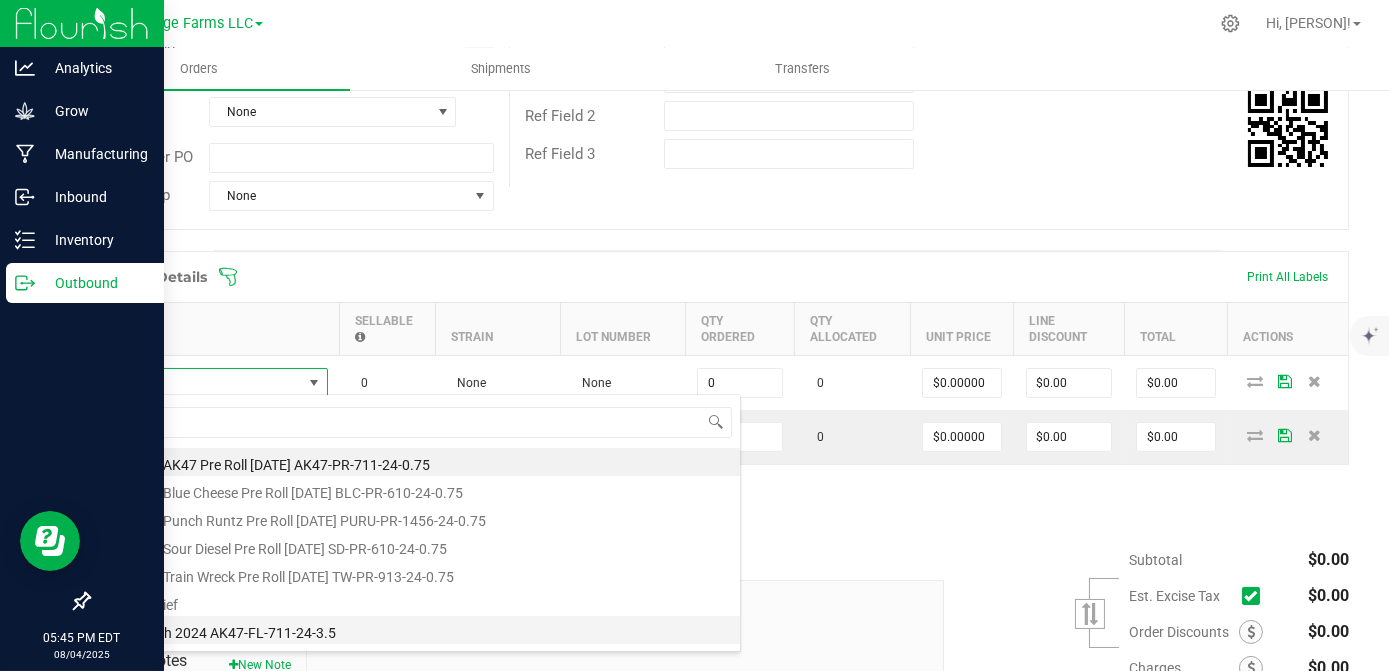 click on "AK47 8th 2024 AK47-FL-711-24-3.5" at bounding box center (421, 630) 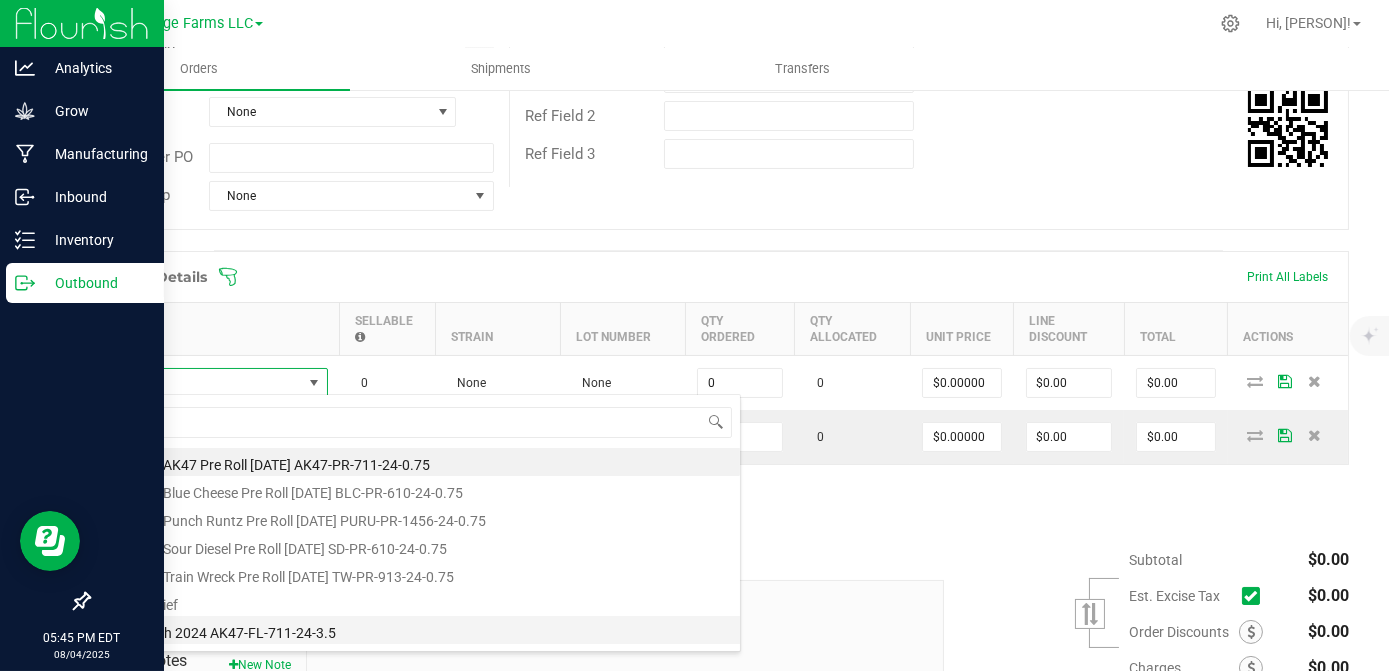 type on "0 ea" 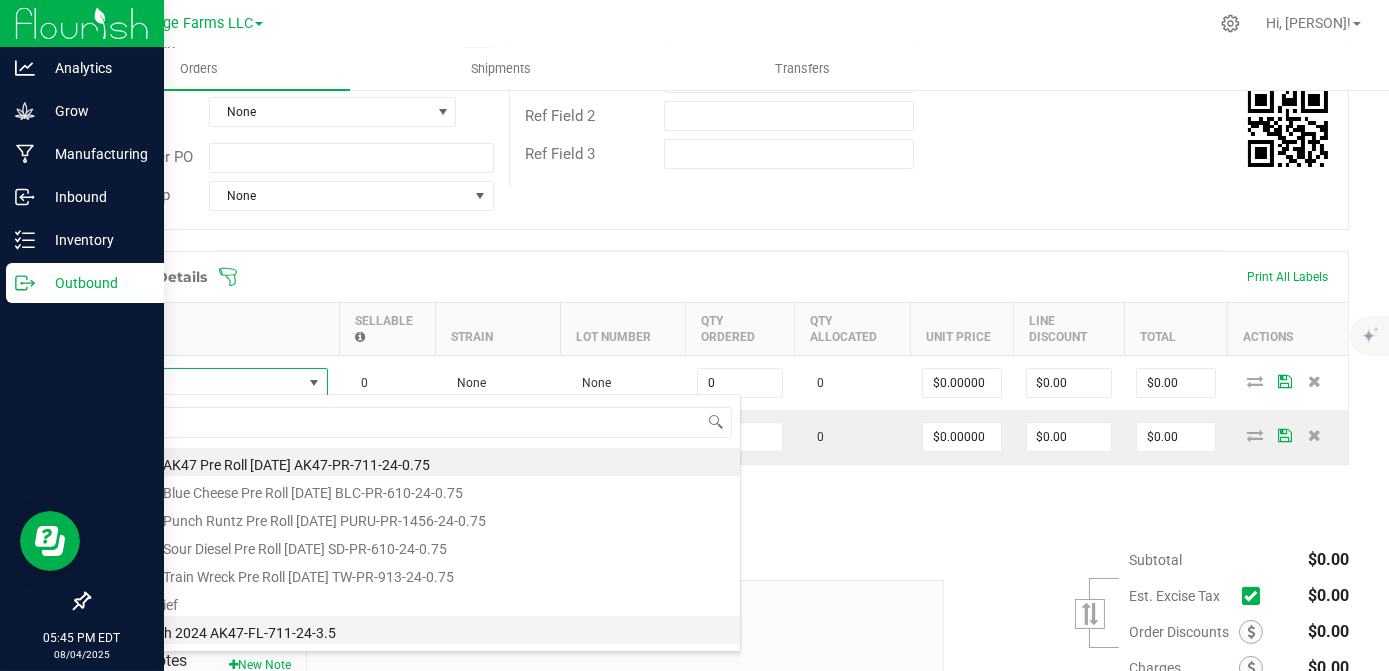 type on "$14.00000" 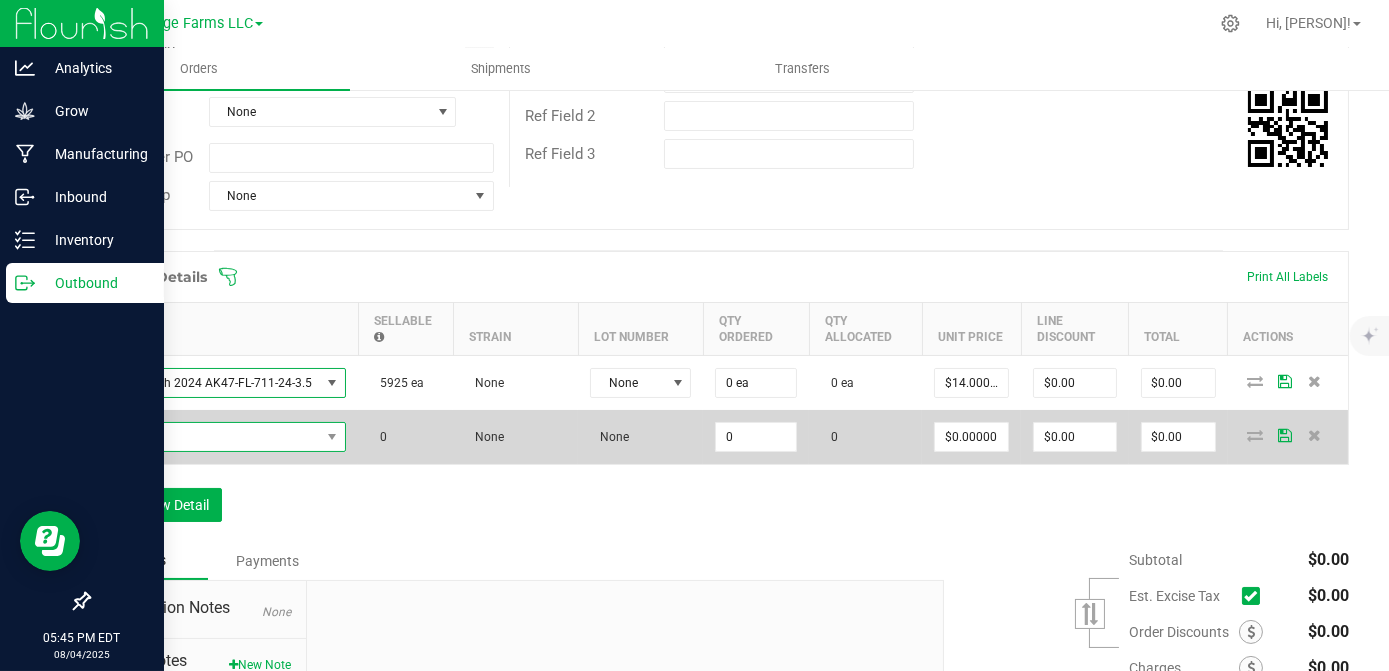 click at bounding box center (212, 437) 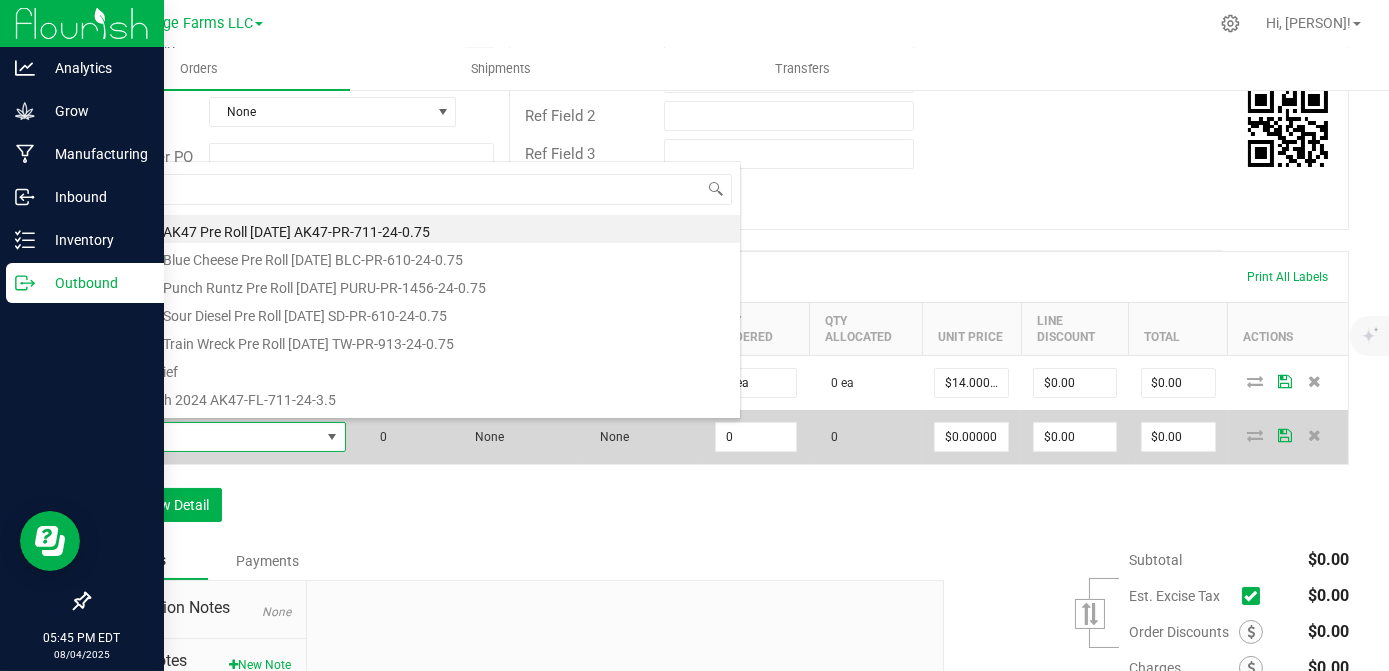 scroll, scrollTop: 99970, scrollLeft: 99760, axis: both 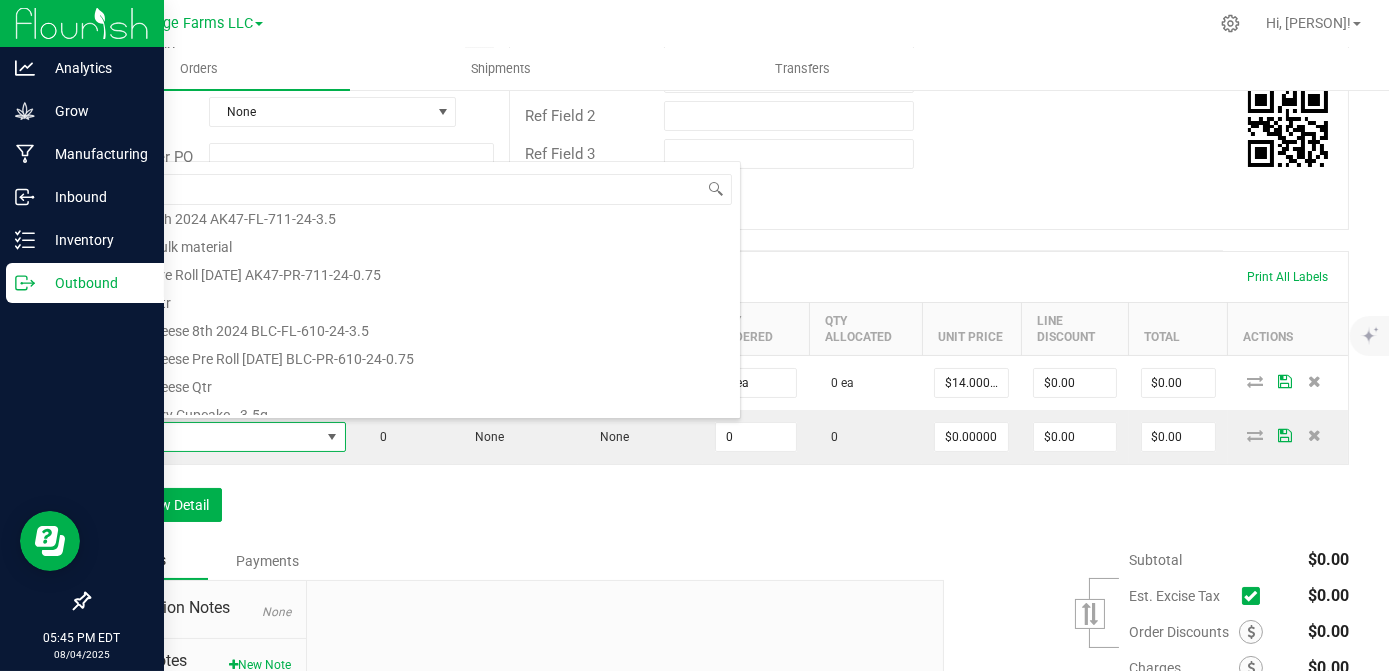 click on "Order Details Print All Labels Item  Sellable  Strain  Lot Number  Qty Ordered Qty Allocated Unit Price Line Discount Total Actions AK47 8th 2024 AK47-FL-711-24-3.5  5925 ea   None  None 0 ea  0 ea  $14.00000 $0.00 $0.00  0    None   None  0  0   $0.00000 $0.00 $0.00
Add New Detail" at bounding box center (718, 396) 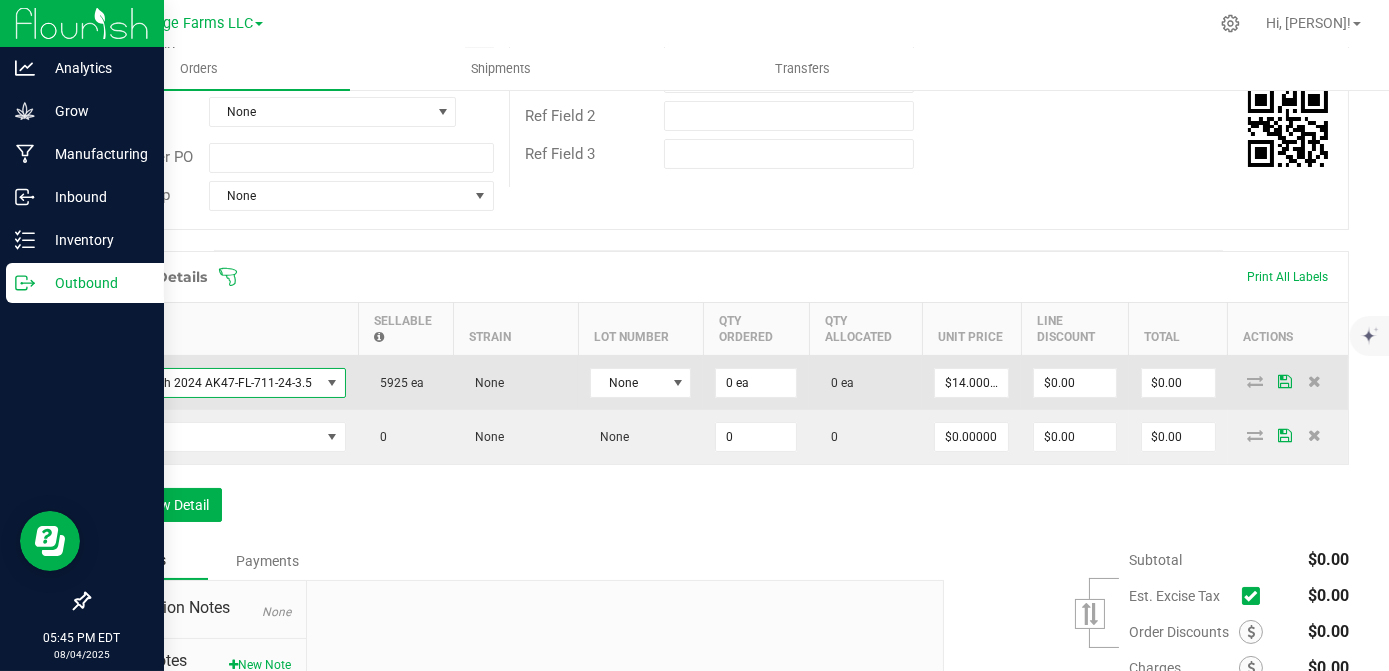 click on "AK47 8th 2024 AK47-FL-711-24-3.5" at bounding box center (212, 383) 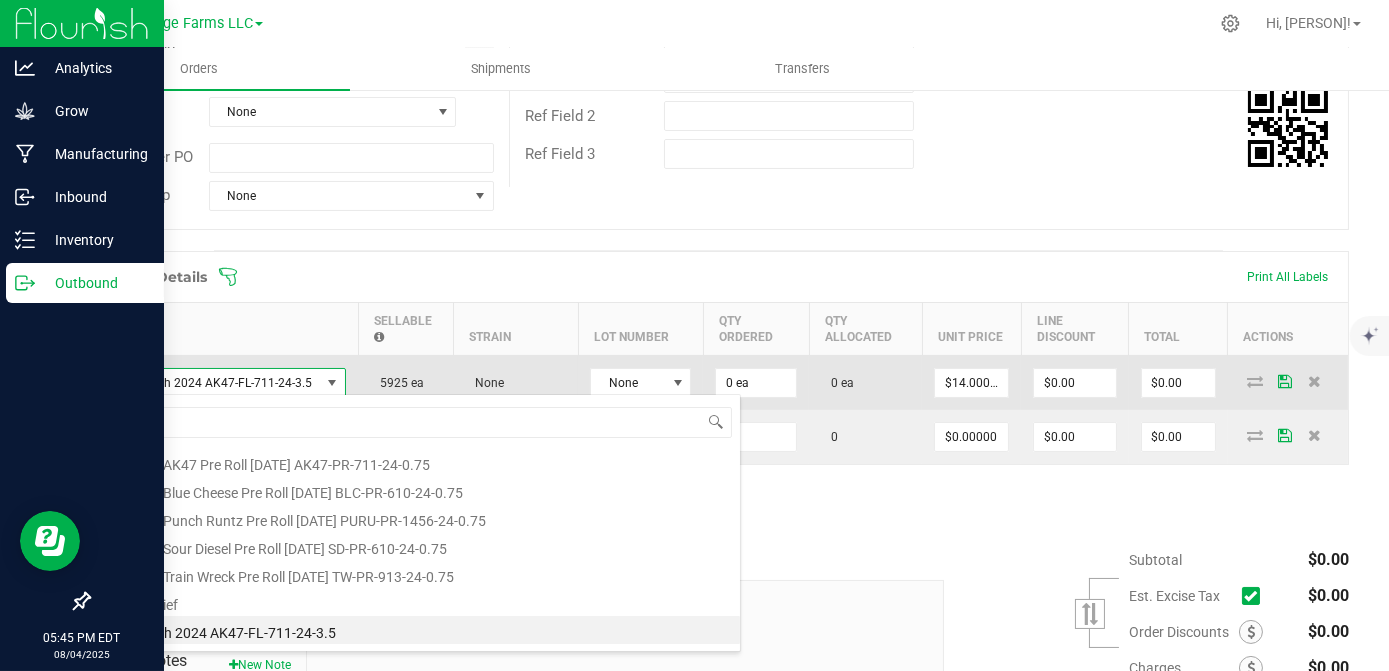 scroll, scrollTop: 99970, scrollLeft: 99760, axis: both 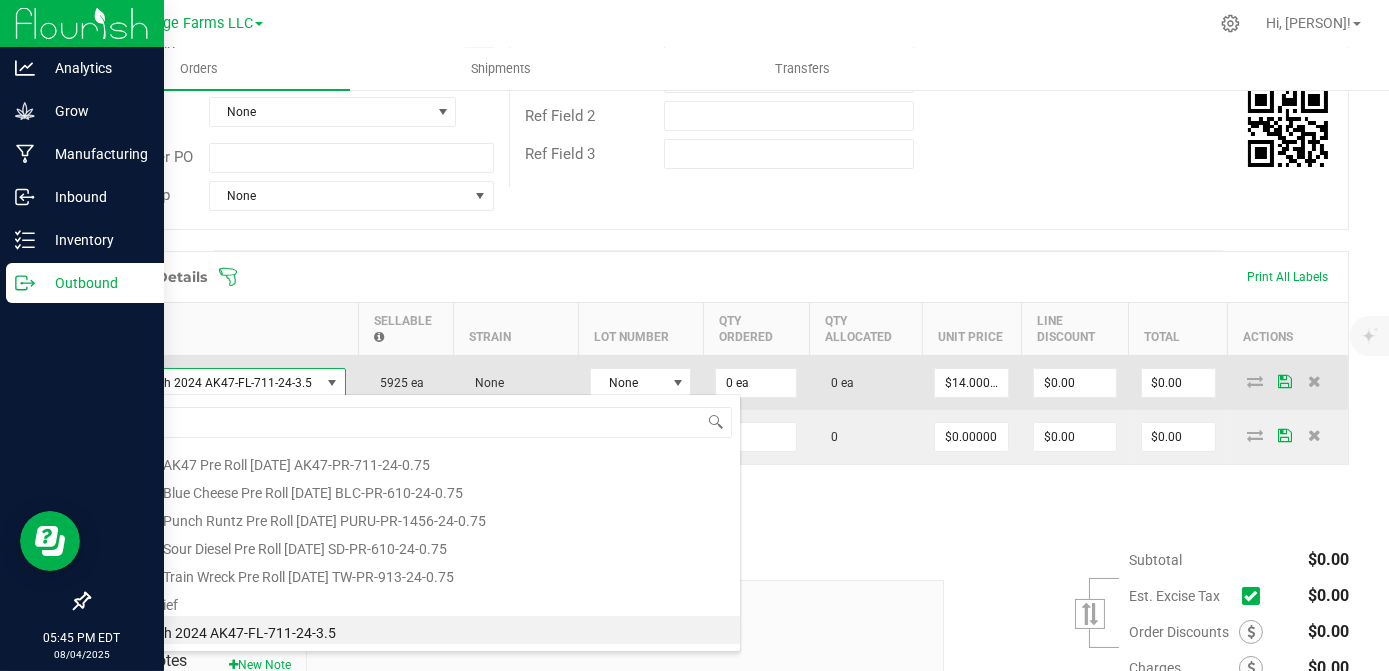 type on "SD" 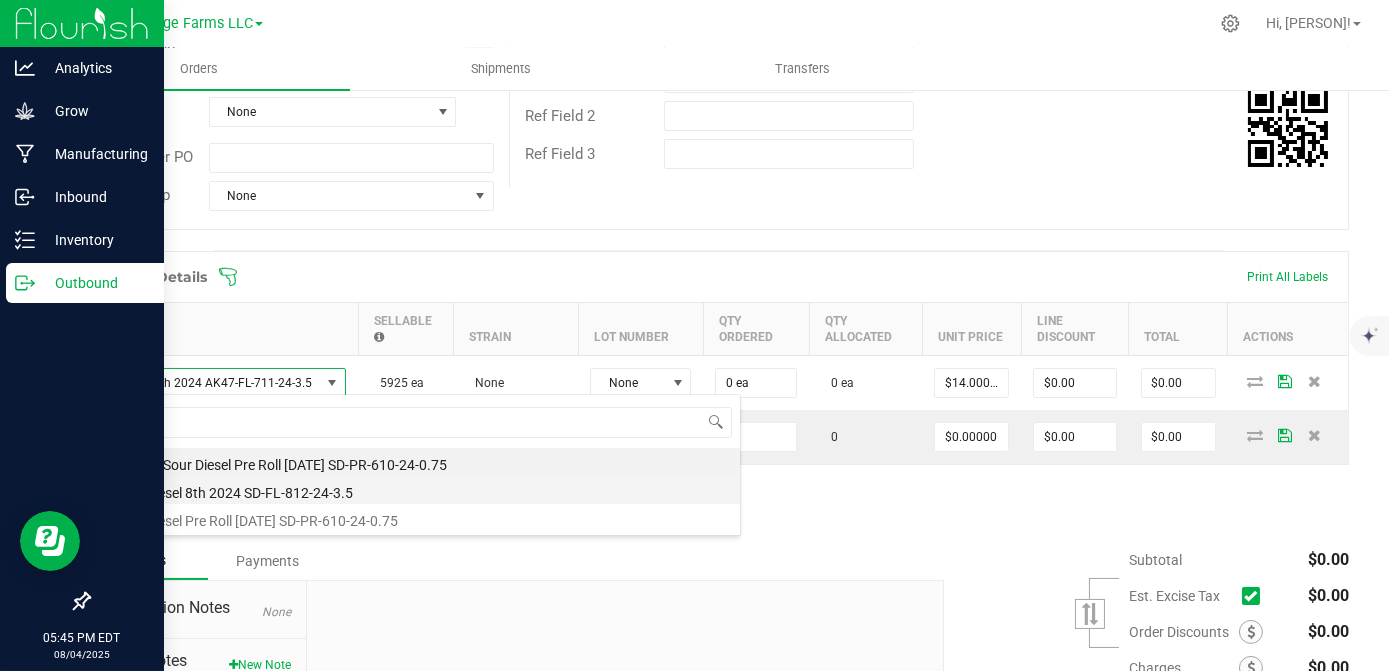 click on "Sour Diesel 8th 2024 SD-FL-812-24-3.5" at bounding box center (421, 490) 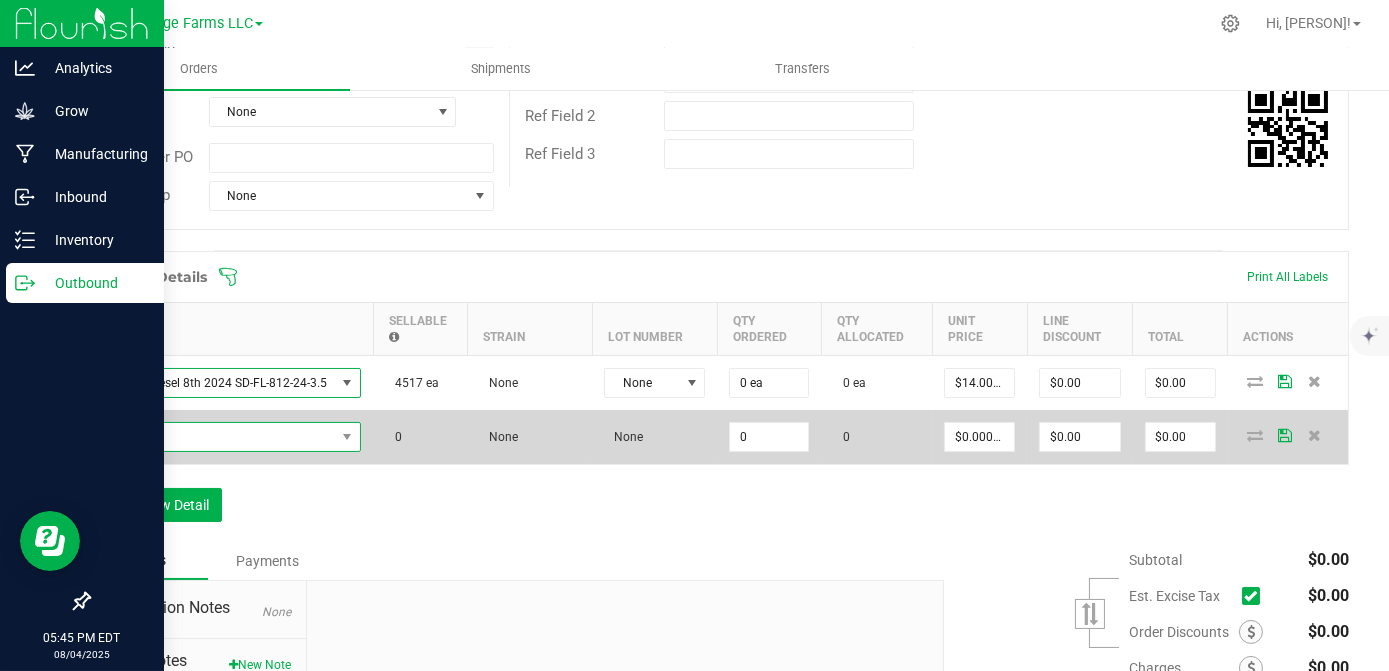 click at bounding box center (219, 437) 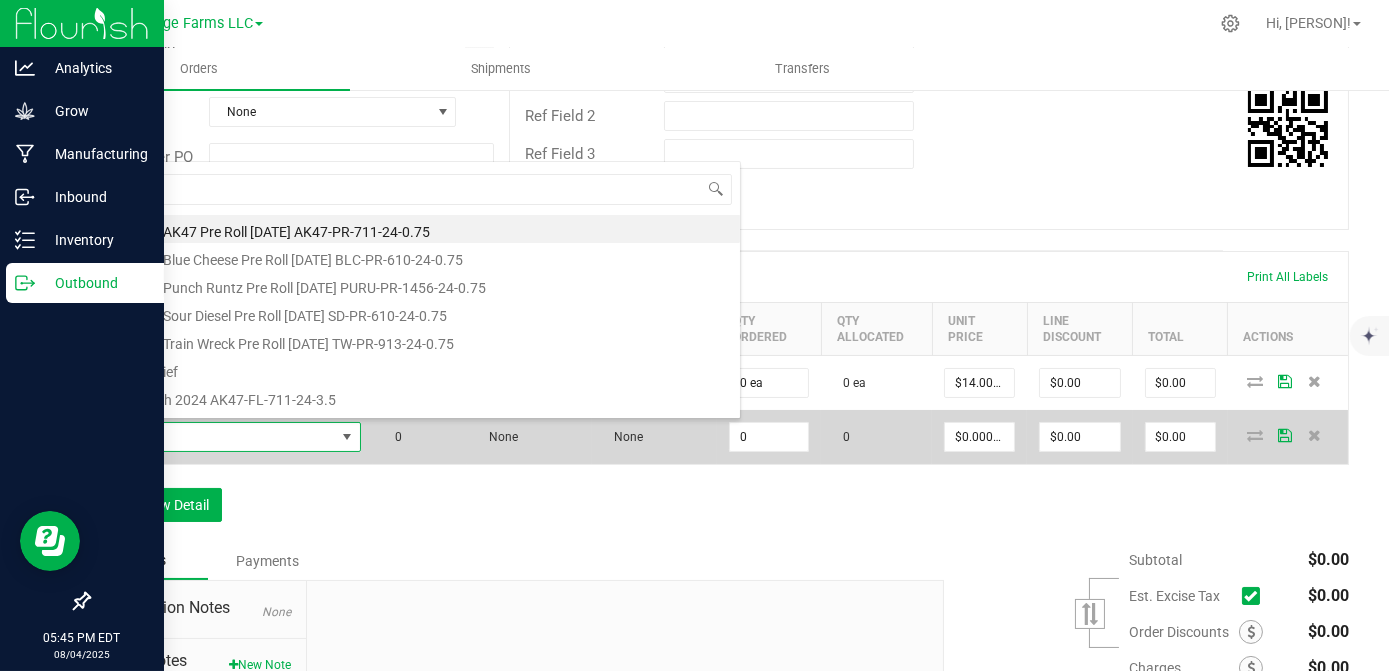 scroll, scrollTop: 99970, scrollLeft: 99742, axis: both 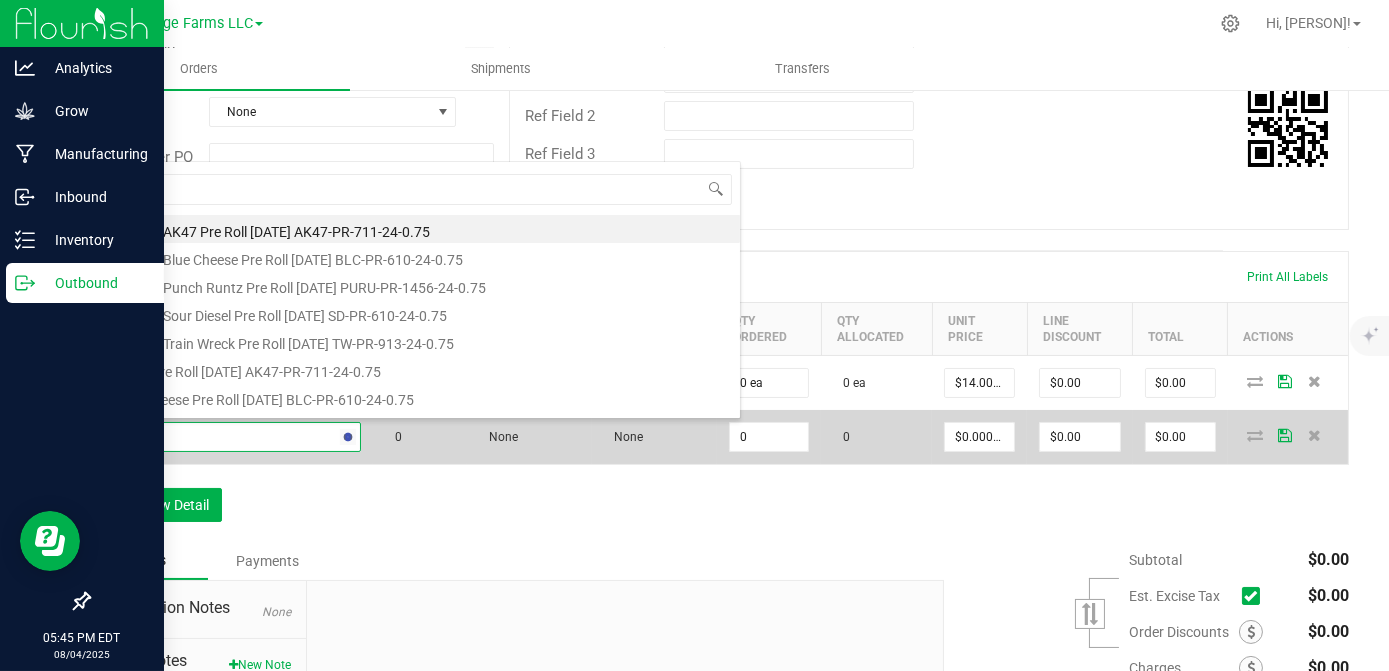 type on "PURU" 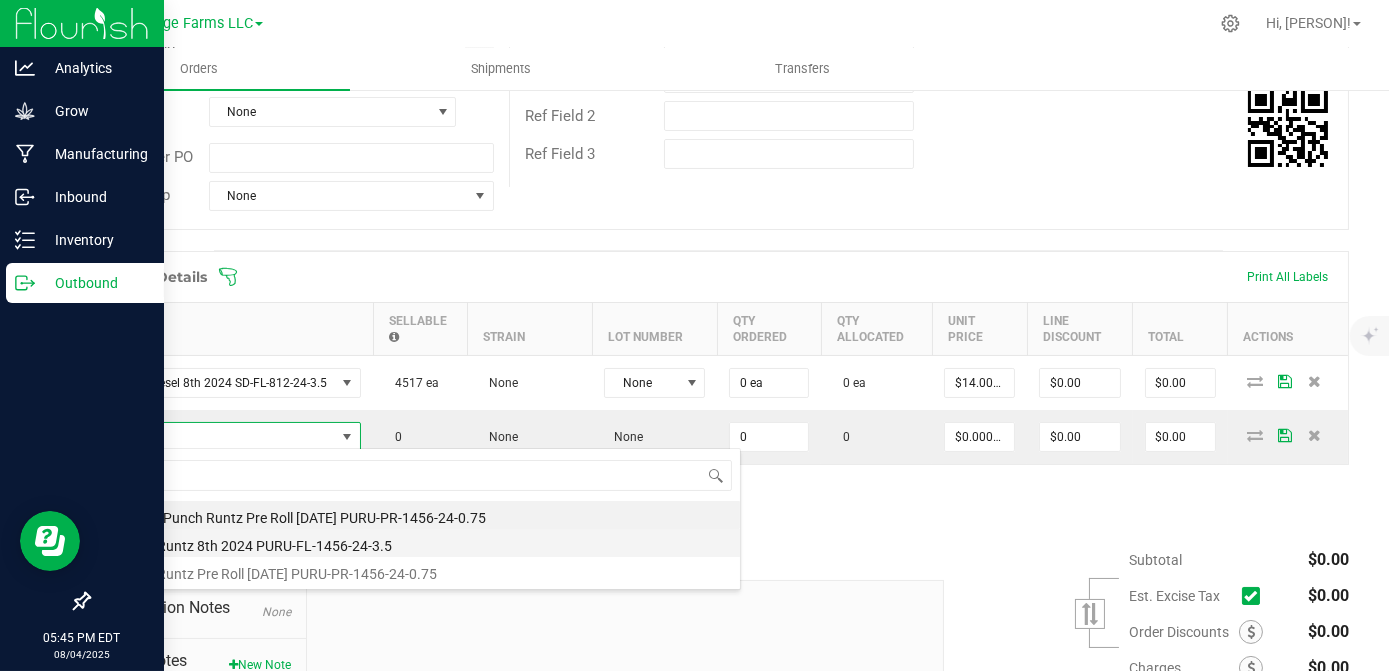 click on "Punch Runtz 8th 2024 PURU-FL-1456-24-3.5" at bounding box center (421, 543) 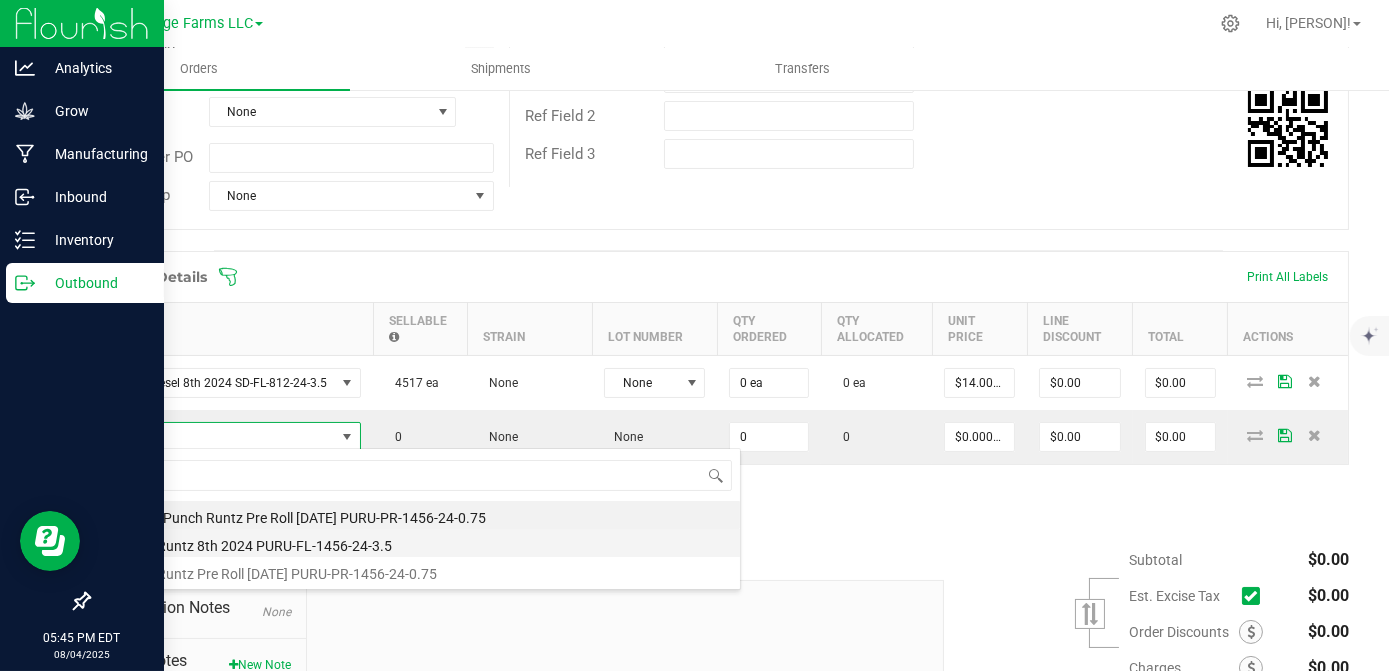 type on "0 ea" 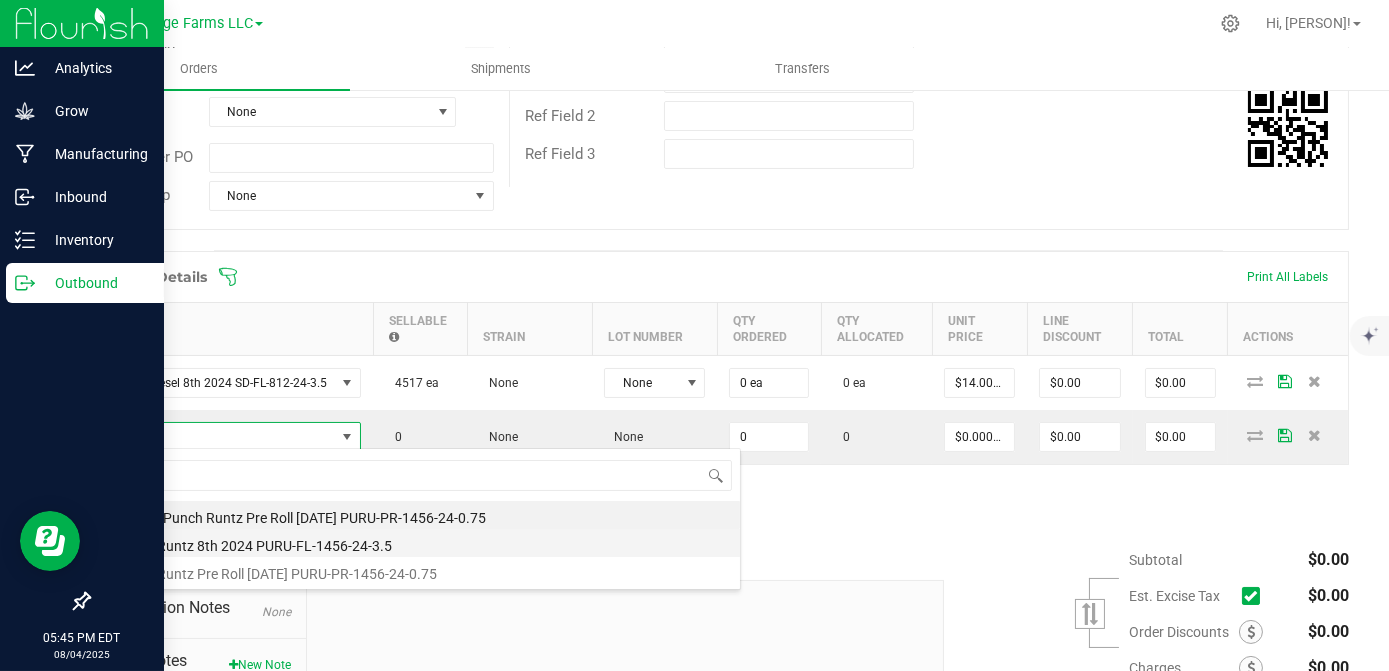 type on "$14.00000" 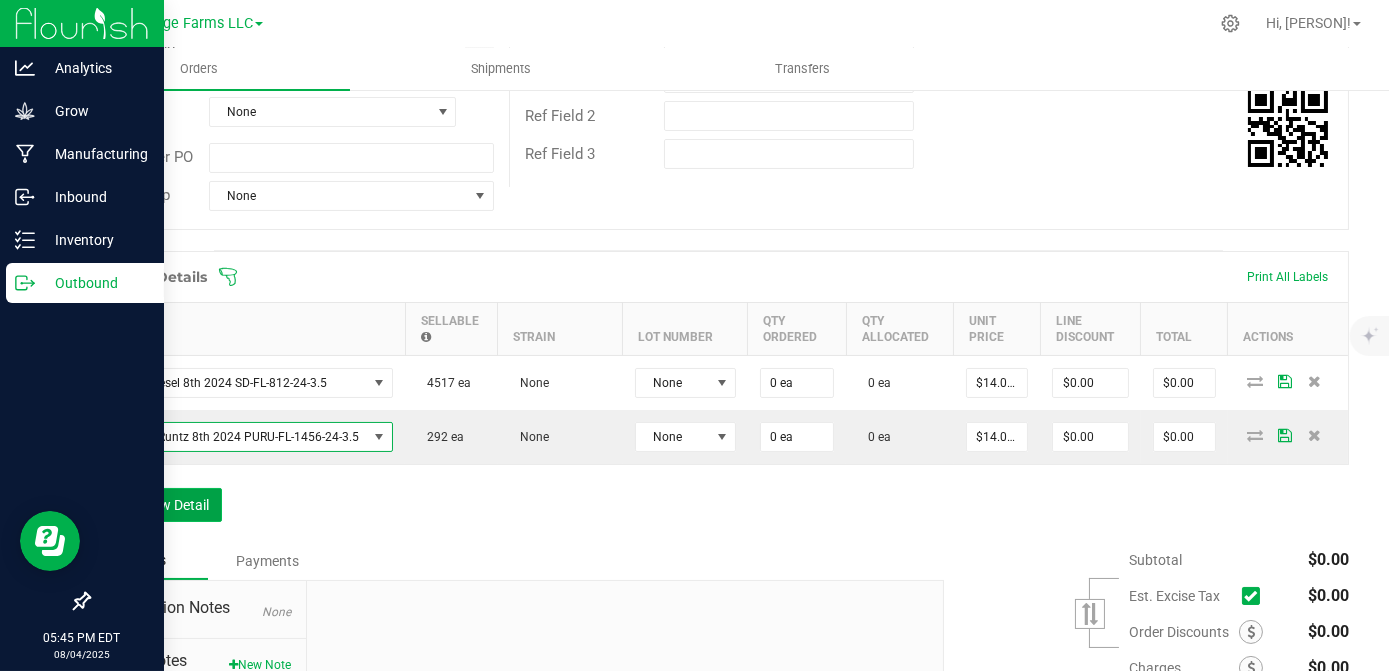 click on "Add New Detail" at bounding box center (155, 505) 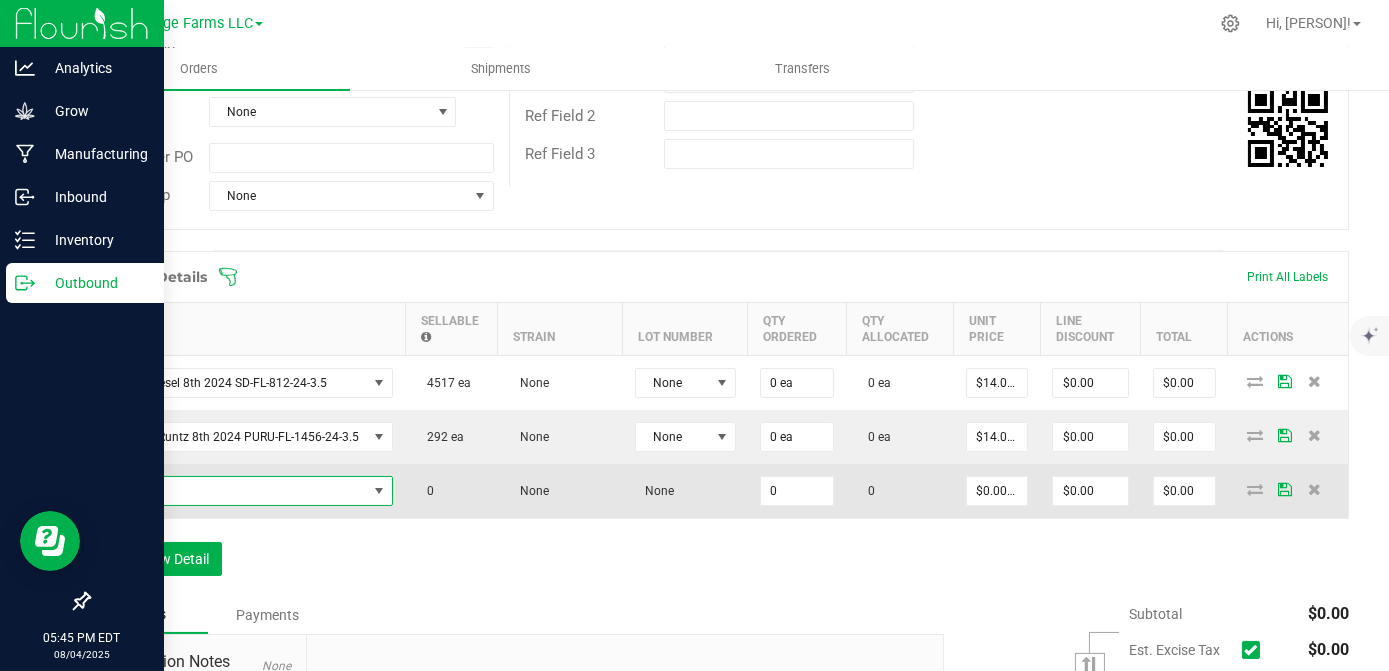 click at bounding box center [235, 491] 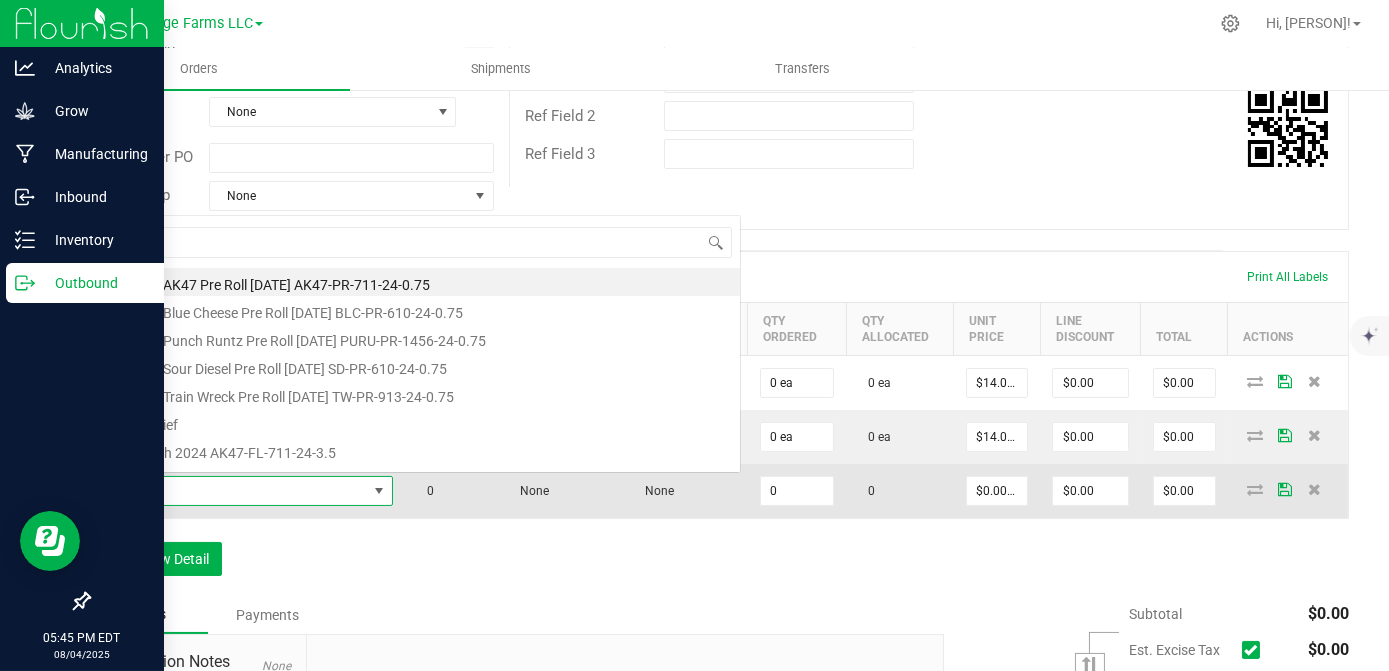 scroll, scrollTop: 0, scrollLeft: 0, axis: both 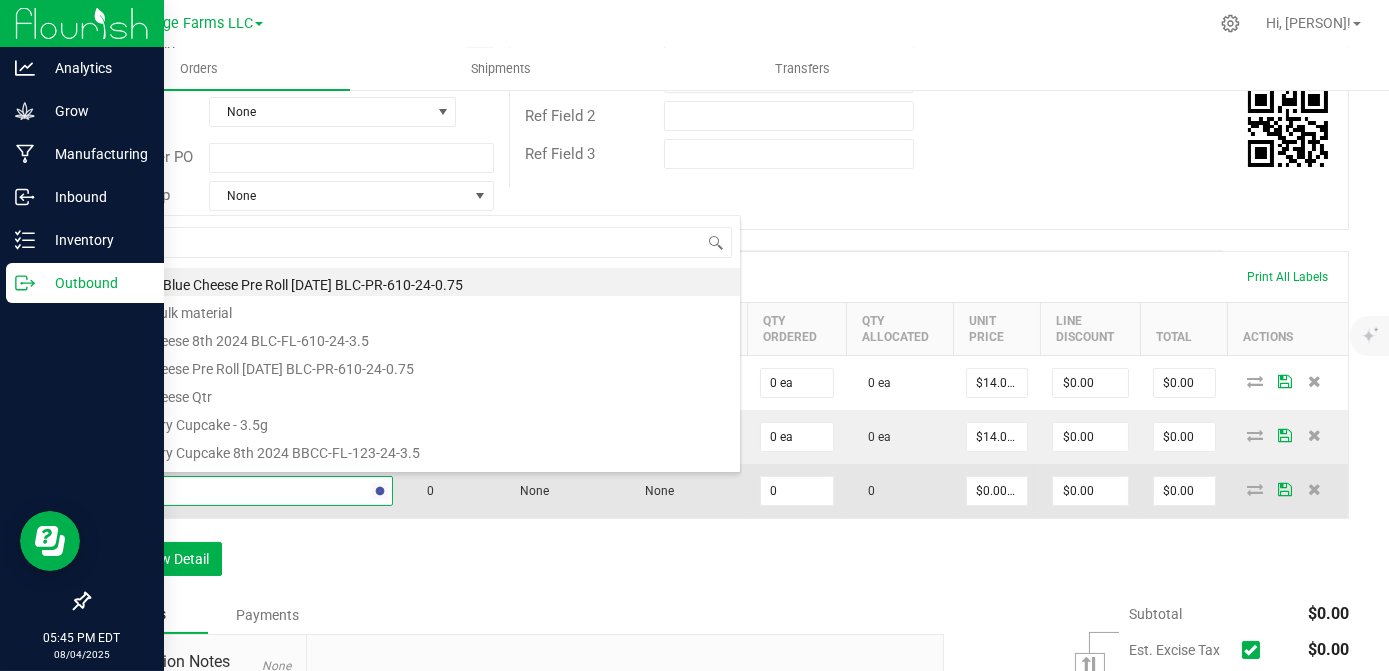 type on "BLC" 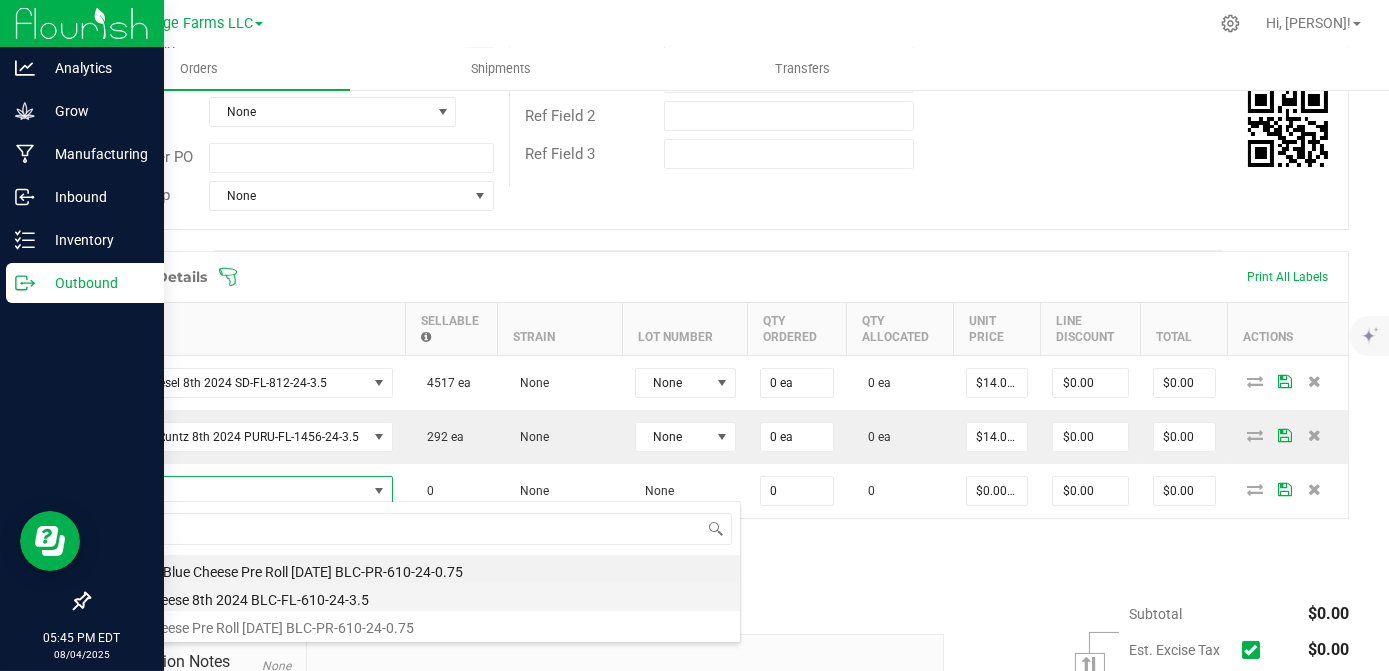 click on "Blue Cheese 8th 2024 BLC-FL-610-24-3.5" at bounding box center (421, 597) 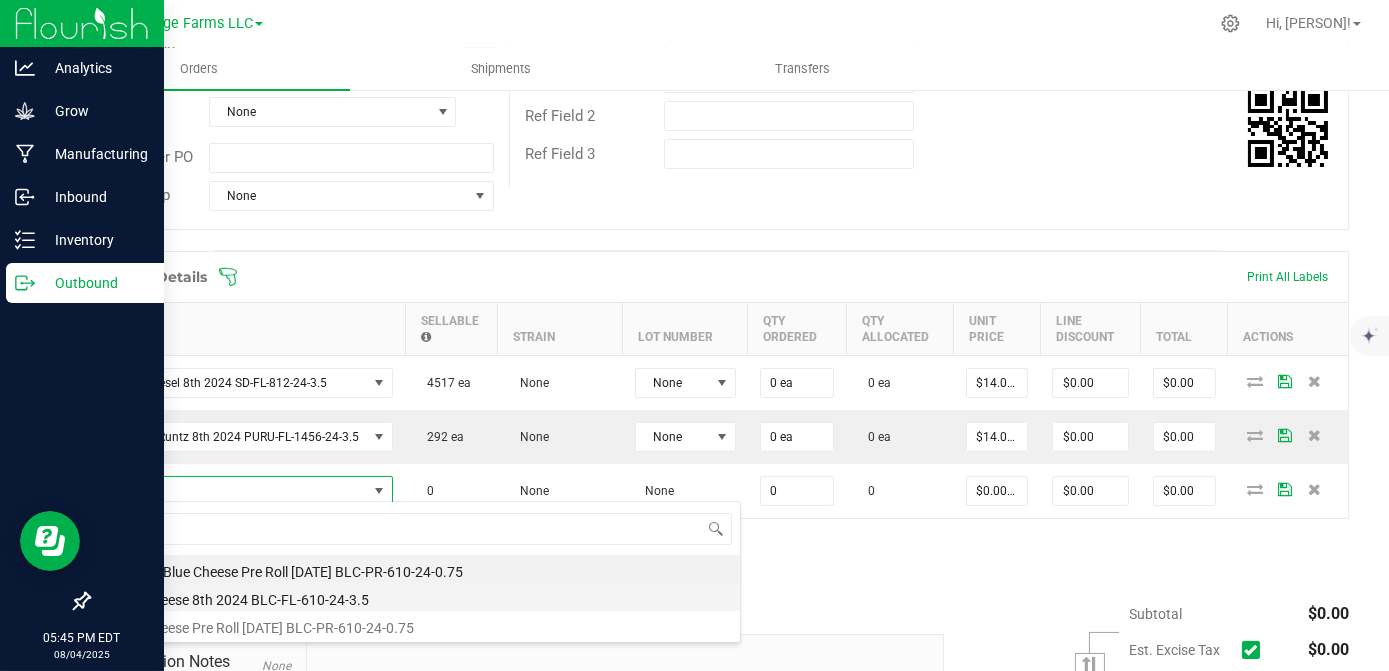 type on "0 ea" 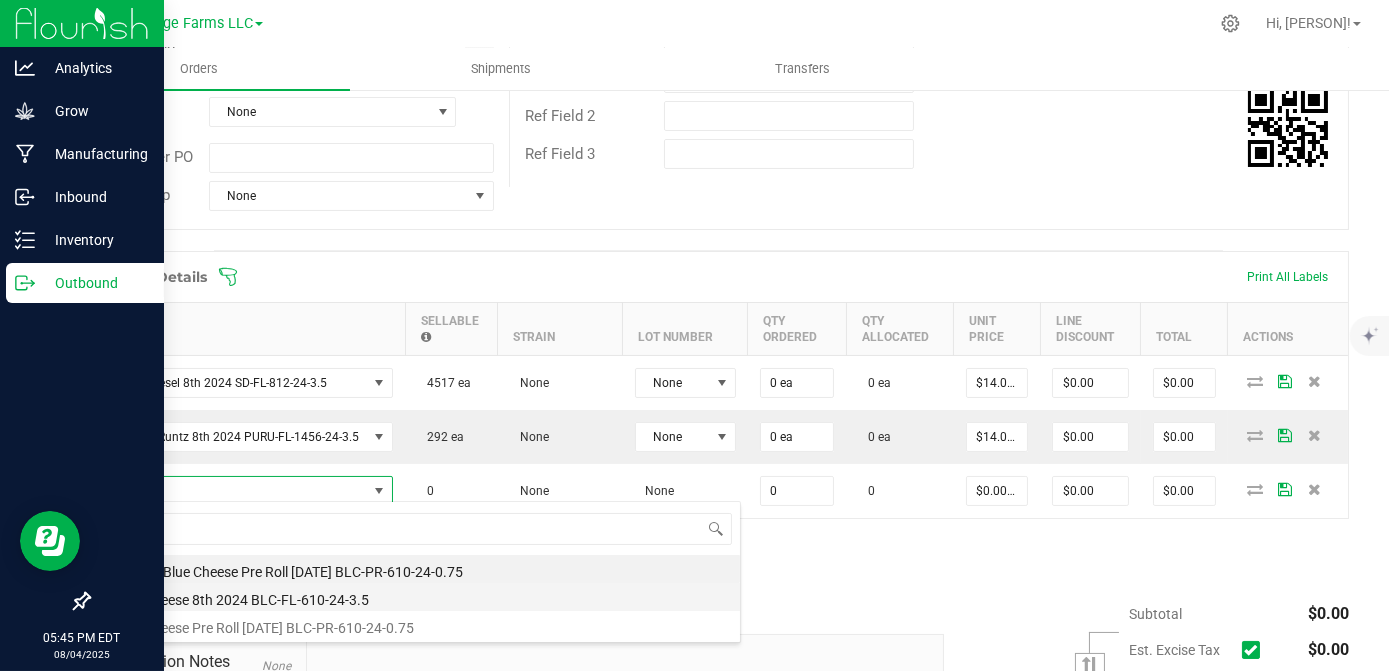 type on "$14.00000" 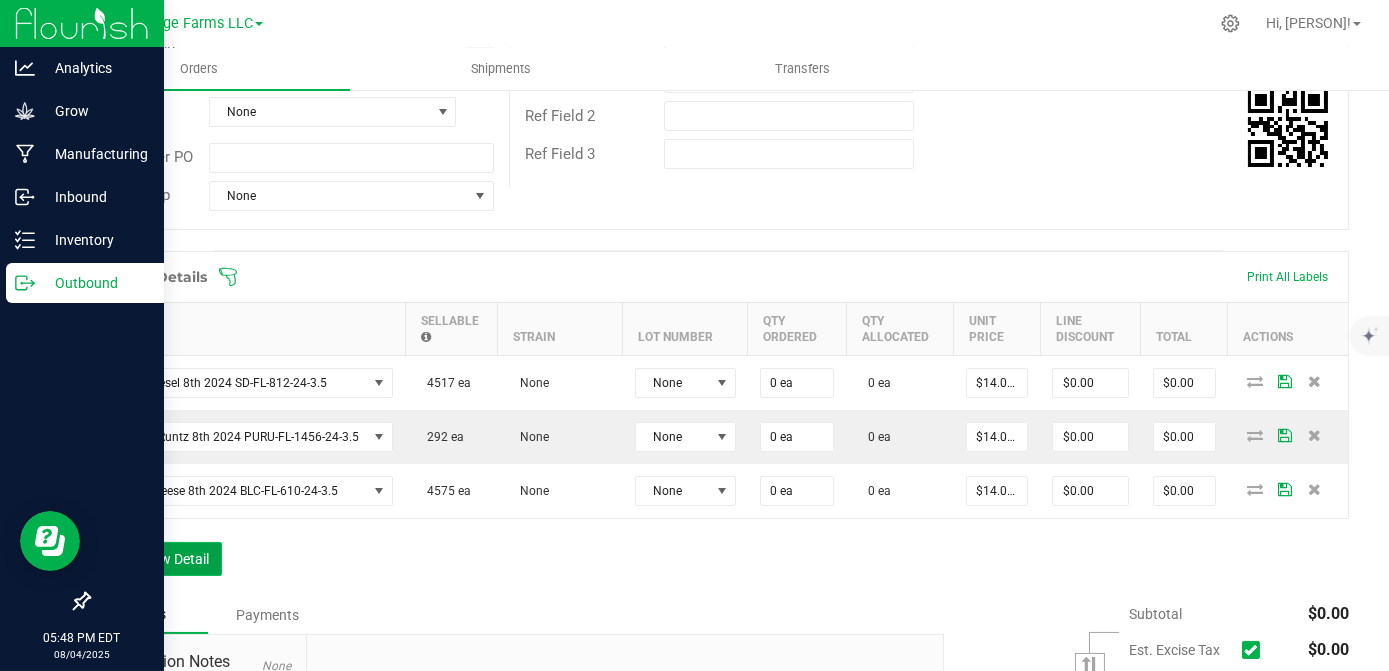 click on "Add New Detail" at bounding box center (155, 559) 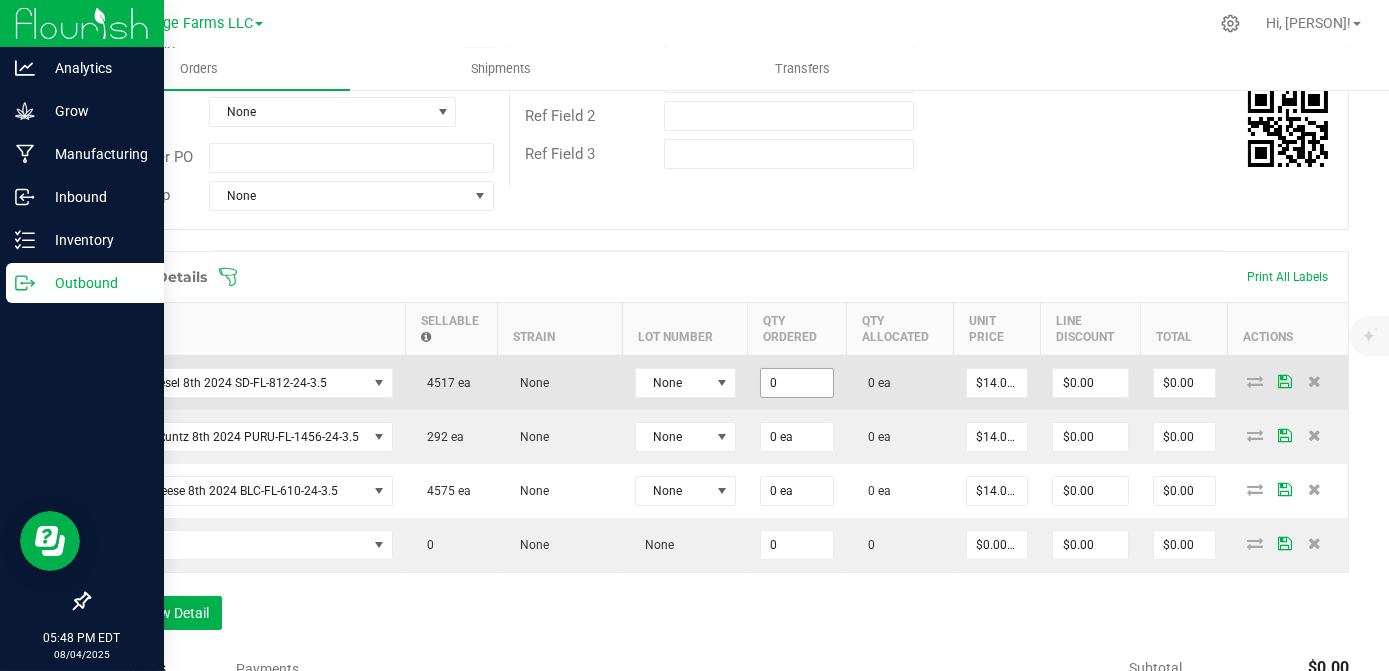 click on "0" at bounding box center [797, 383] 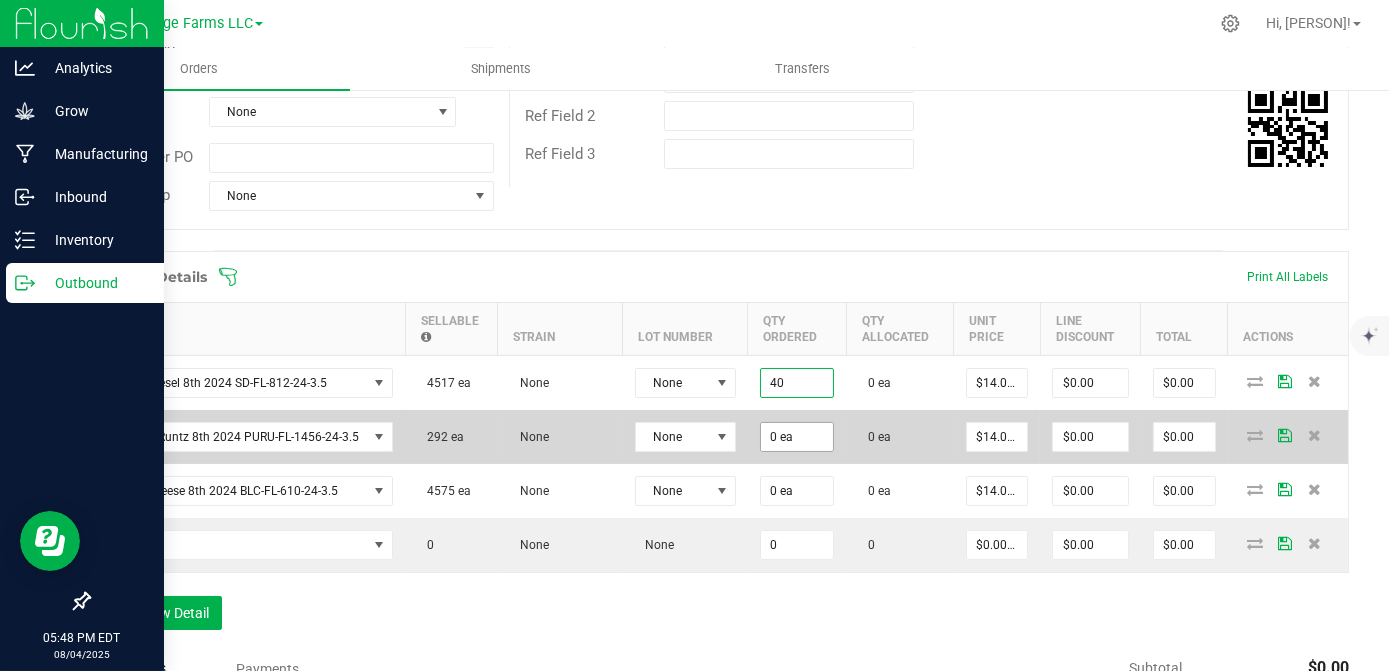 type on "40 ea" 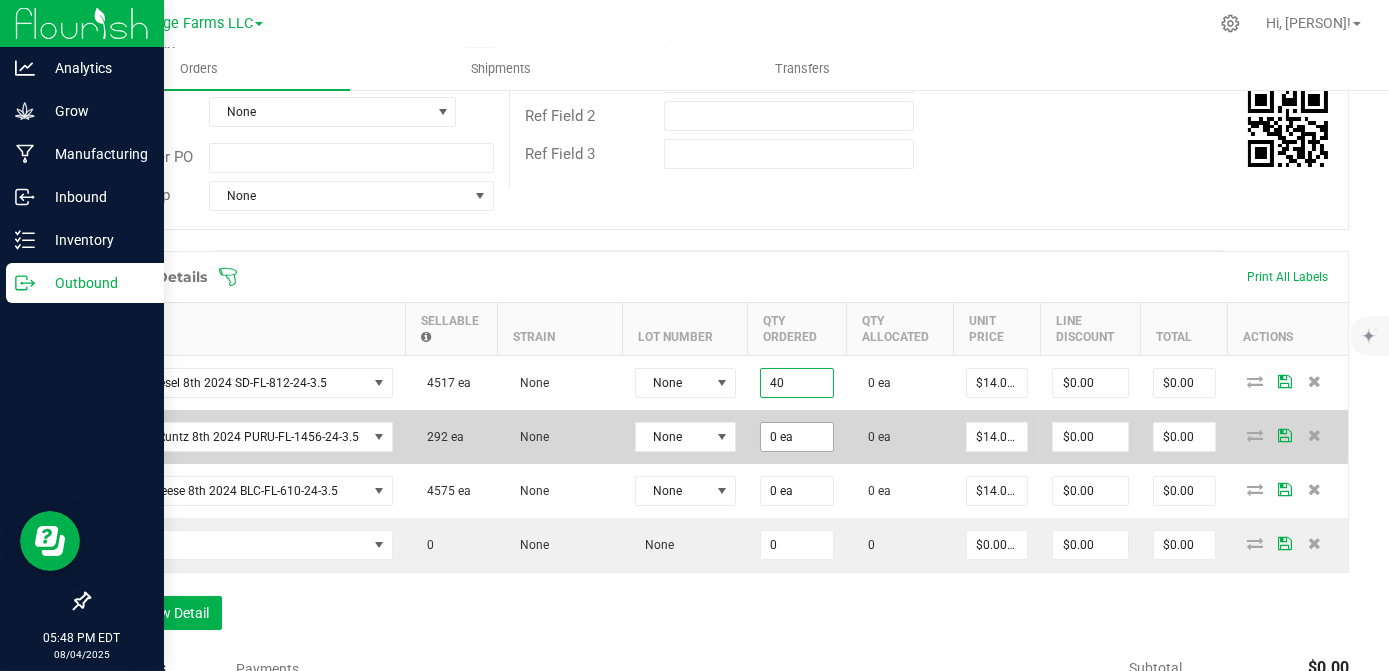 type on "$560.00" 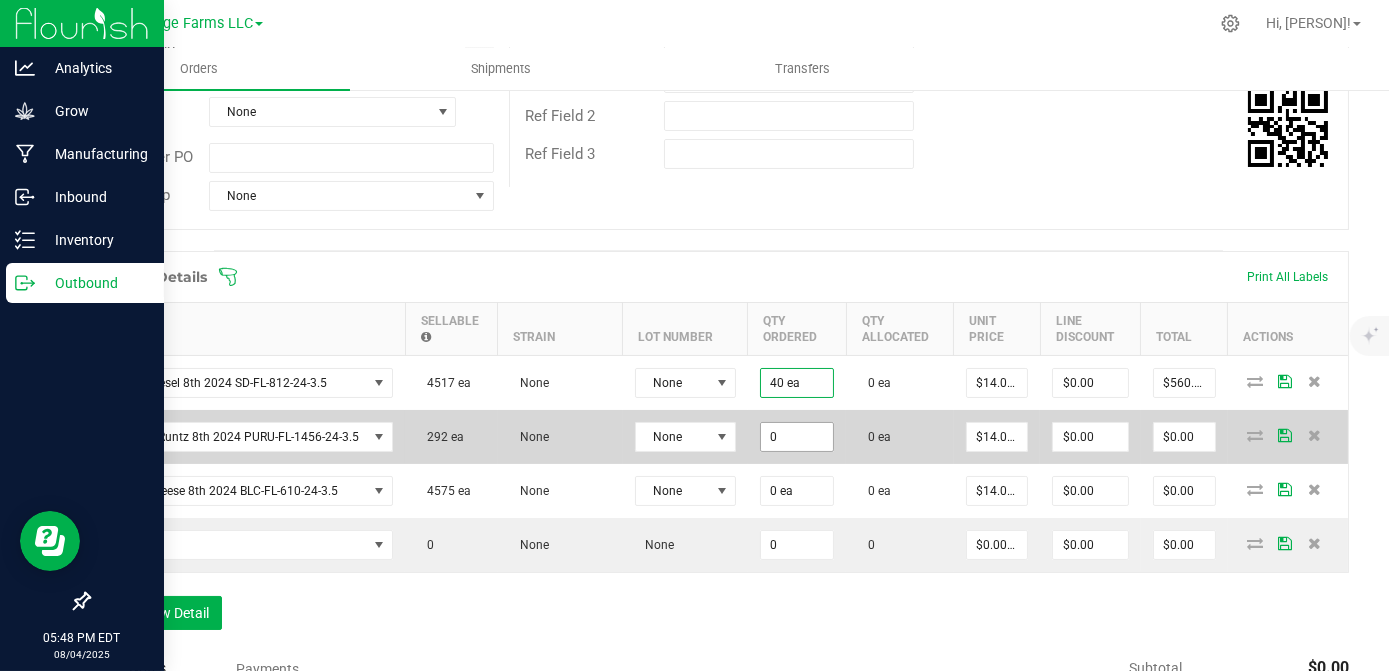 click on "0" at bounding box center (797, 437) 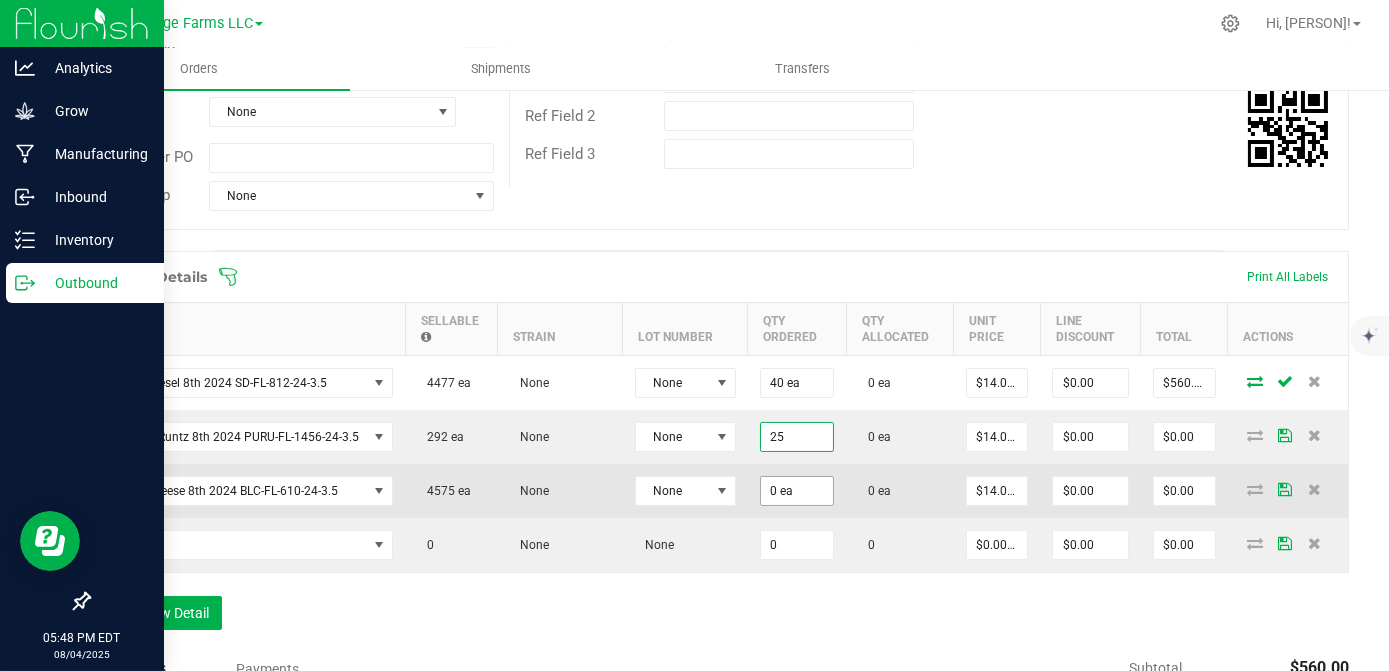 type on "25 ea" 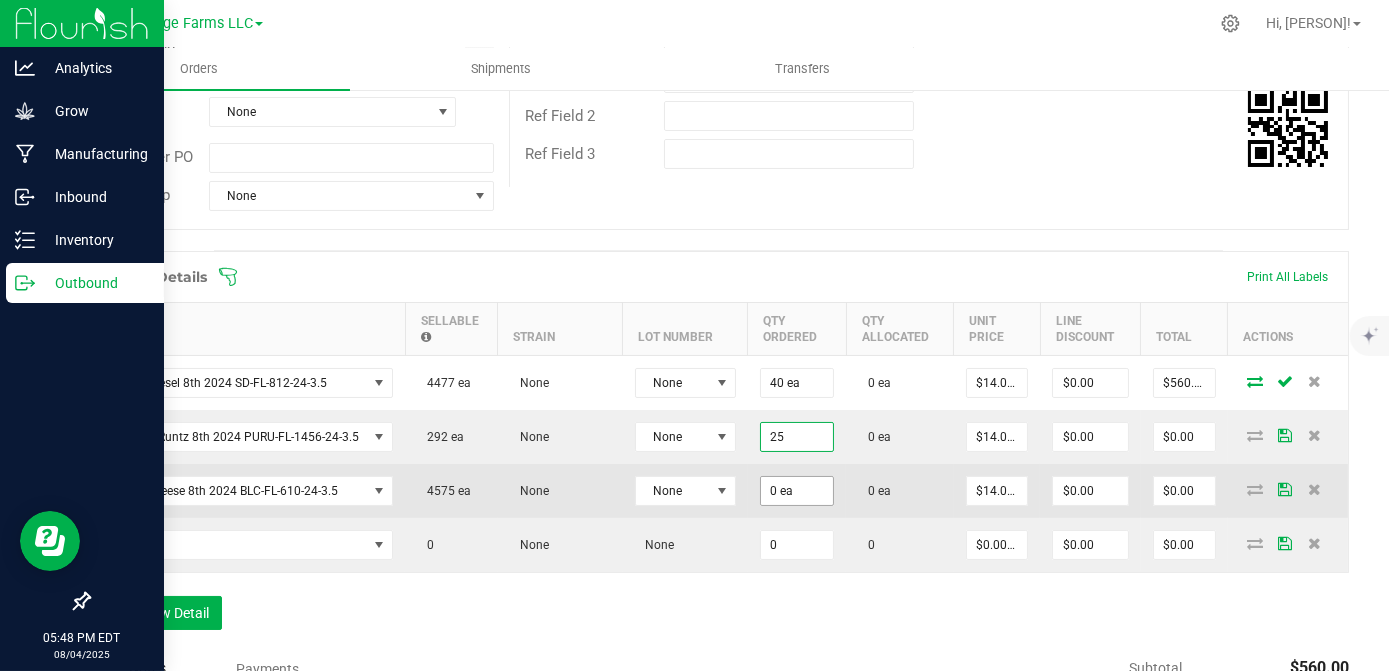 type on "$350.00" 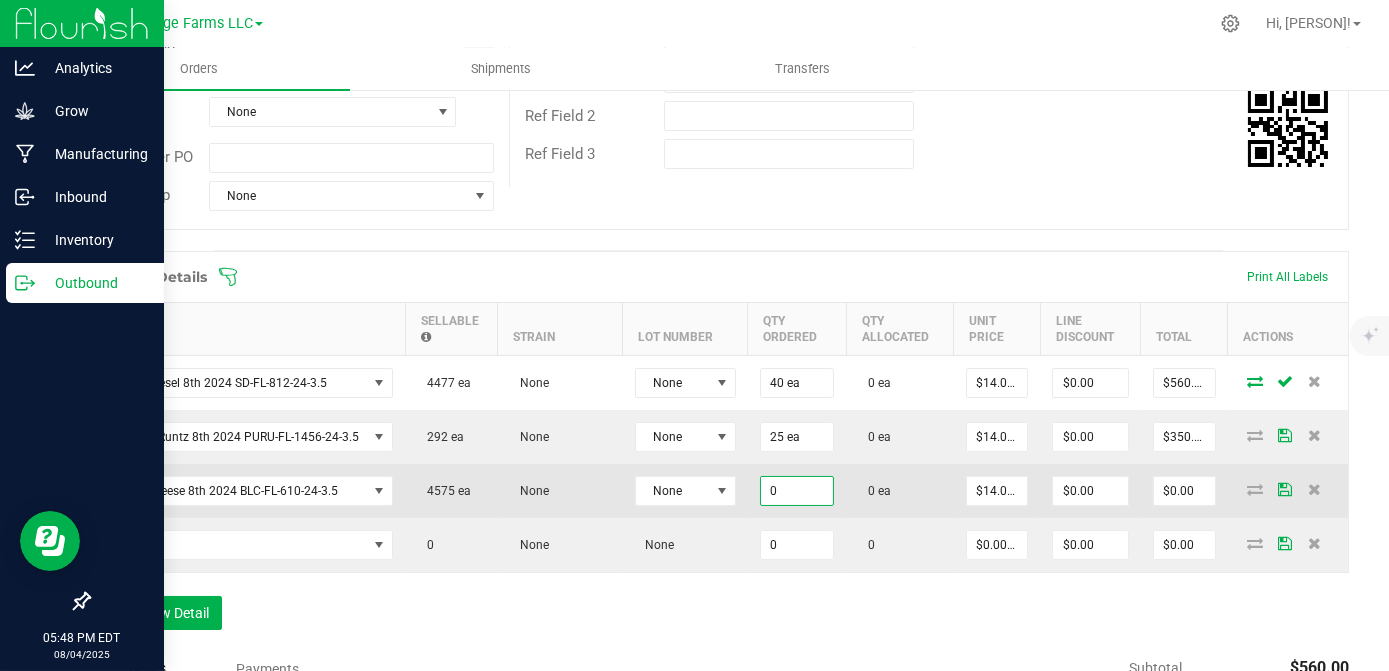 click on "0" at bounding box center [797, 491] 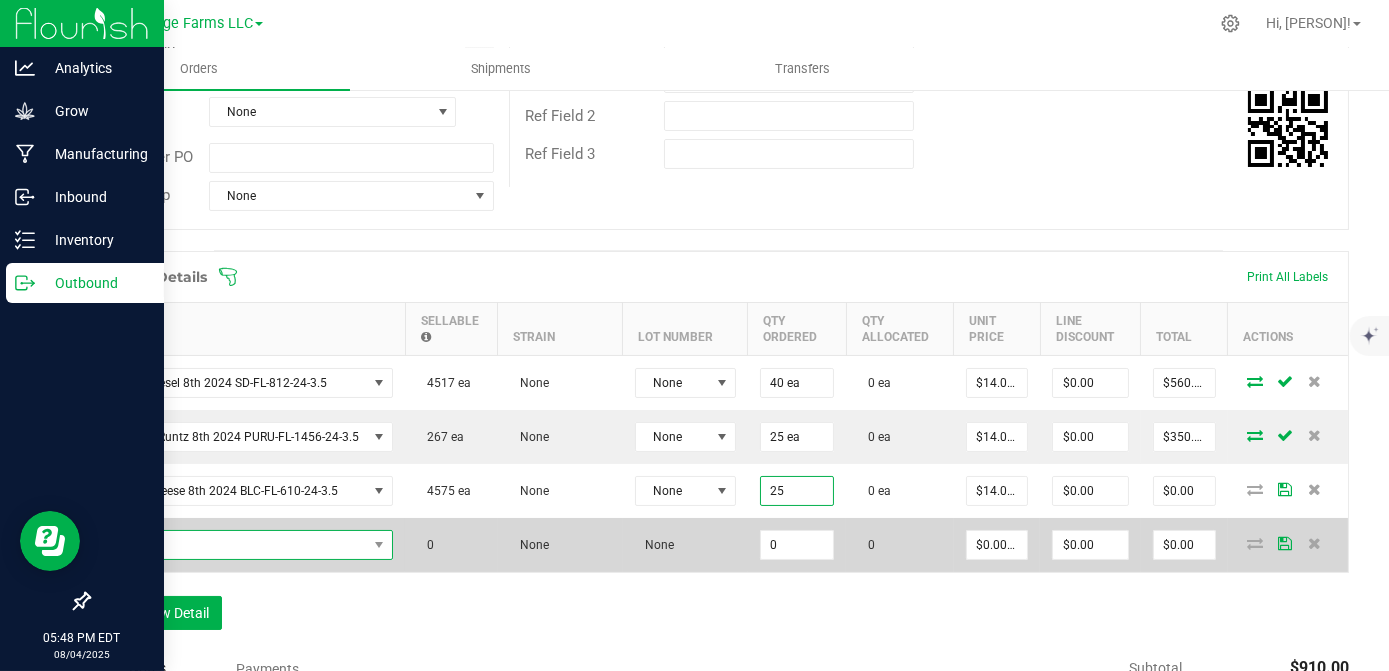 type on "25 ea" 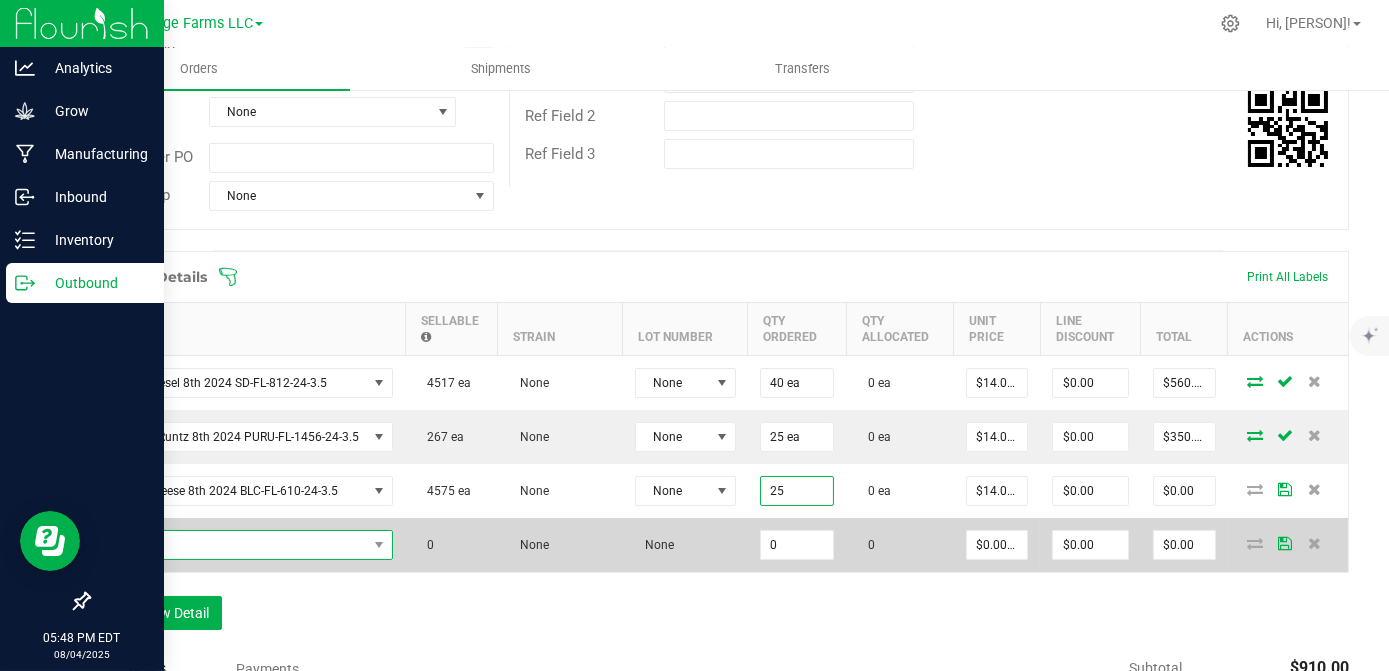 type on "$350.00" 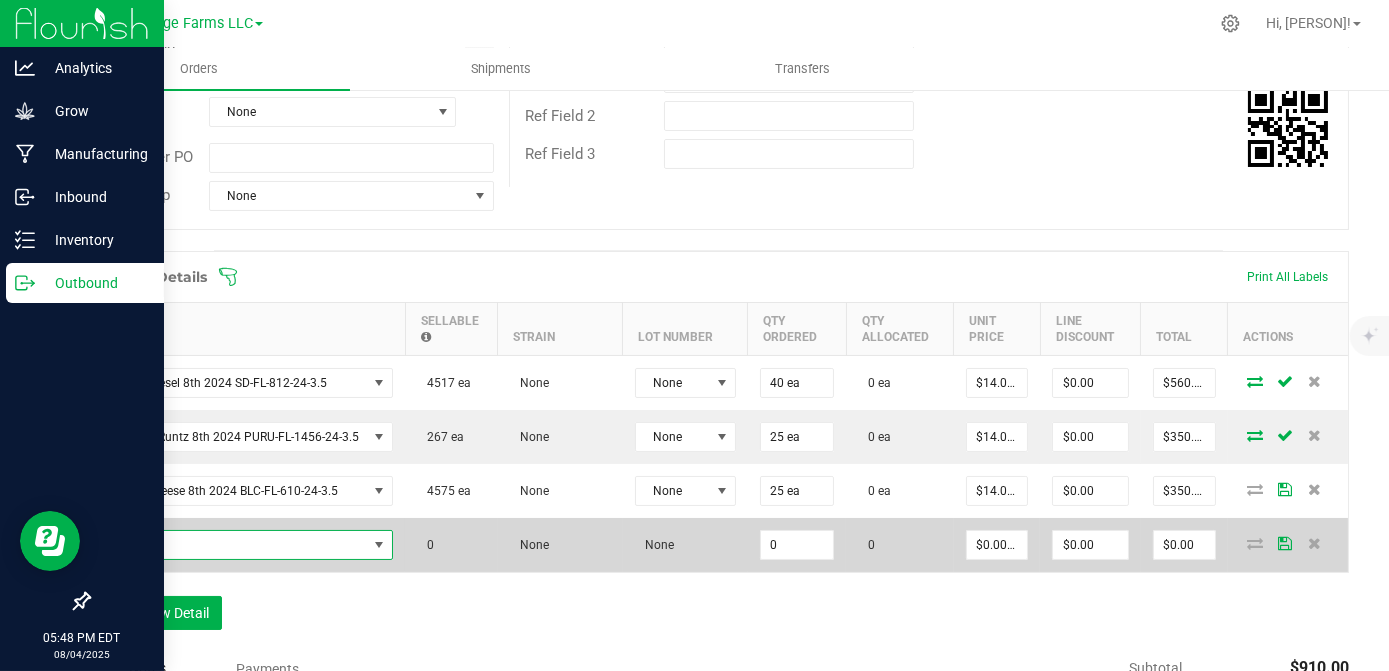 click at bounding box center [235, 545] 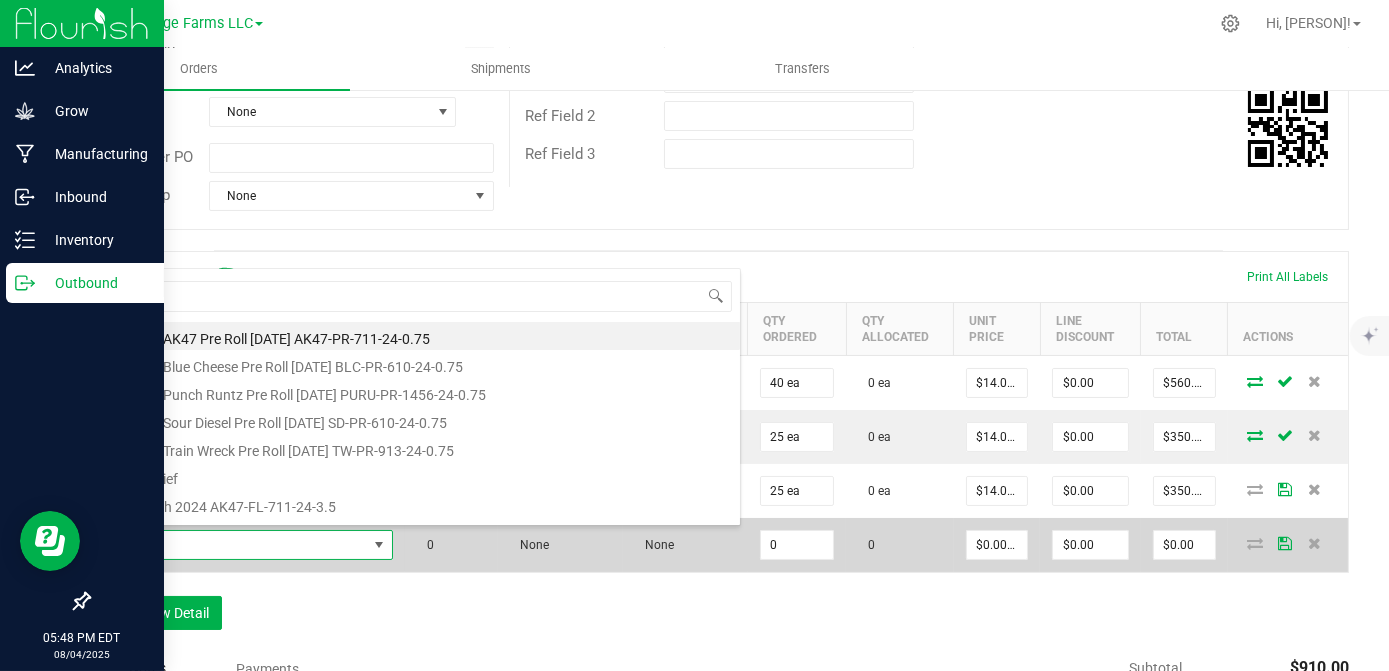 scroll, scrollTop: 99970, scrollLeft: 99713, axis: both 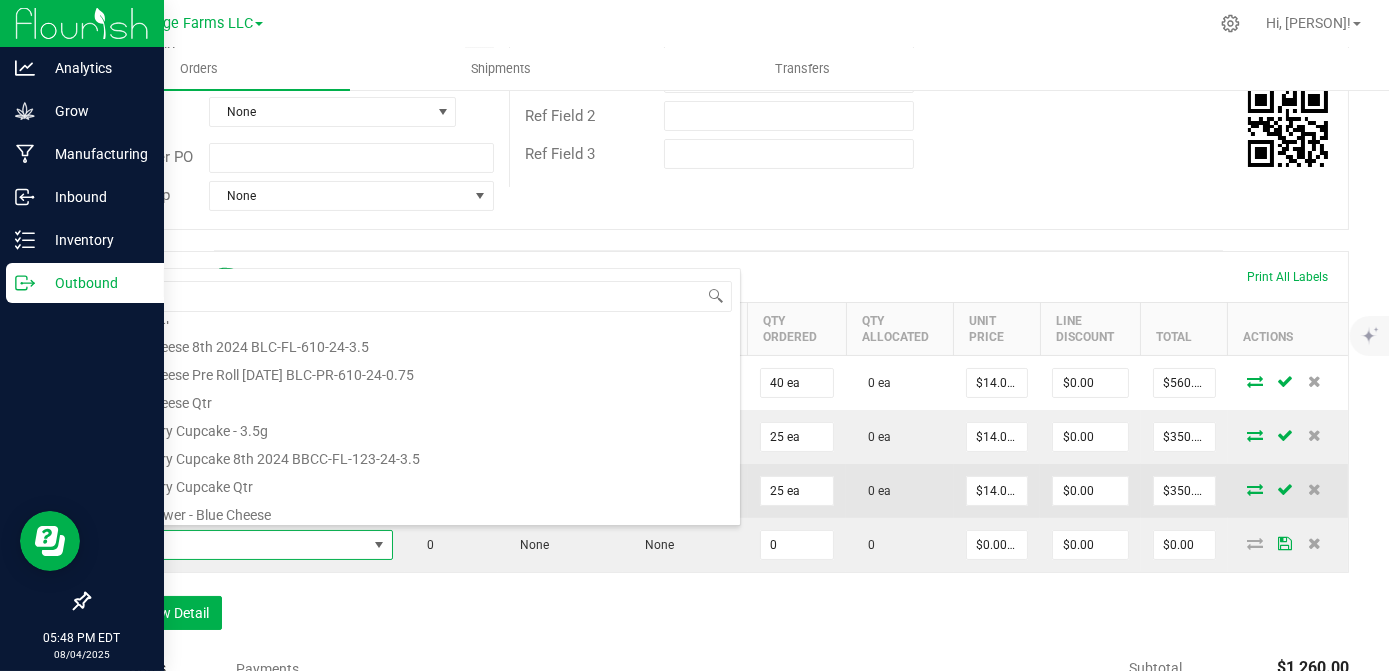 click on "Blueberry Cupcake 8th 2024 BBCC-FL-123-24-3.5" at bounding box center [421, 456] 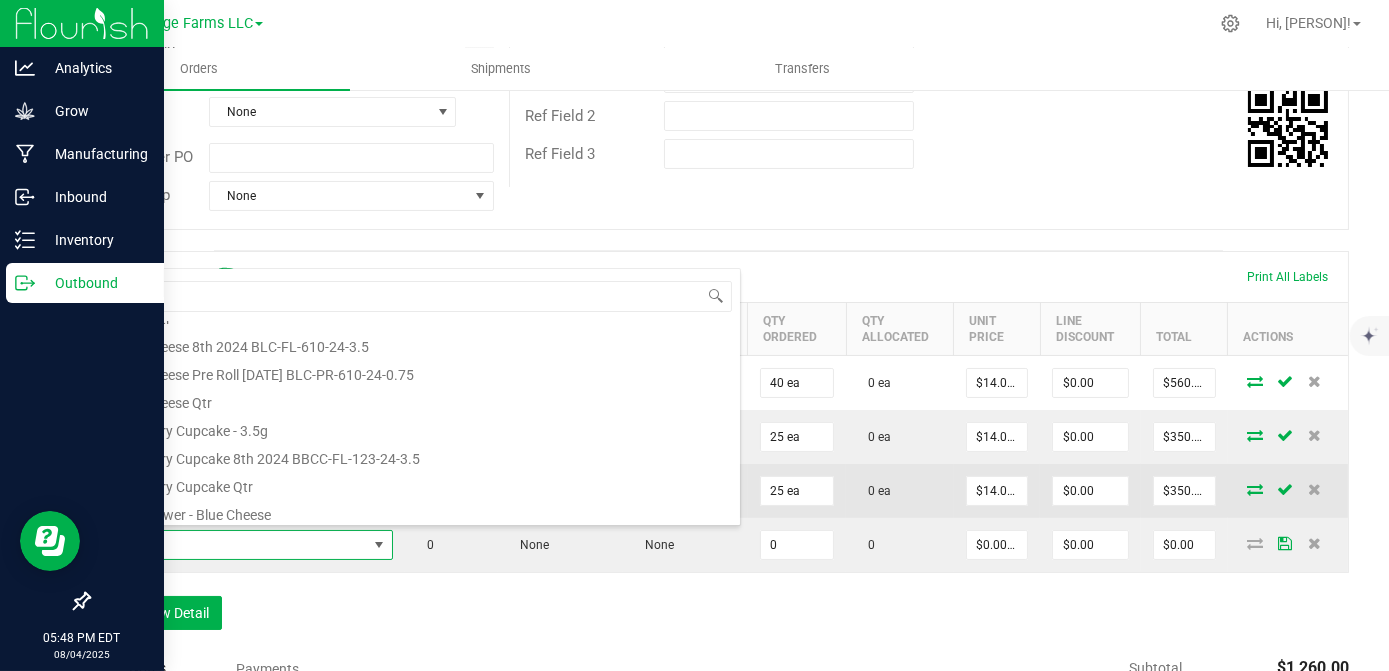 type on "0 ea" 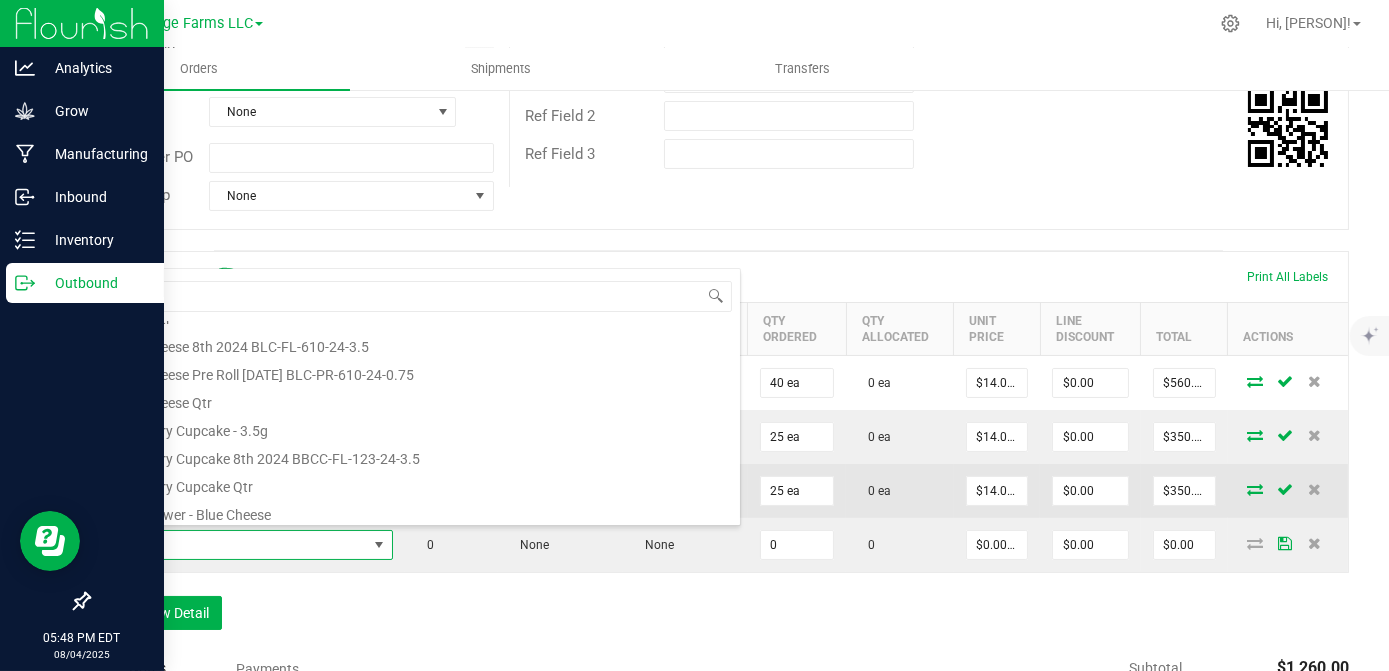 type on "$14.00000" 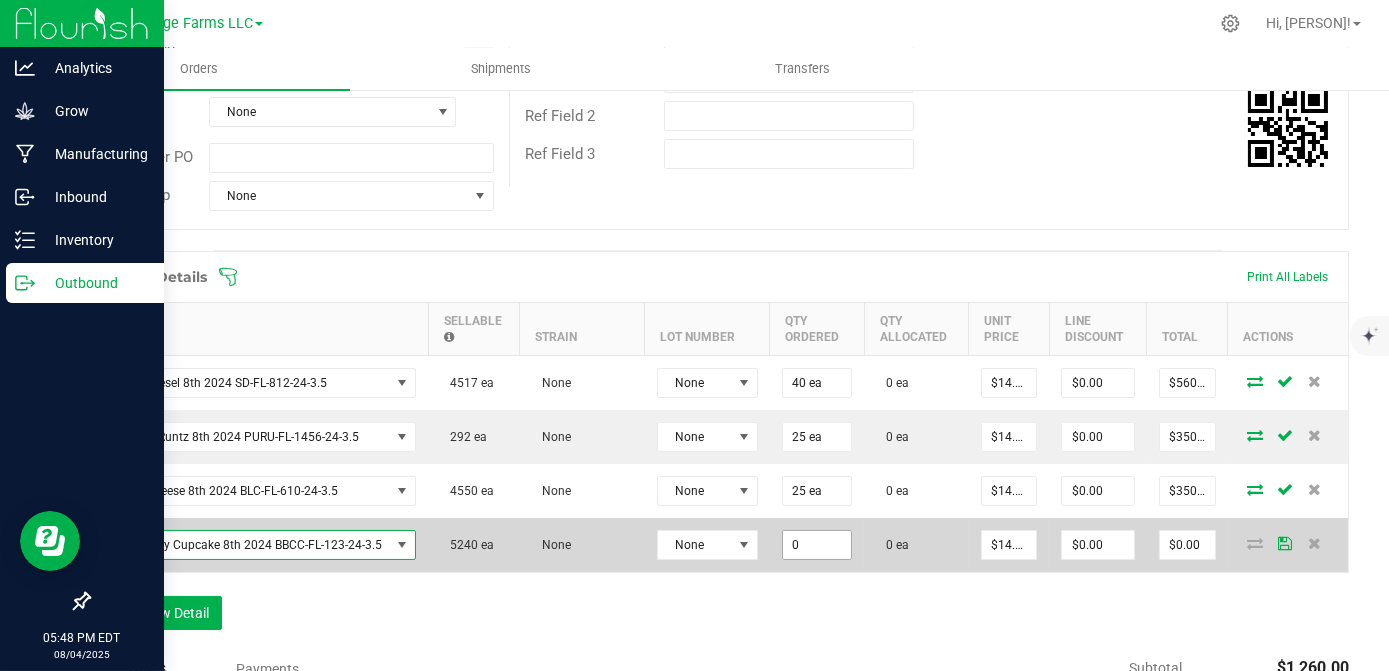 click on "0" at bounding box center (817, 545) 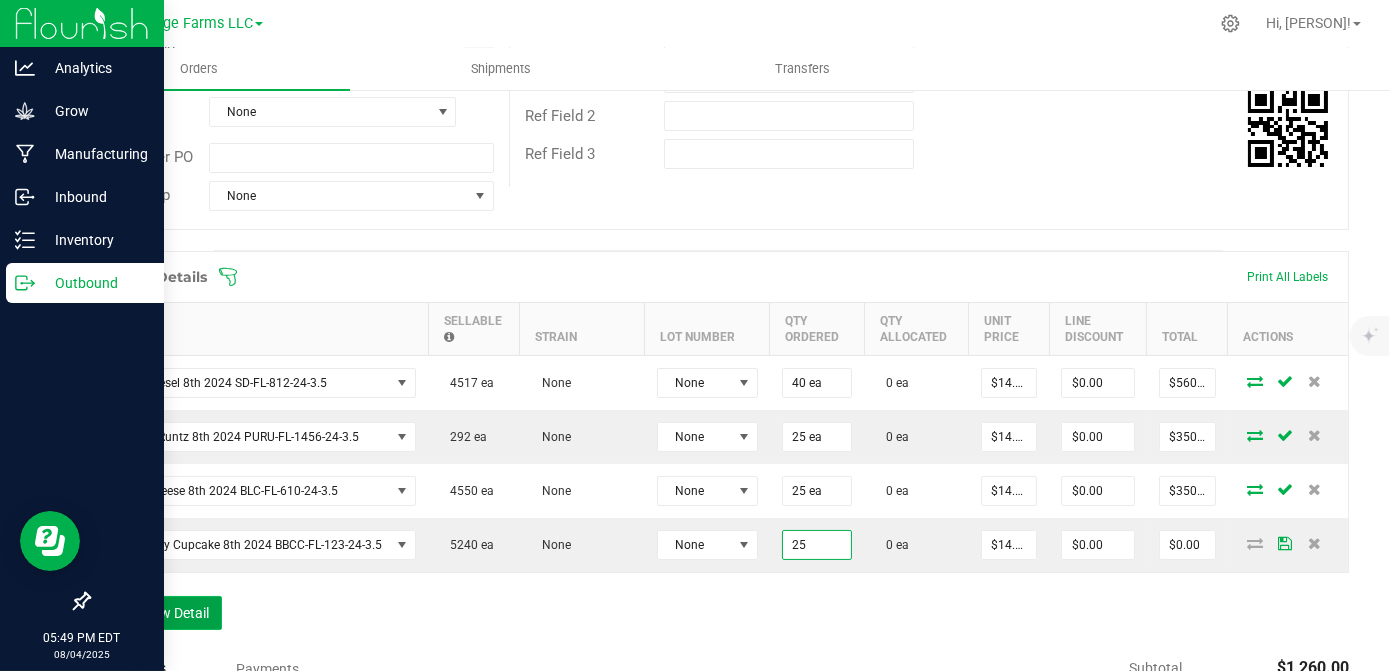 type on "25 ea" 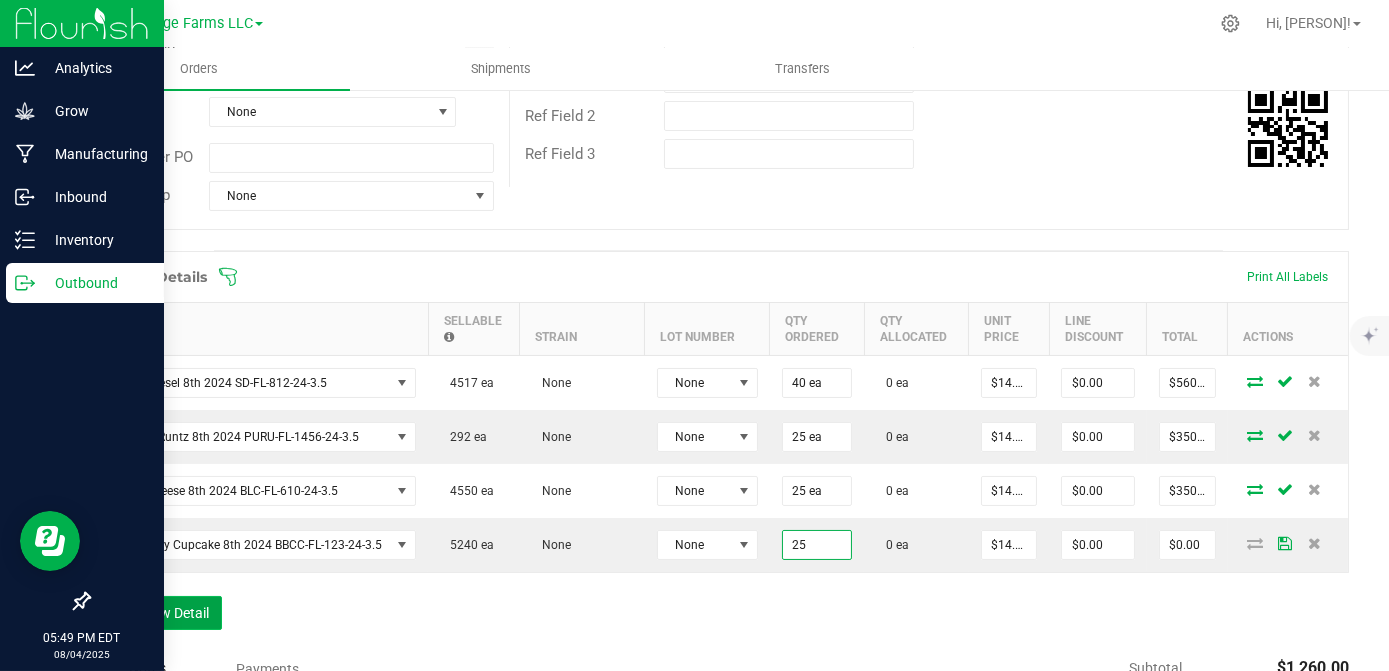 type on "$350.00" 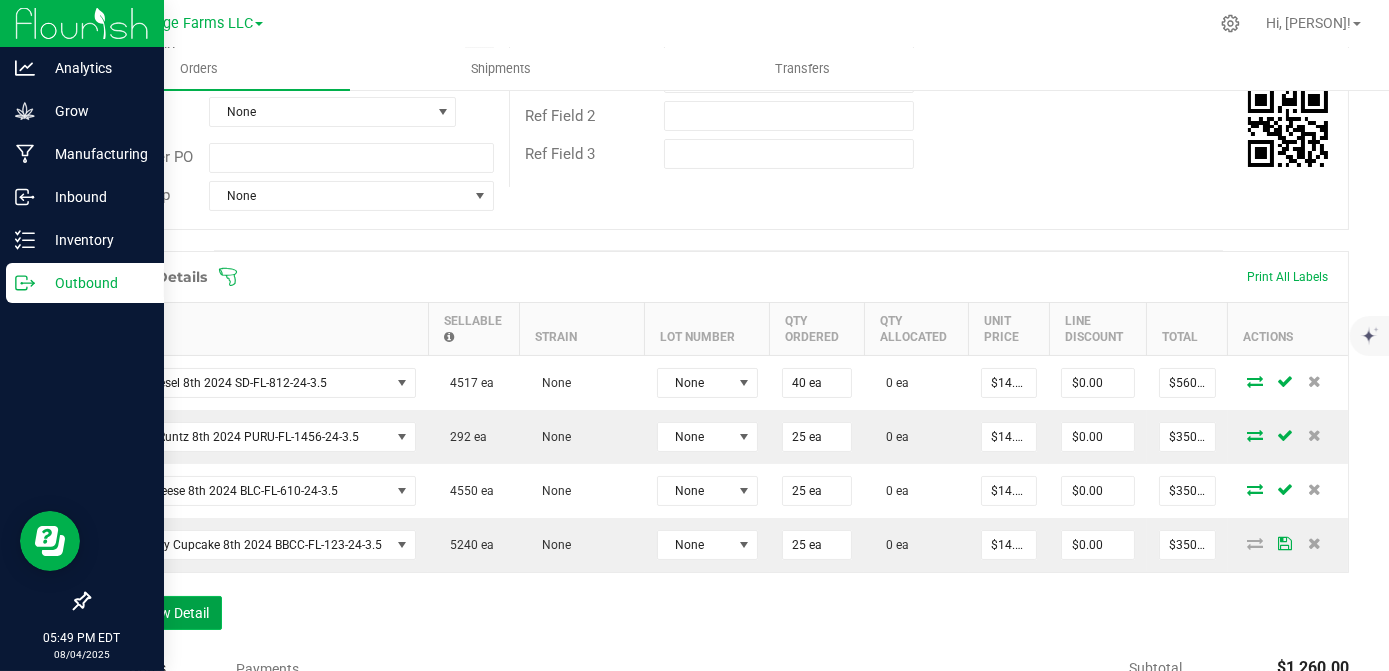 click on "Add New Detail" at bounding box center (155, 613) 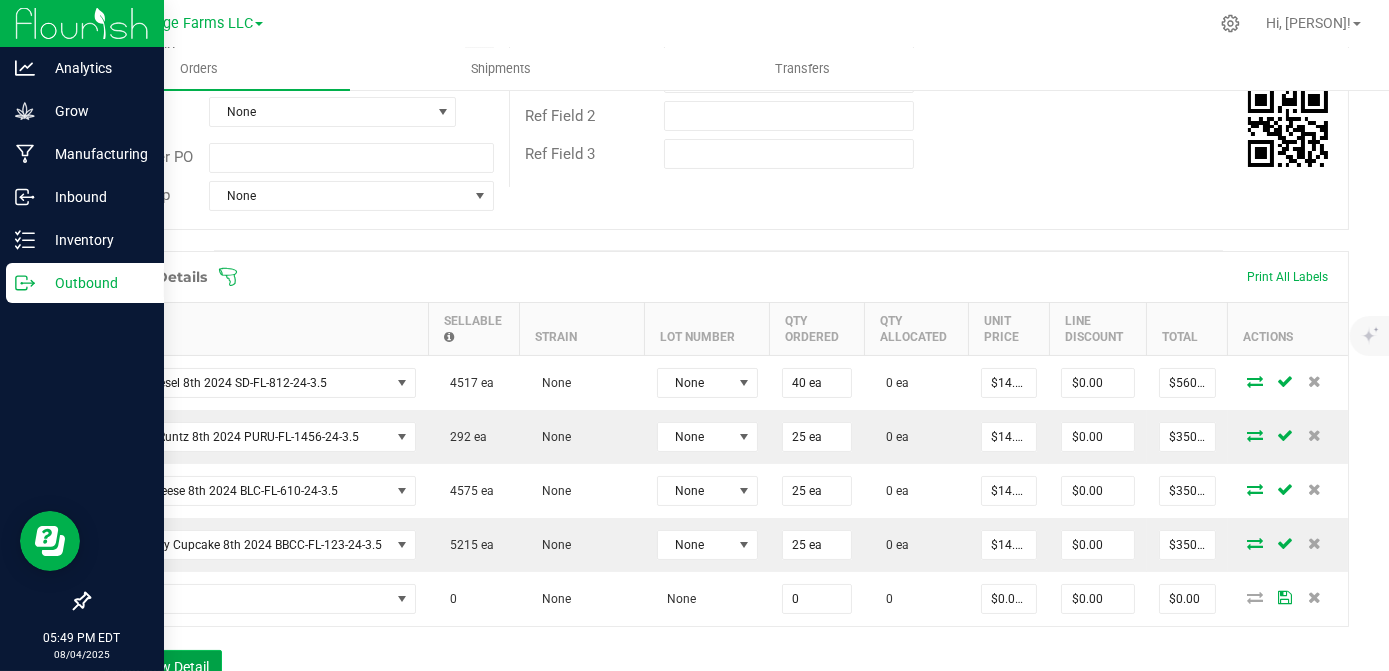 click on "Add New Detail" at bounding box center [155, 667] 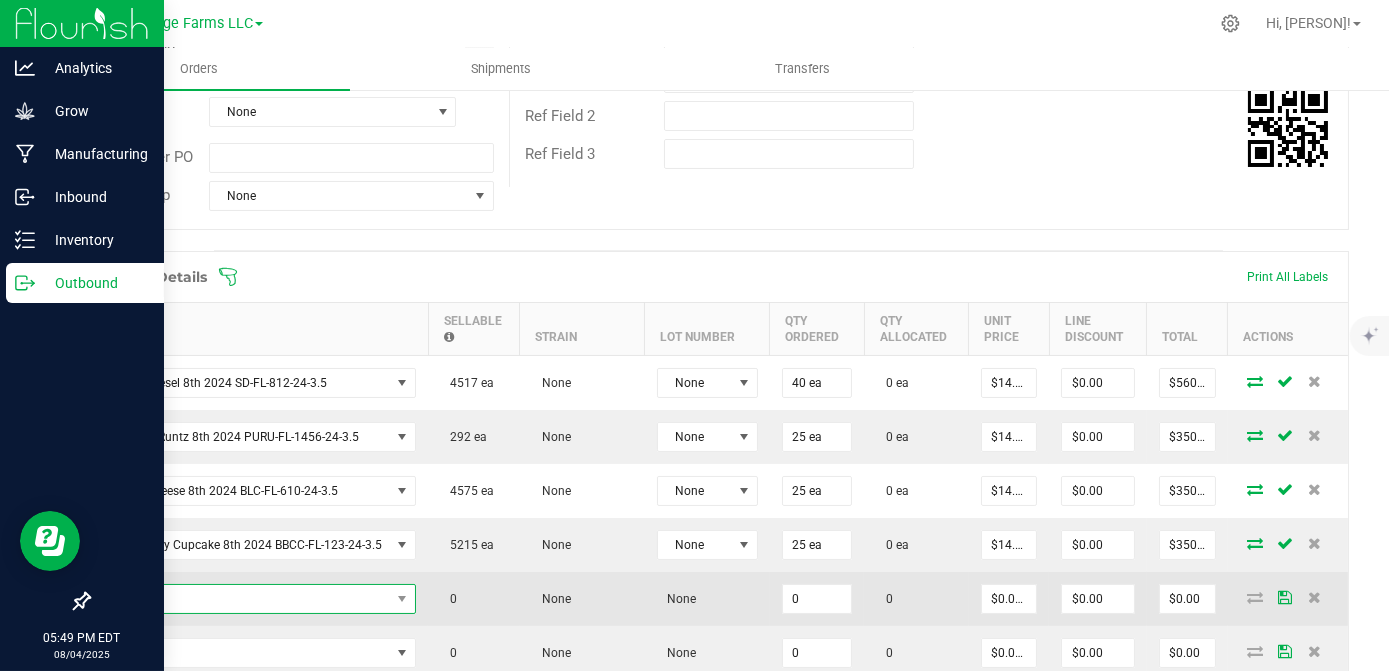 click at bounding box center (247, 599) 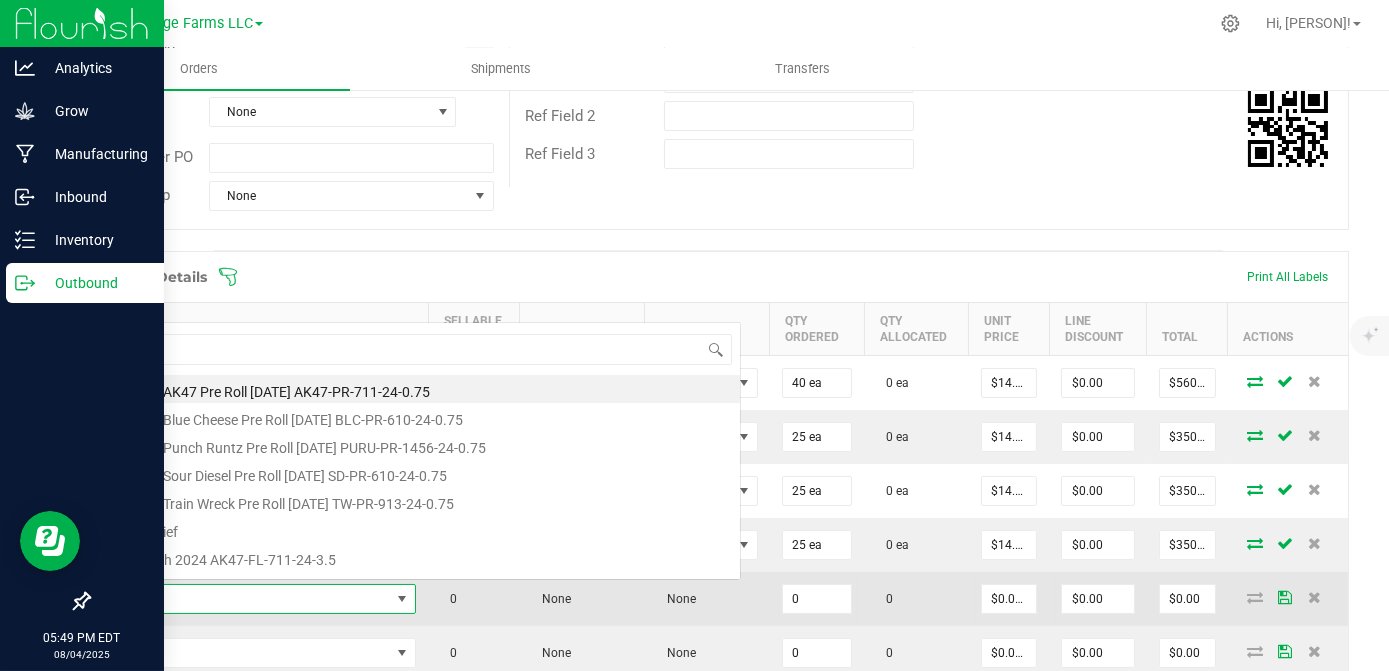 scroll, scrollTop: 0, scrollLeft: 0, axis: both 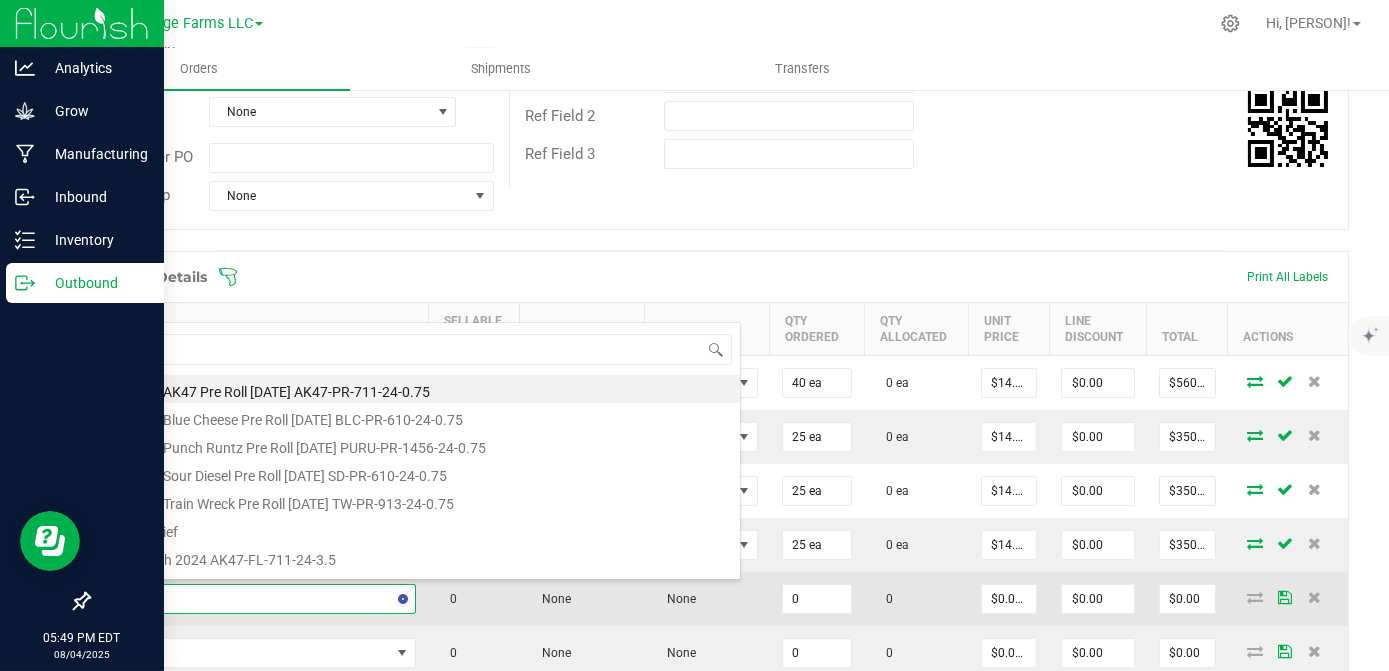 type on "KRA" 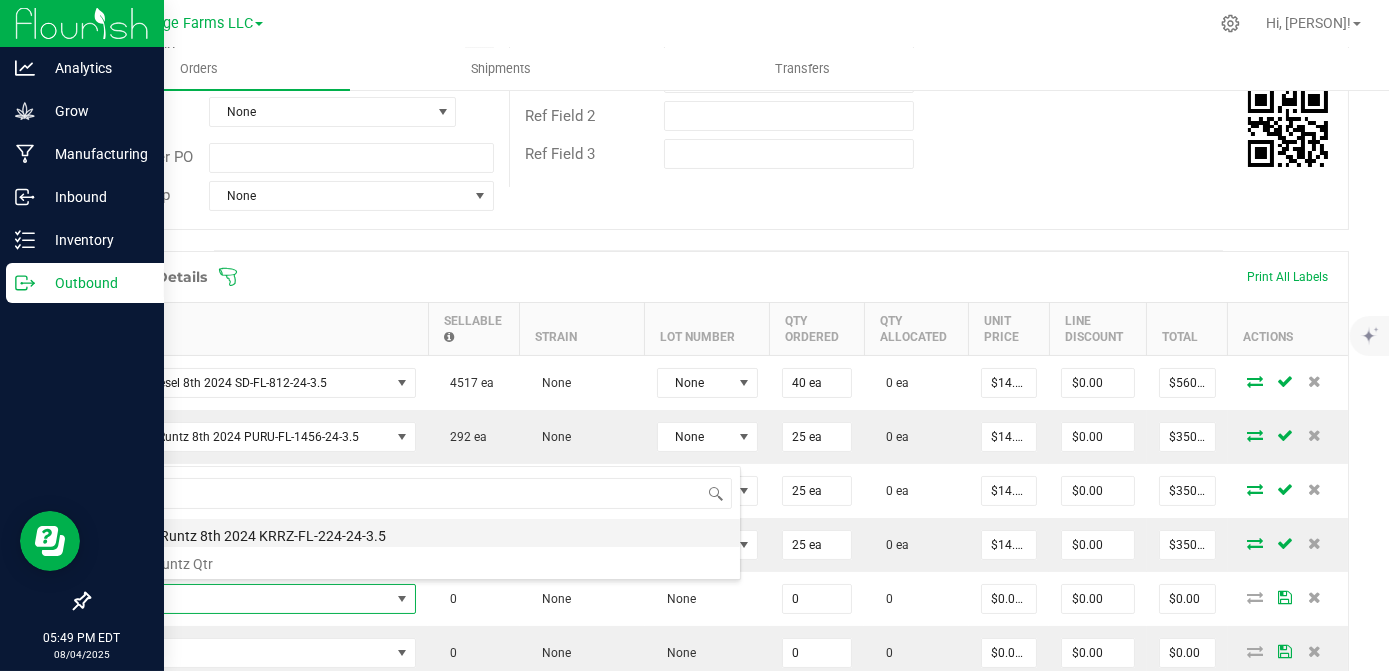 click on "KRAZY Runtz 8th 2024 KRRZ-FL-224-24-3.5" at bounding box center (421, 533) 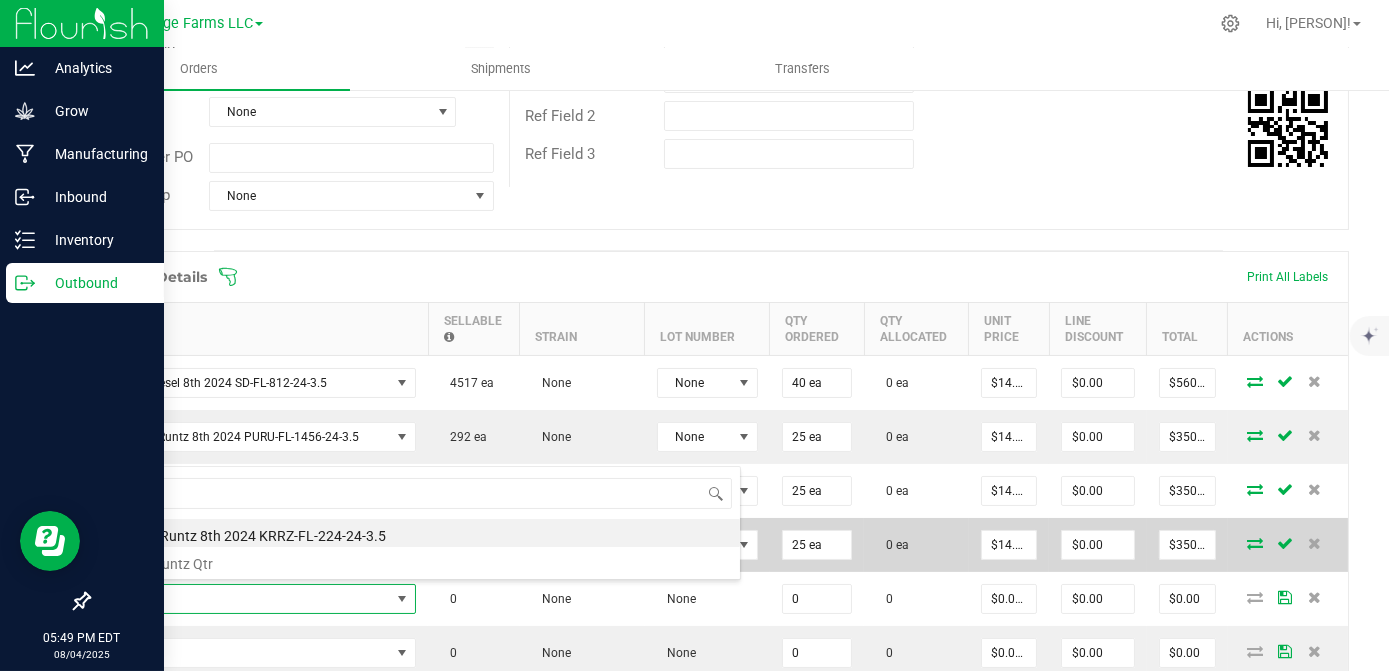 type on "0 ea" 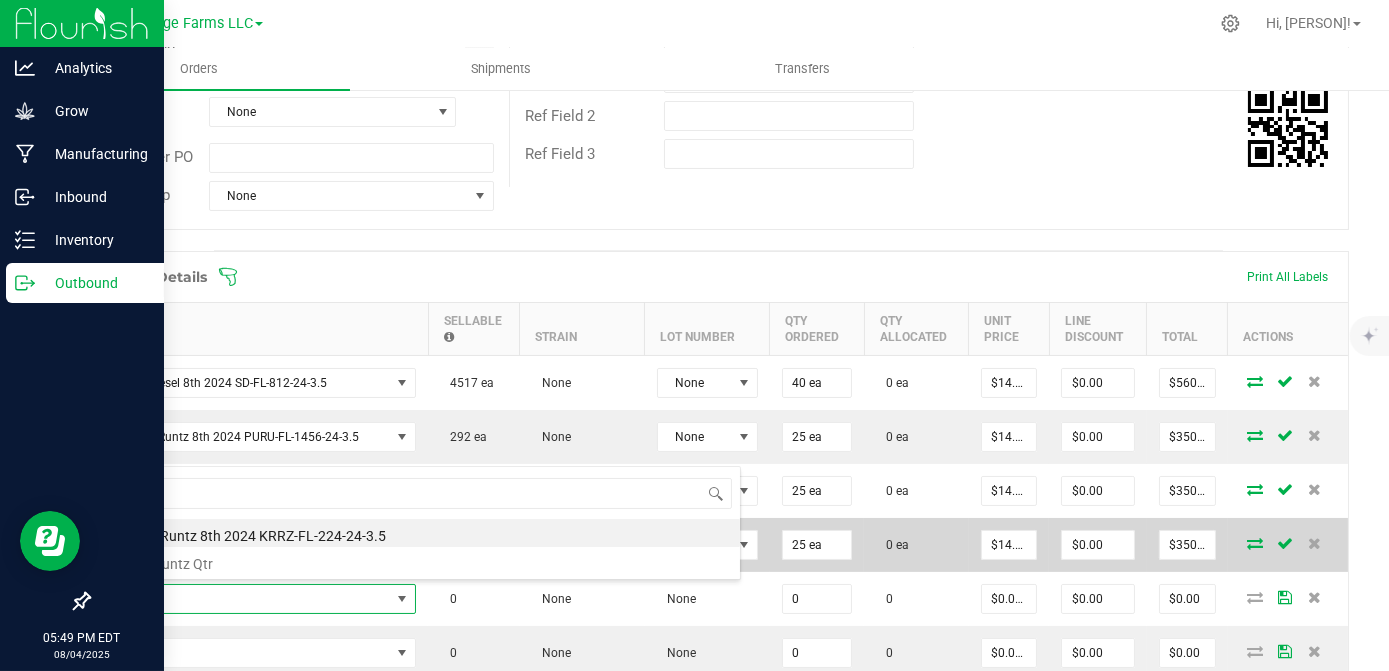 type on "$14.00000" 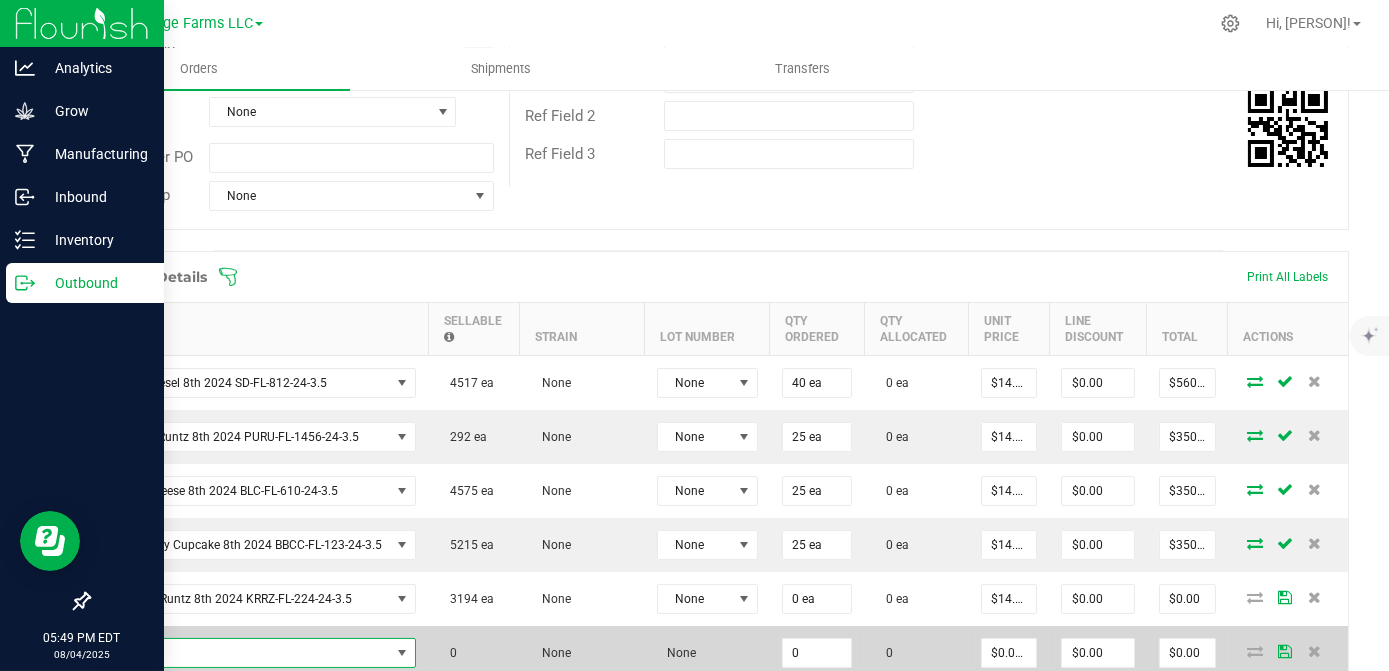 click at bounding box center (247, 653) 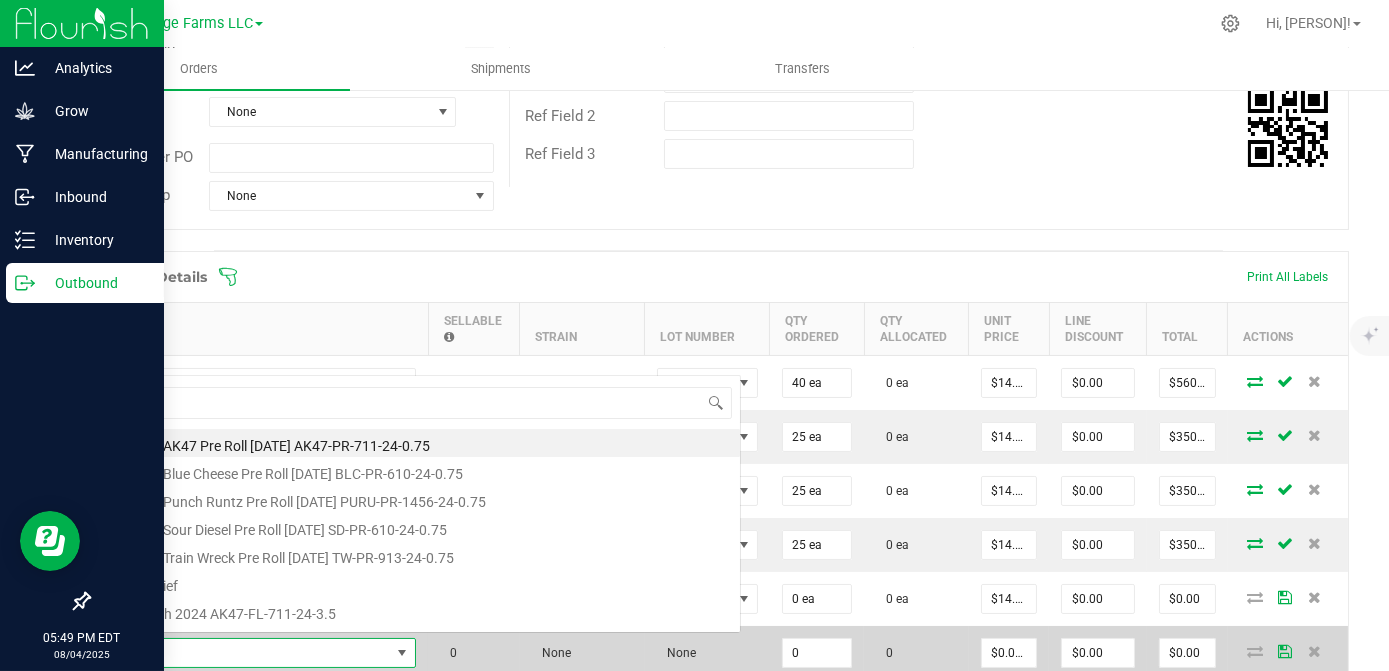 scroll, scrollTop: 0, scrollLeft: 0, axis: both 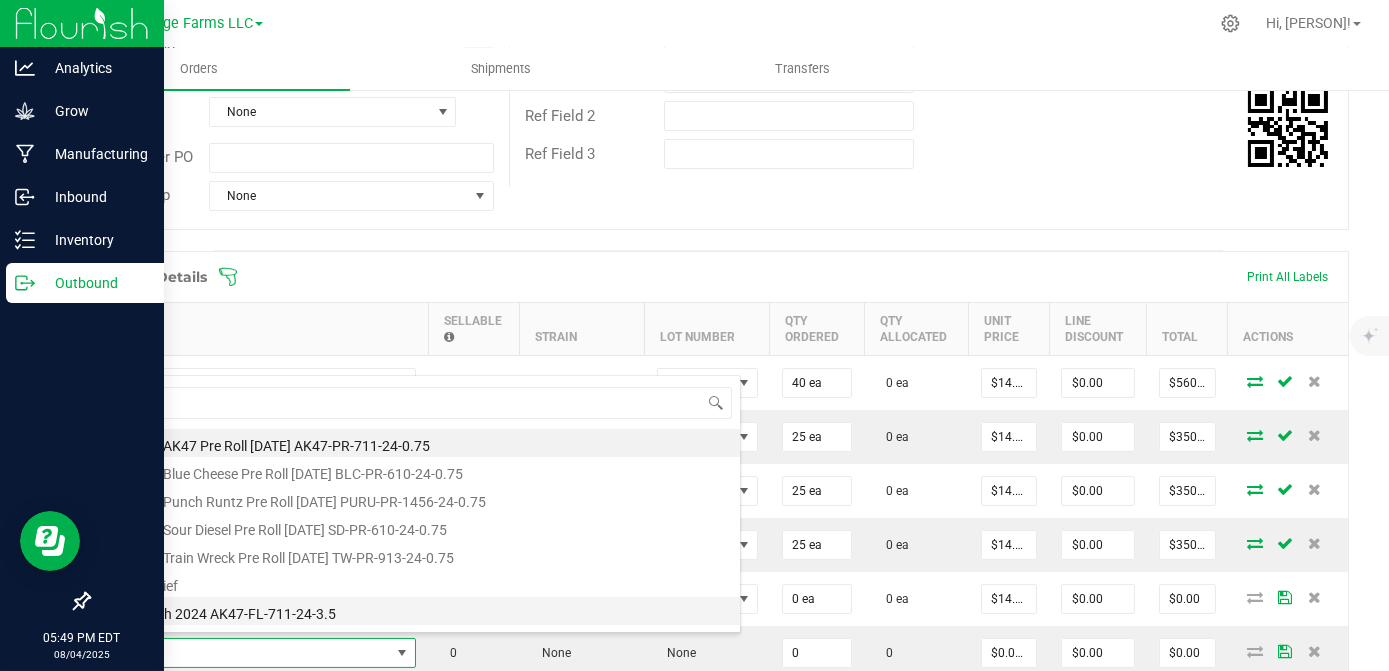click on "AK47 8th 2024 AK47-FL-711-24-3.5" at bounding box center [421, 611] 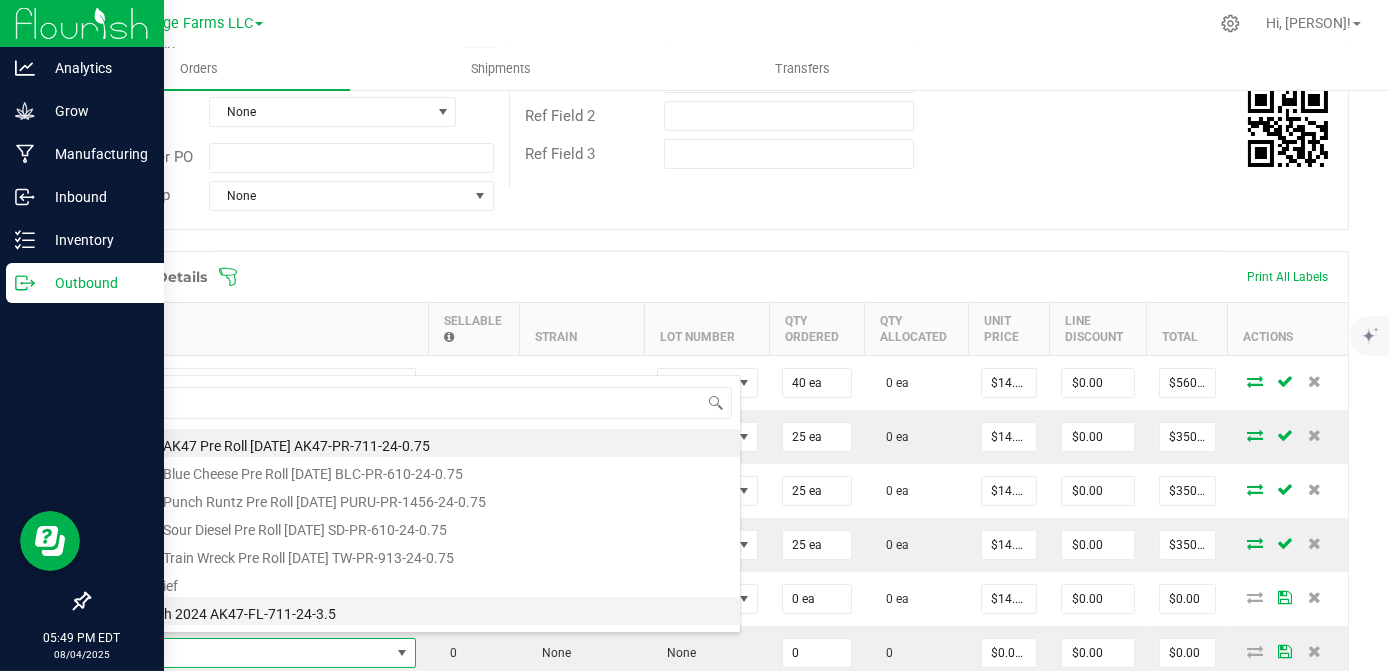 type on "0 ea" 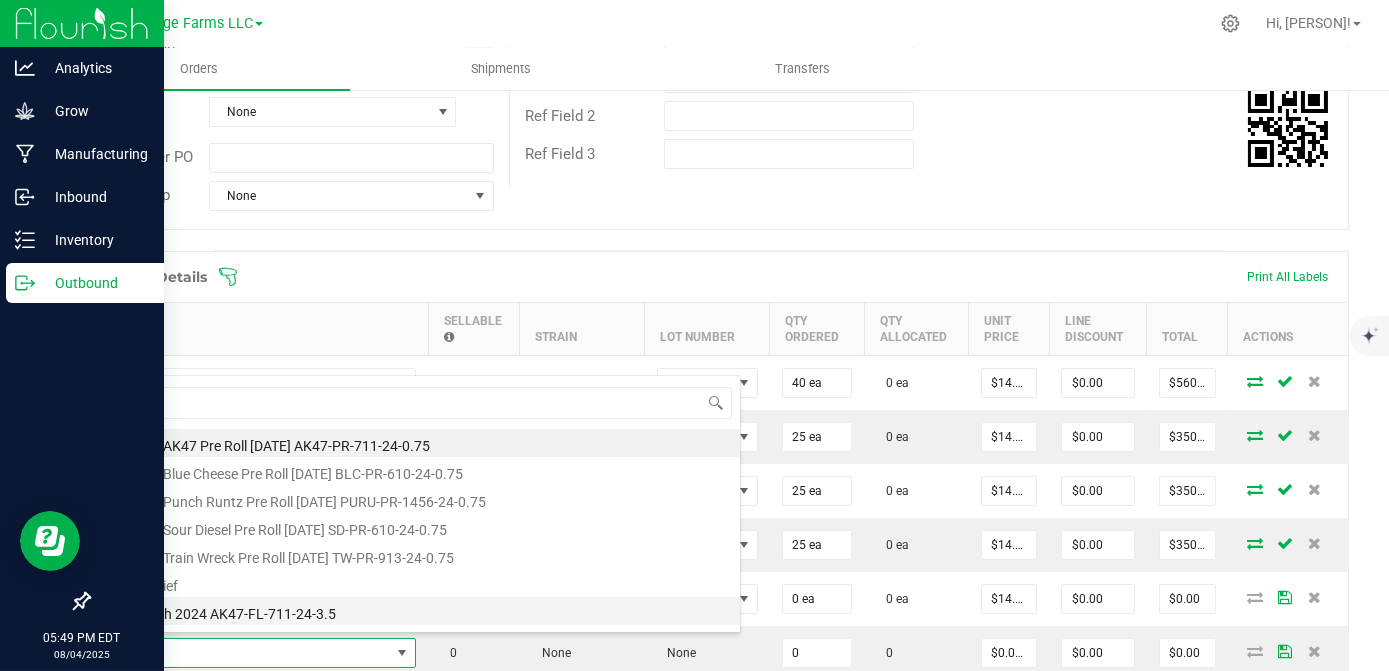 type on "$14.00000" 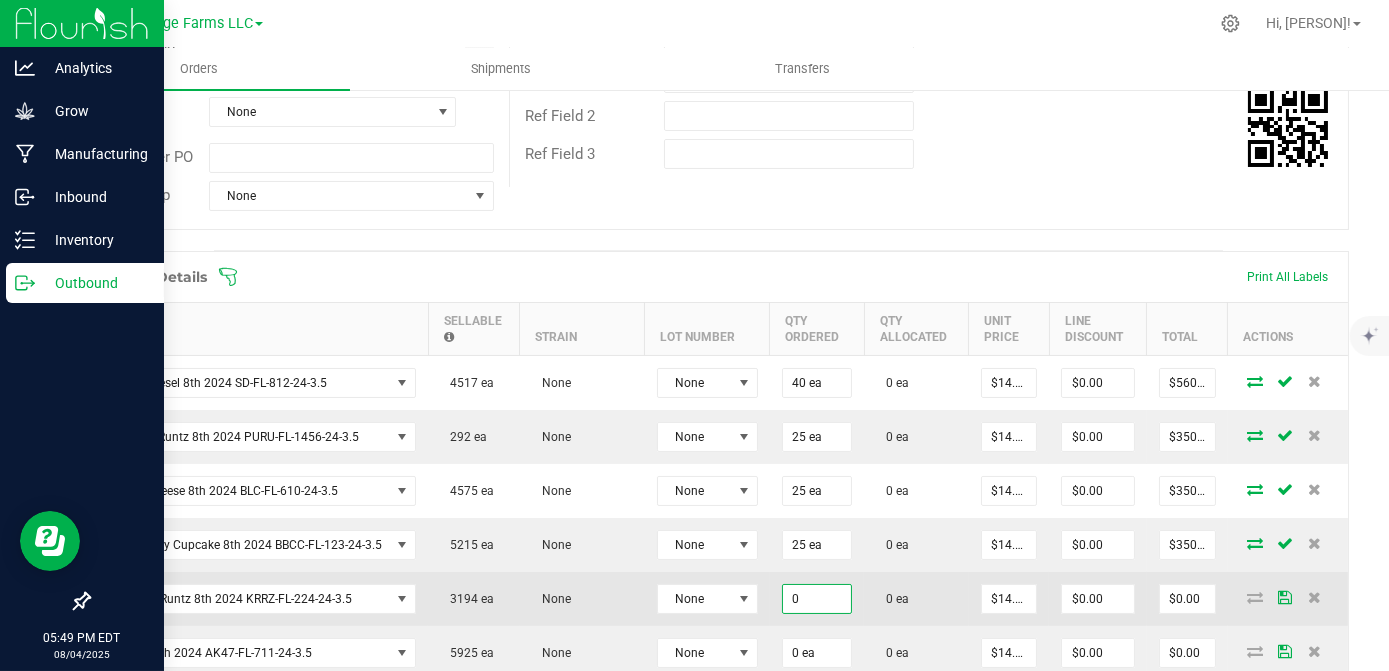 click on "0" at bounding box center [817, 599] 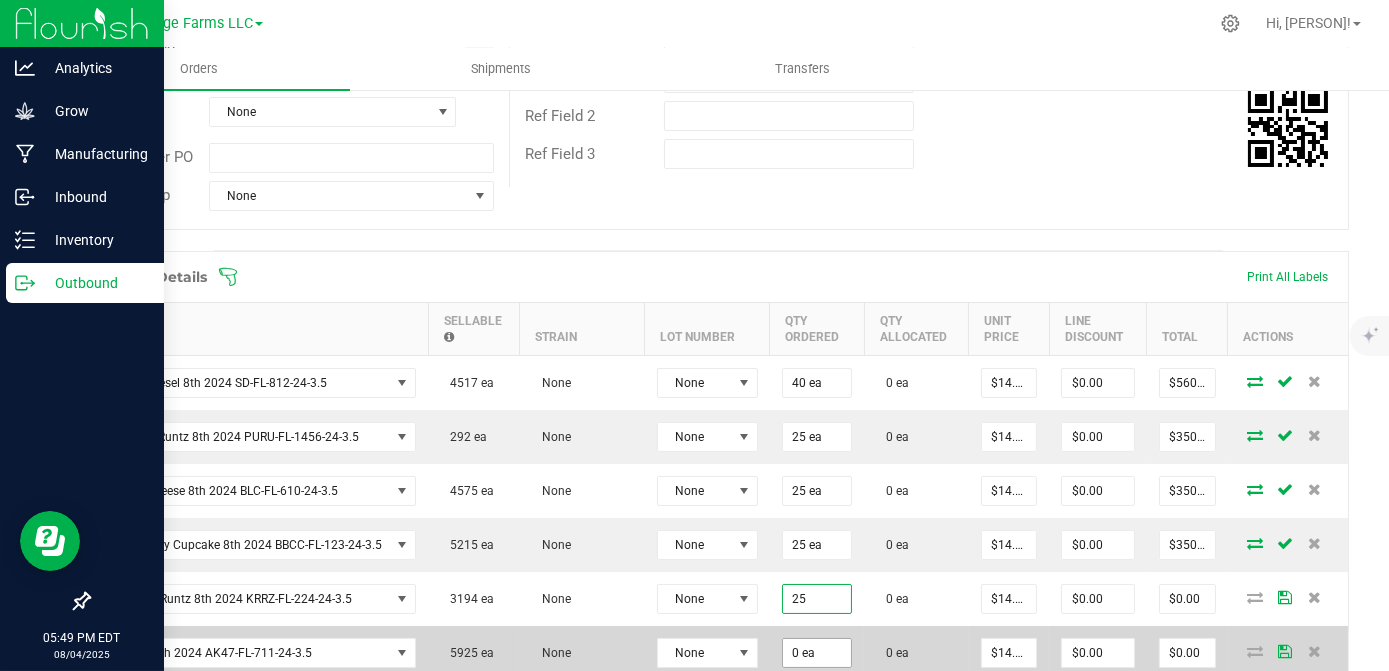 type on "25 ea" 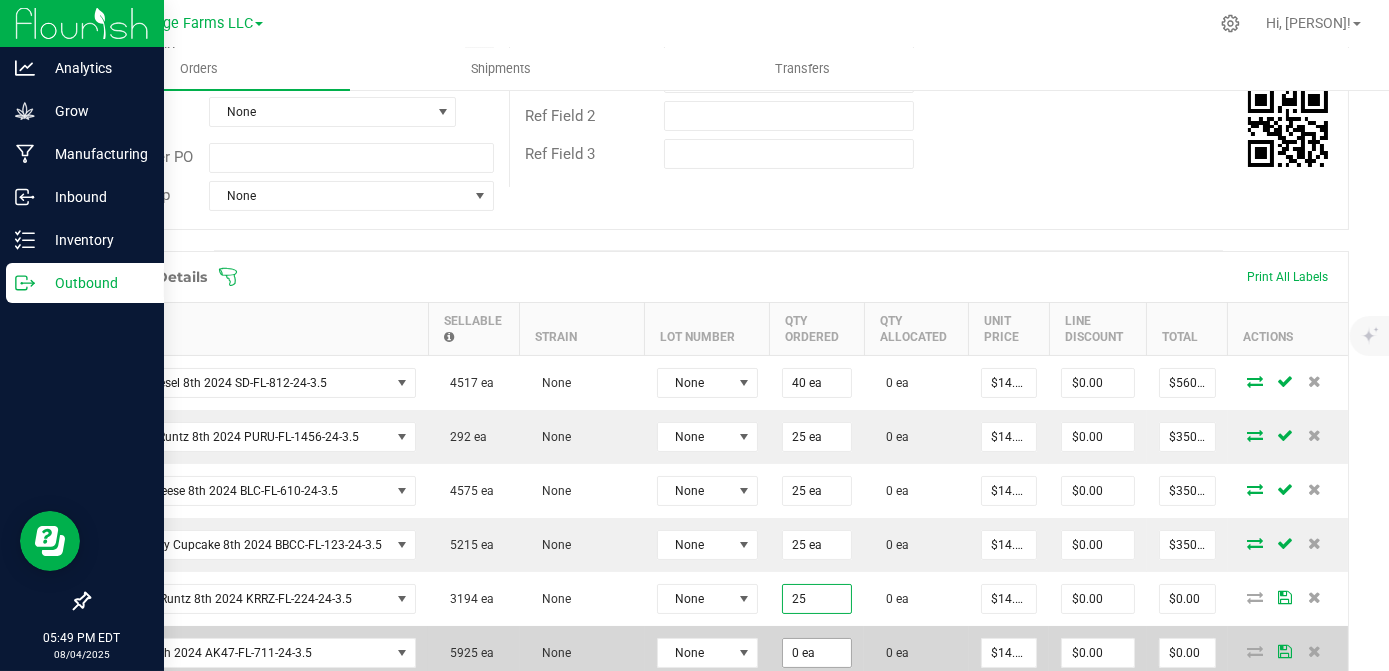 type on "$350.00" 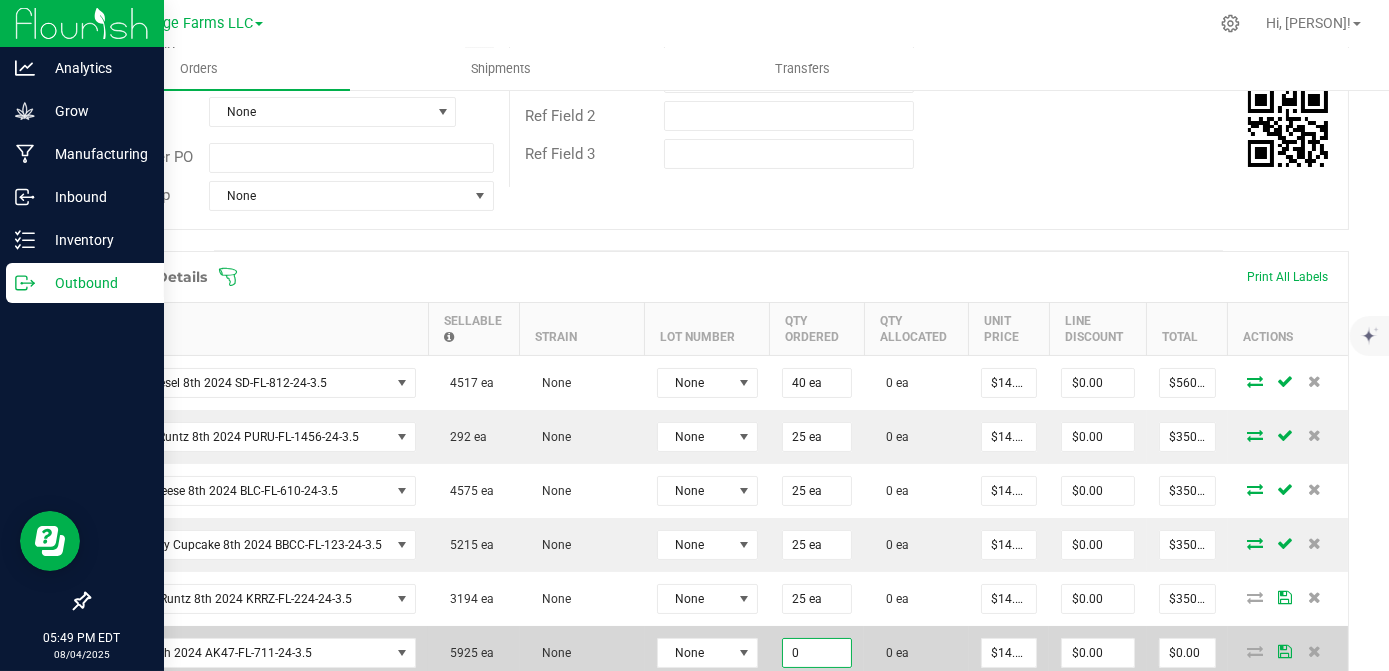 click on "0" at bounding box center (817, 653) 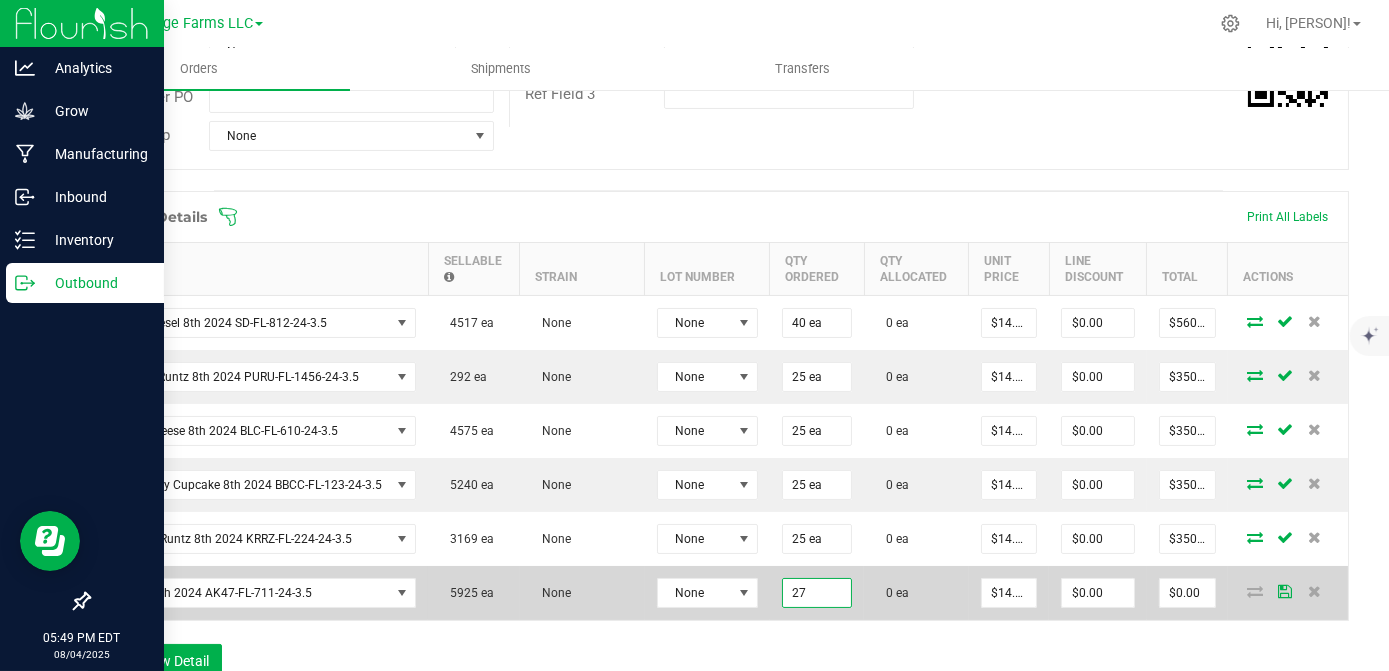 scroll, scrollTop: 454, scrollLeft: 0, axis: vertical 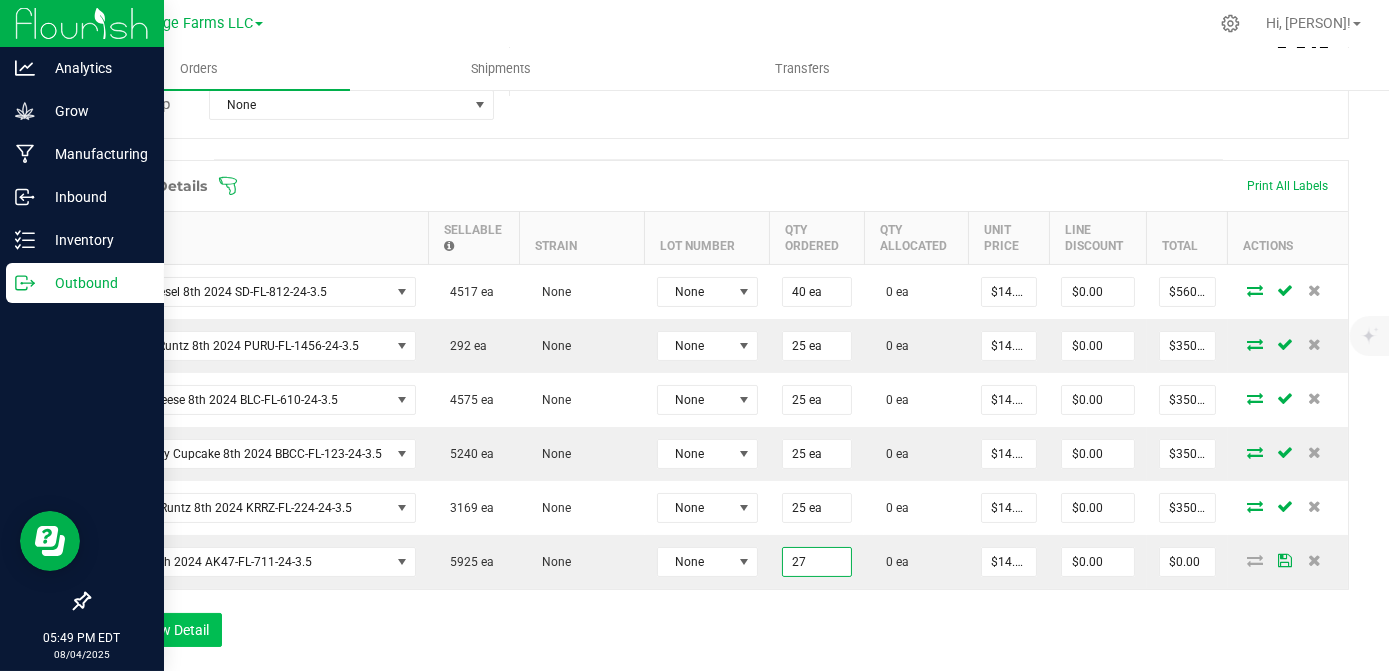 type on "27 ea" 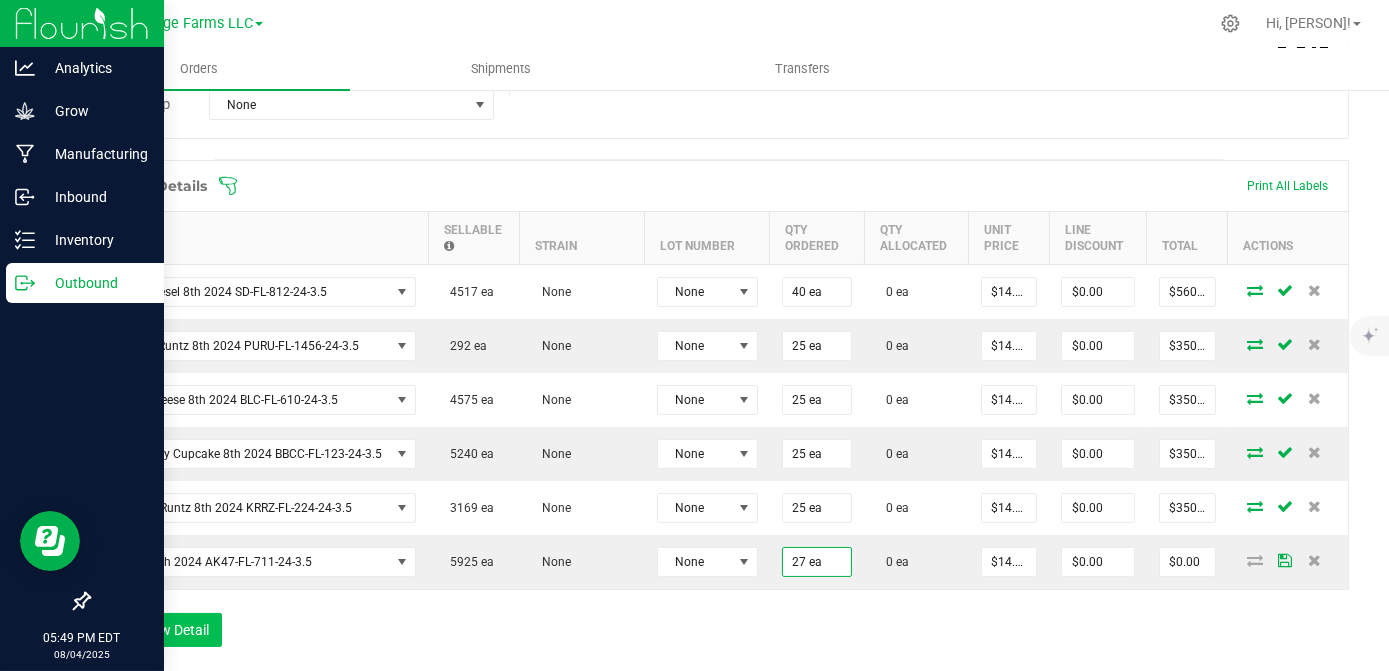 type on "$378.00" 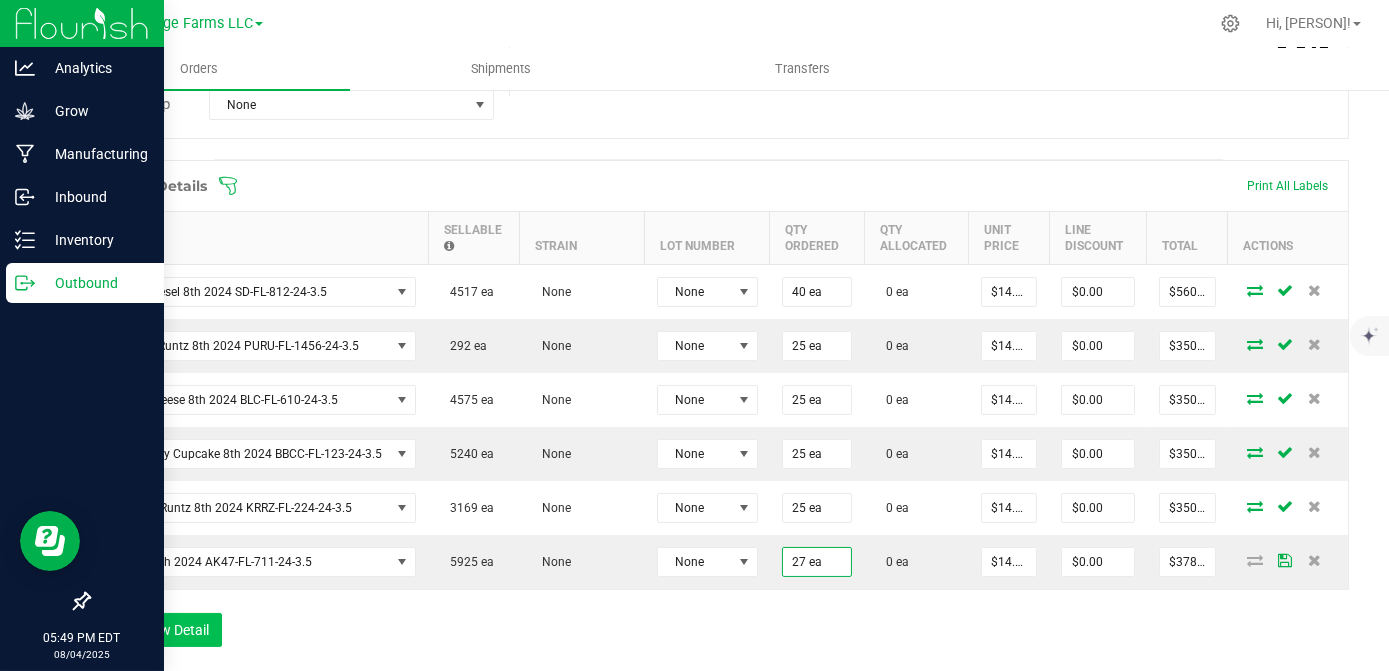 click on "Order Details Print All Labels Item  Sellable  Strain  Lot Number  Qty Ordered Qty Allocated Unit Price Line Discount Total Actions Sour Diesel 8th 2024 SD-FL-812-24-3.5  4517 ea   None  None 40 ea  0 ea  $14.00000 $0.00 $560.00 Punch Runtz 8th 2024 PURU-FL-1456-24-3.5  292 ea   None  None 25 ea  0 ea  $14.00000 $0.00 $350.00 Blue Cheese 8th 2024 BLC-FL-610-24-3.5  4575 ea   None  None 25 ea  0 ea  $14.00000 $0.00 $350.00 Blueberry Cupcake 8th 2024 BBCC-FL-123-24-3.5  5240 ea   None  None 25 ea  0 ea  $14.00000 $0.00 $350.00 KRAZY Runtz 8th 2024 KRRZ-FL-224-24-3.5  3169 ea   None  None 25 ea  0 ea  $14.00000 $0.00 $350.00 AK47 8th 2024 AK47-FL-711-24-3.5  5925 ea   None  None 27 ea  0 ea  $14.00000 $0.00 $378.00
Add New Detail" at bounding box center [718, 413] 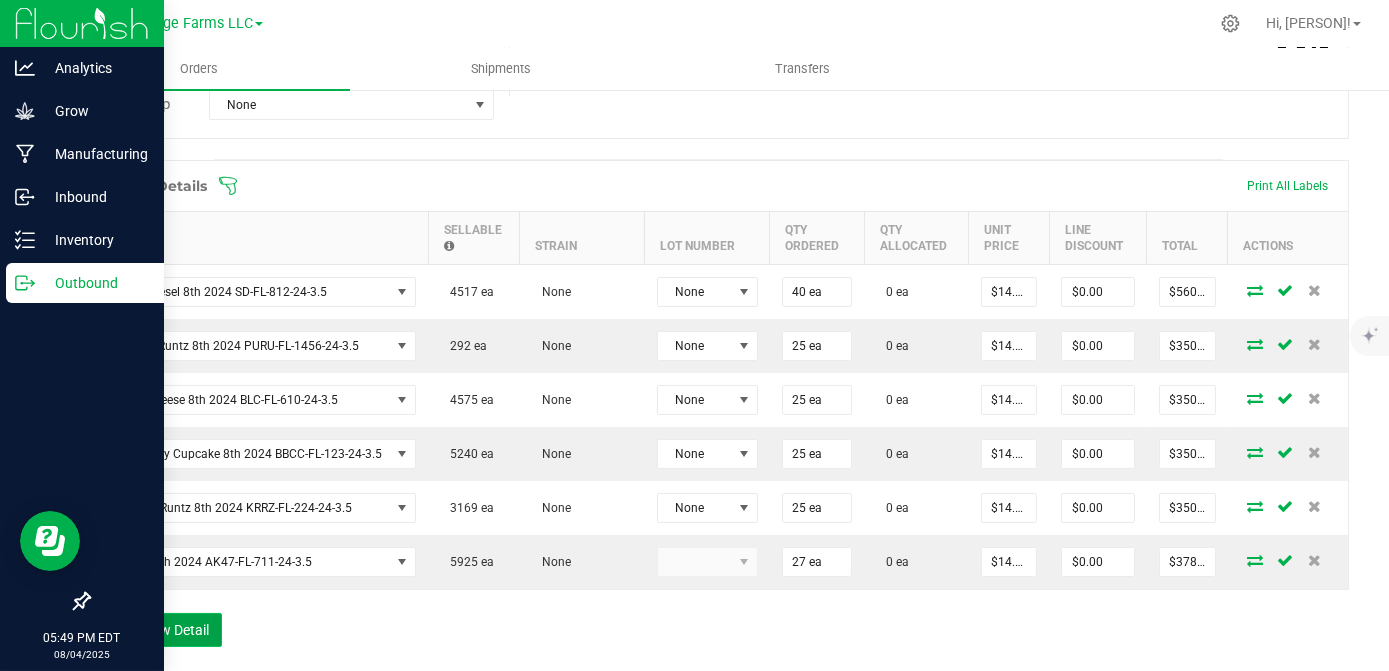 click on "Add New Detail" at bounding box center (155, 630) 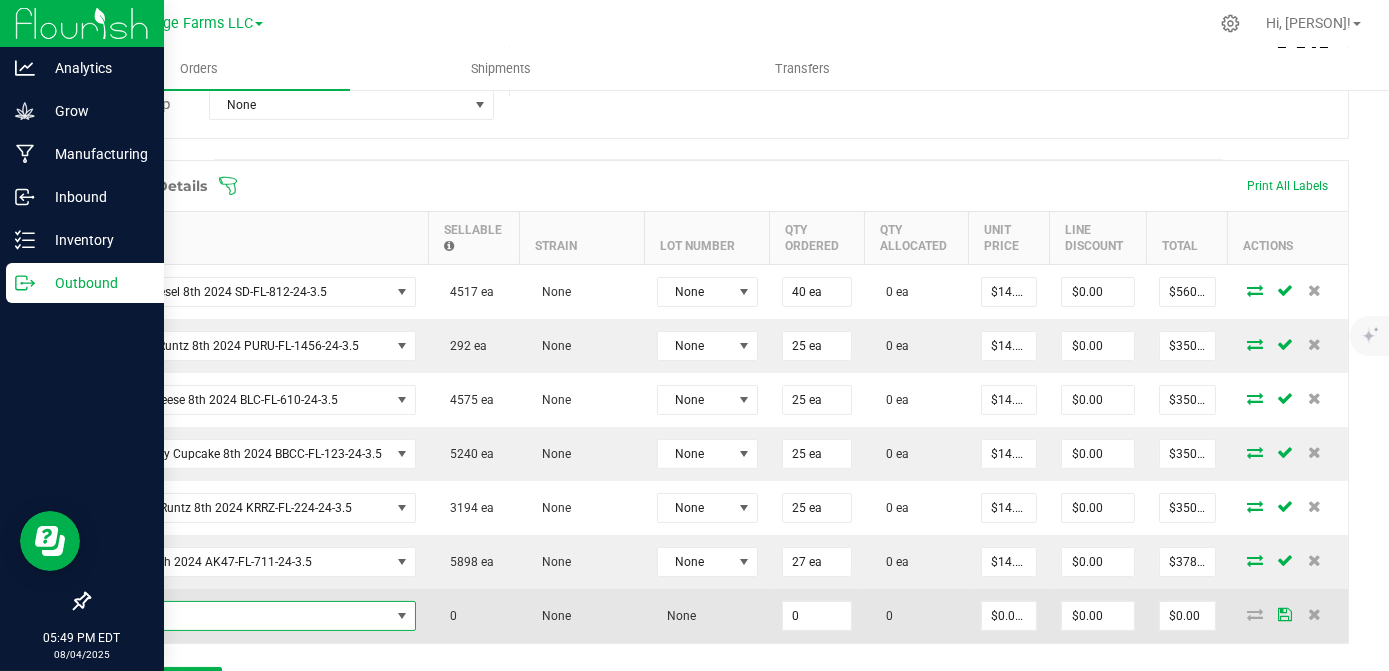 click at bounding box center [247, 616] 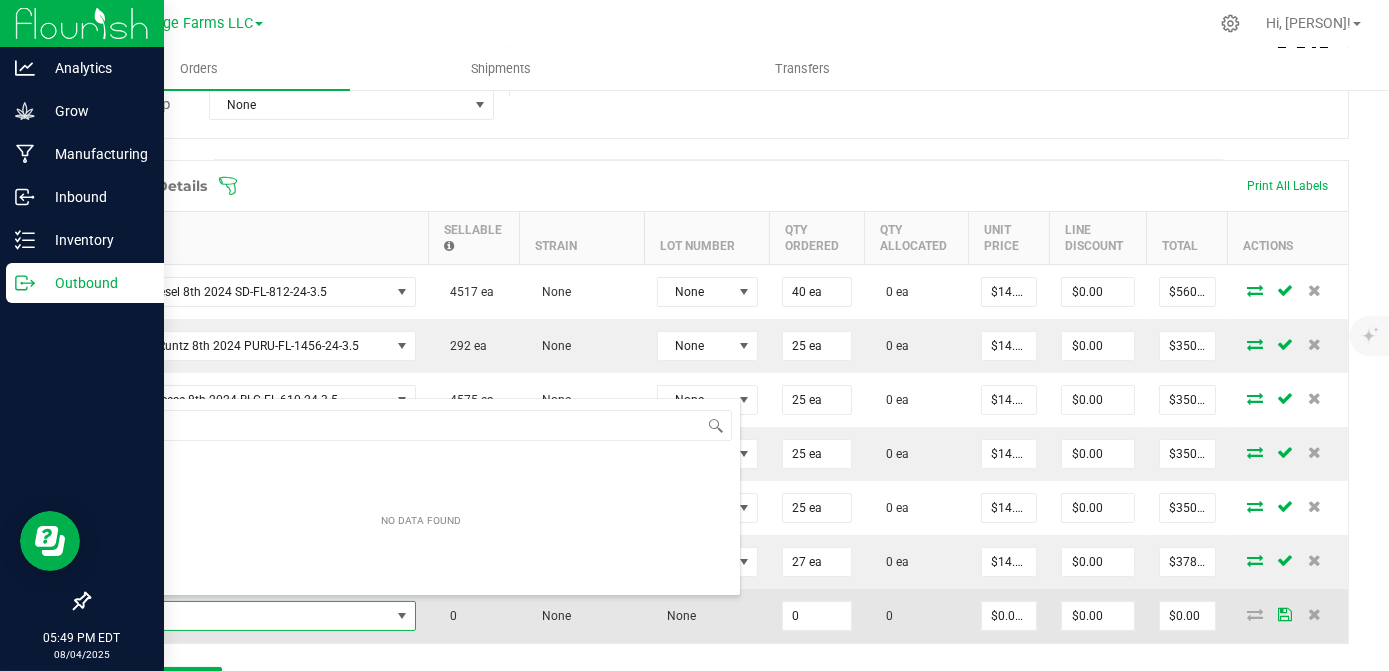 scroll, scrollTop: 99970, scrollLeft: 99688, axis: both 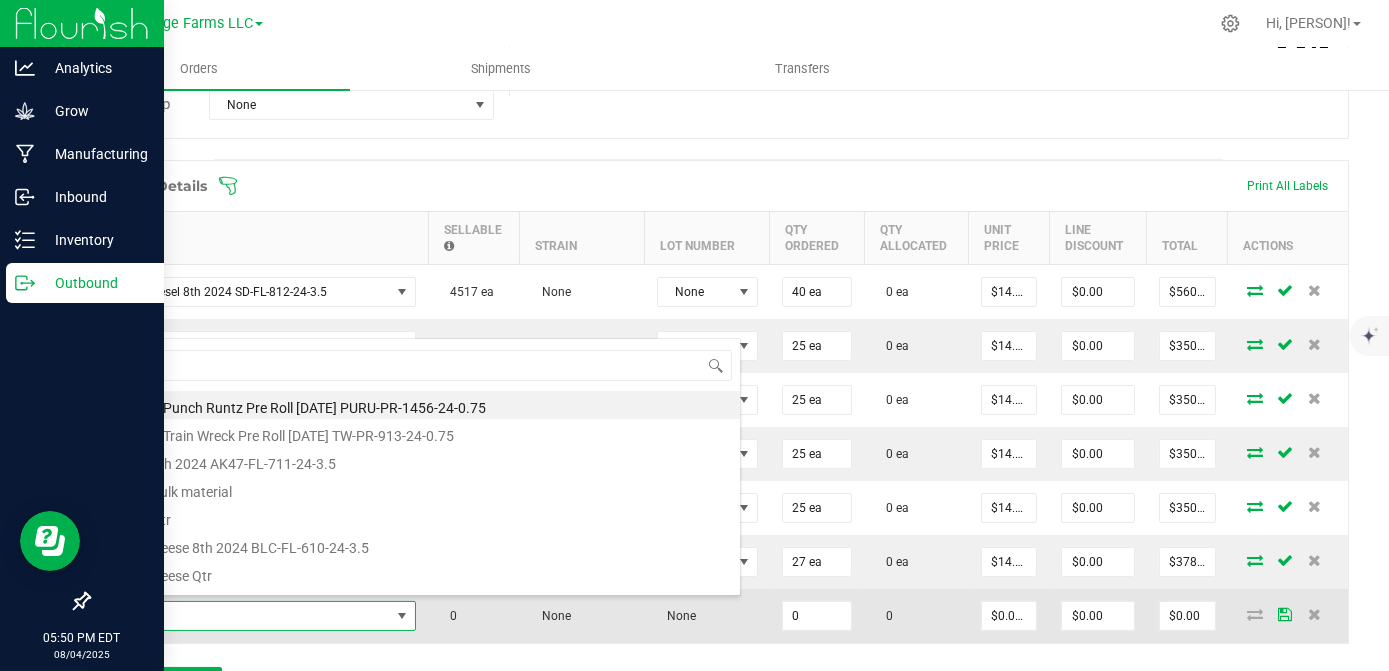 type on "TW" 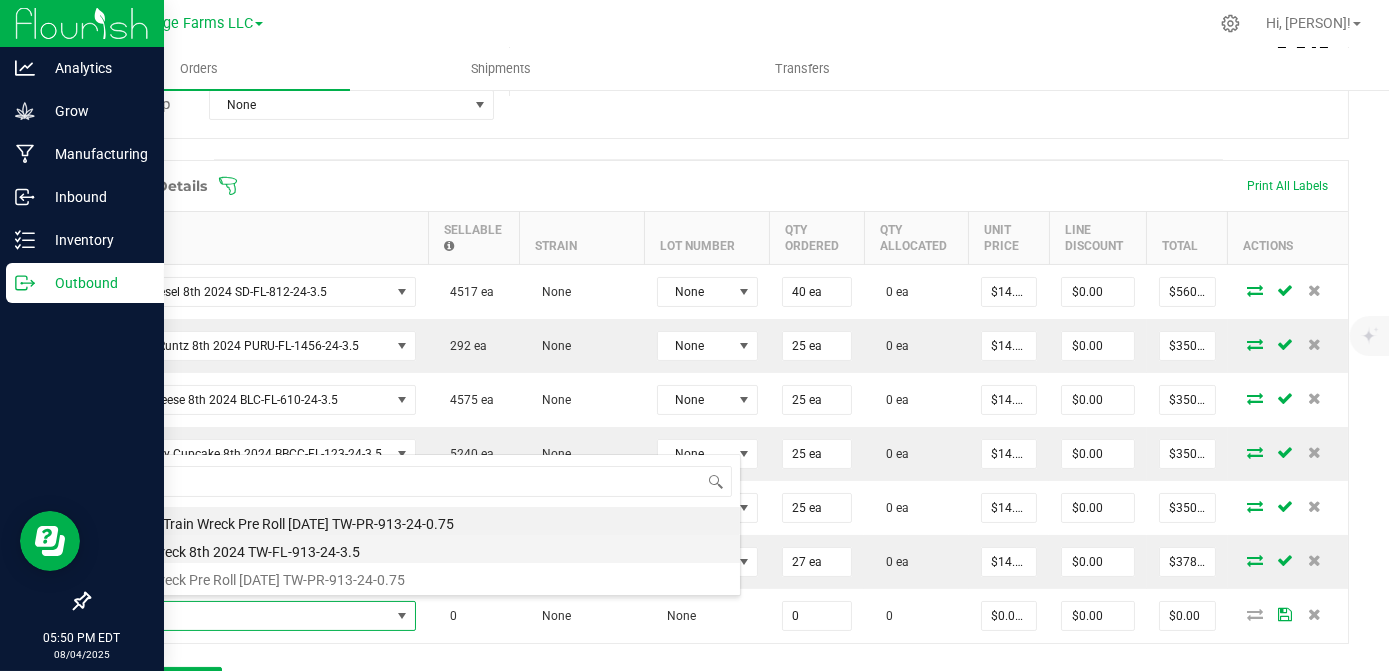 click on "Train Wreck 8th 2024 TW-FL-913-24-3.5" at bounding box center [421, 549] 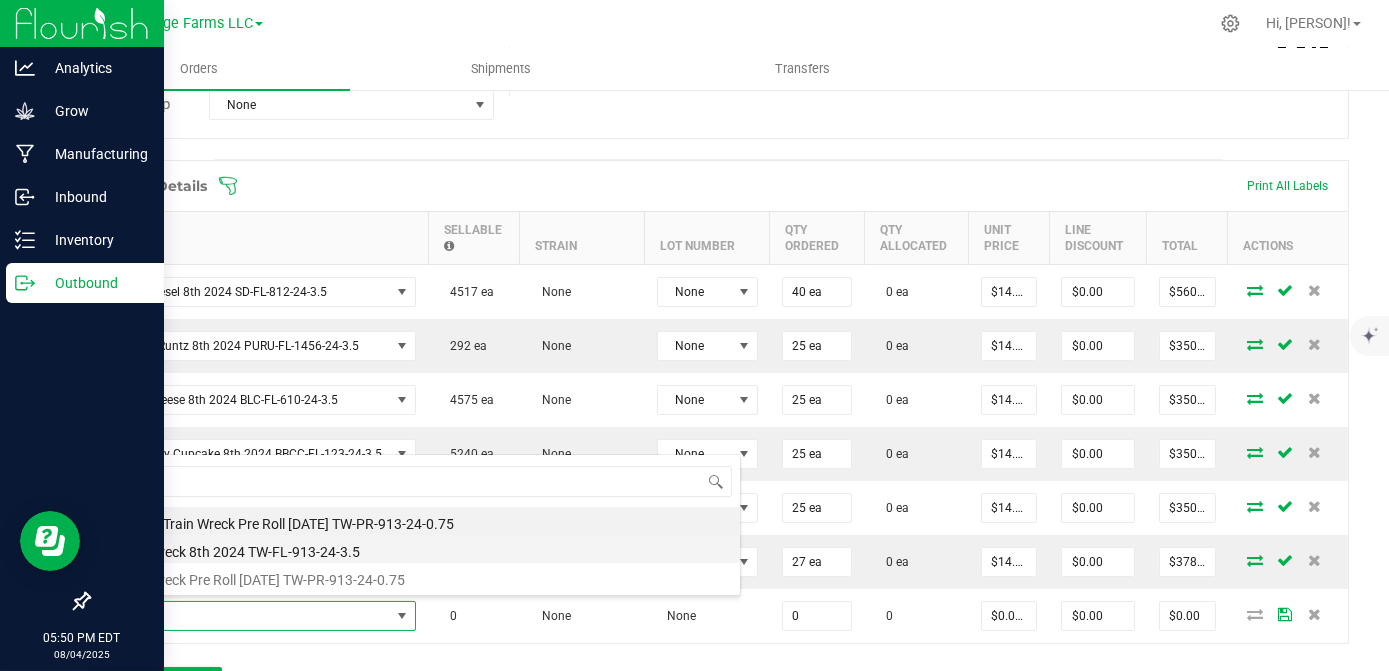 type on "0 ea" 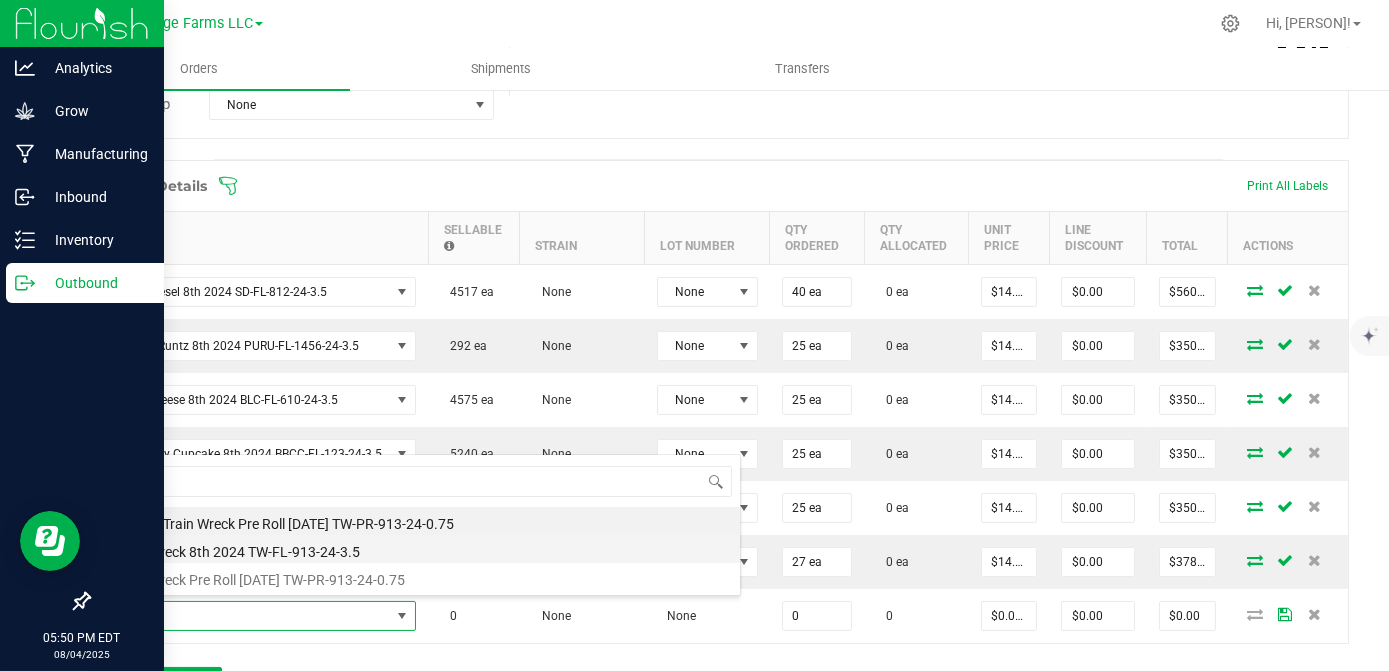 type on "$14.00000" 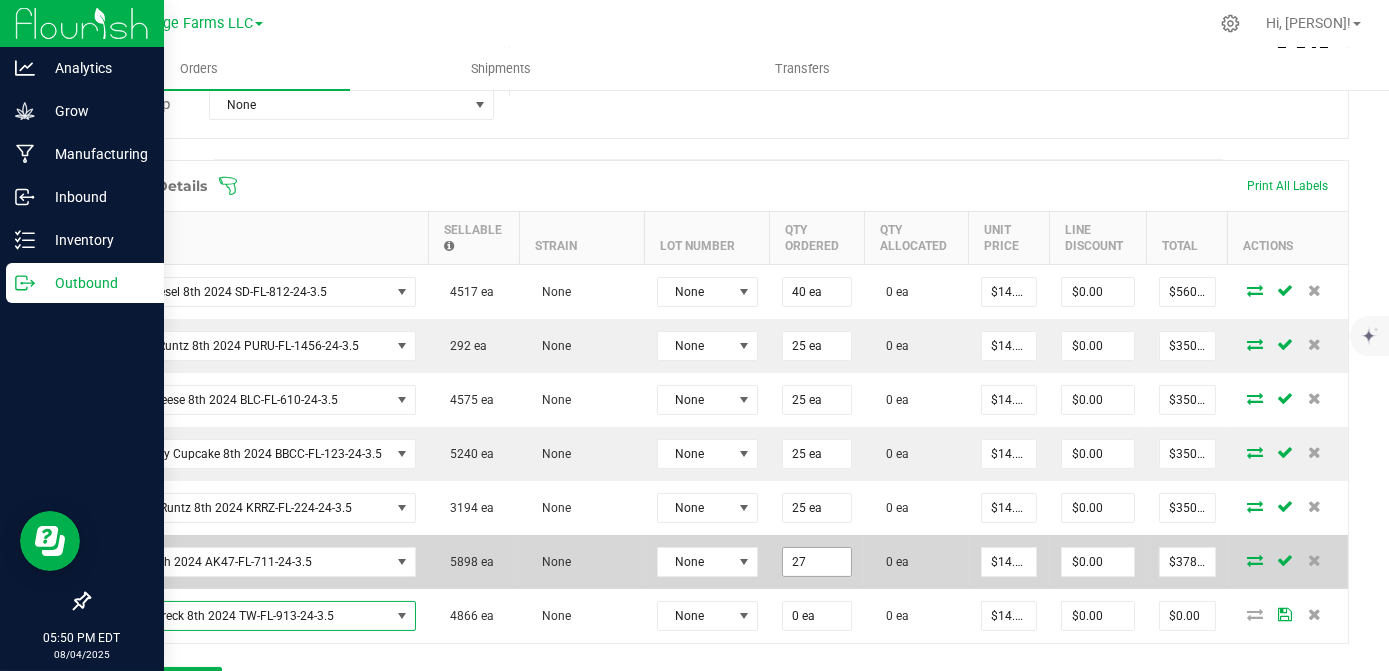 click on "27" at bounding box center (817, 562) 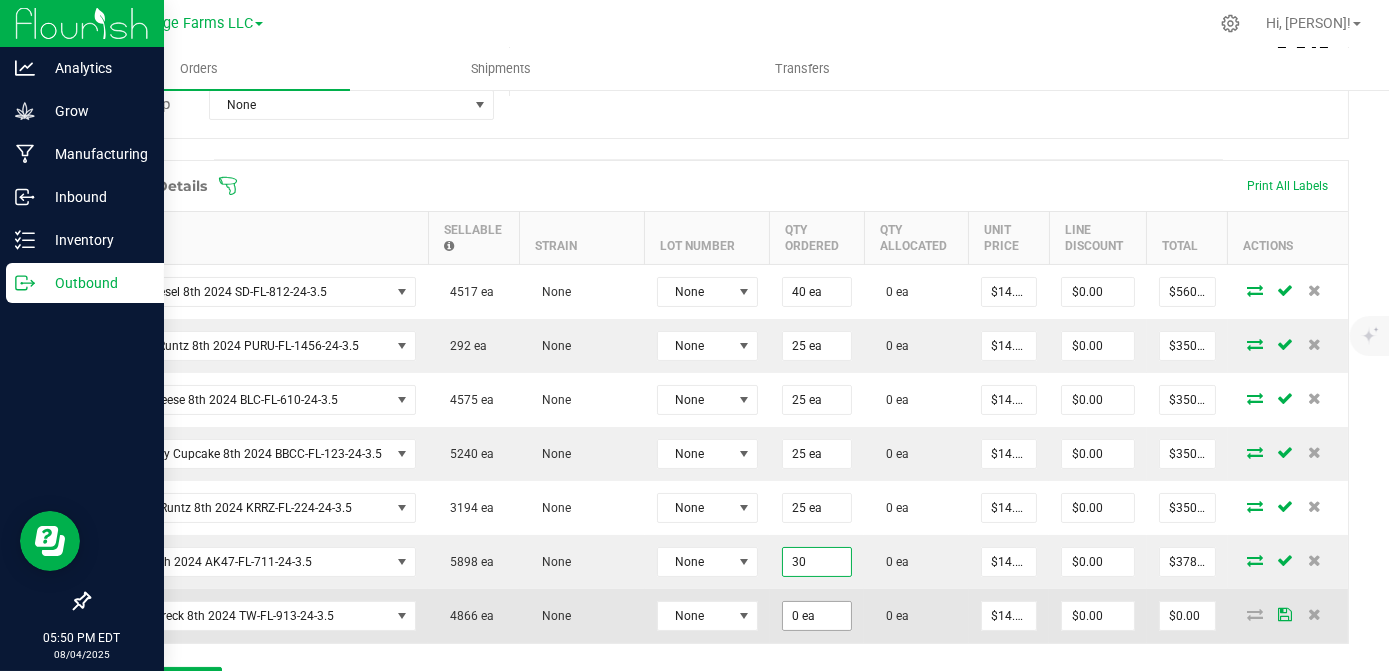 type on "30 ea" 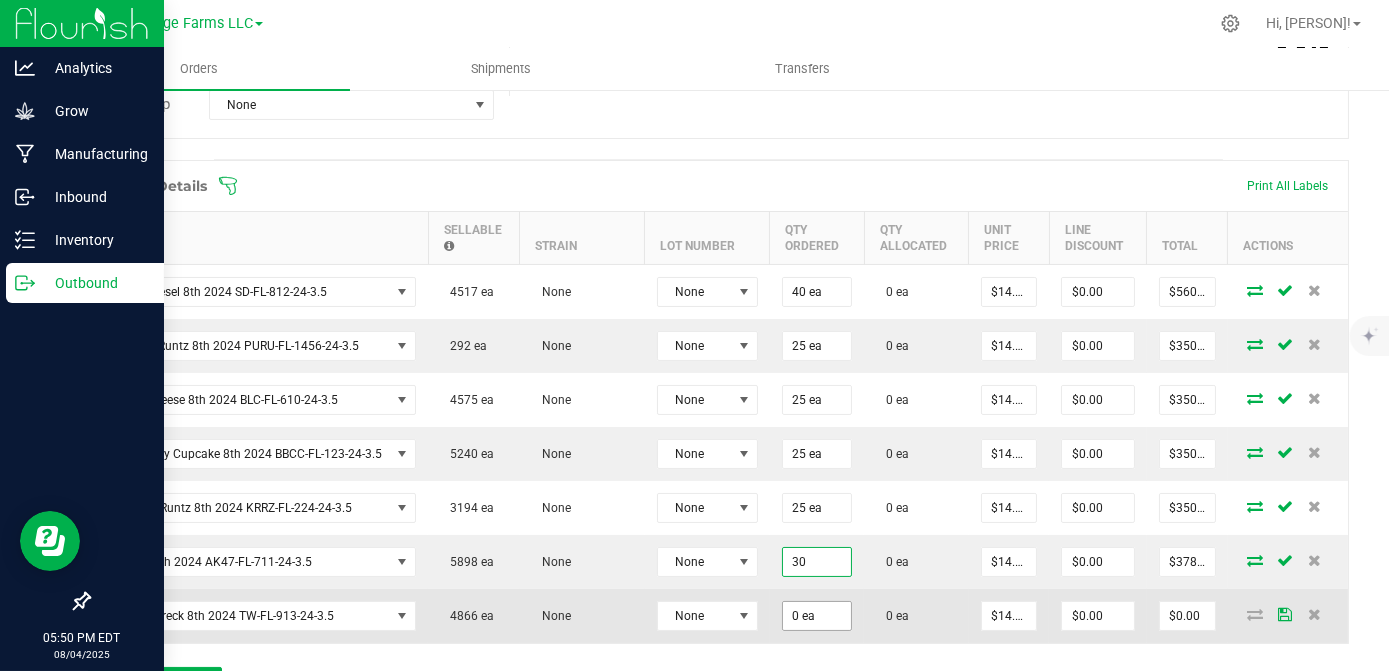 type on "$420.00" 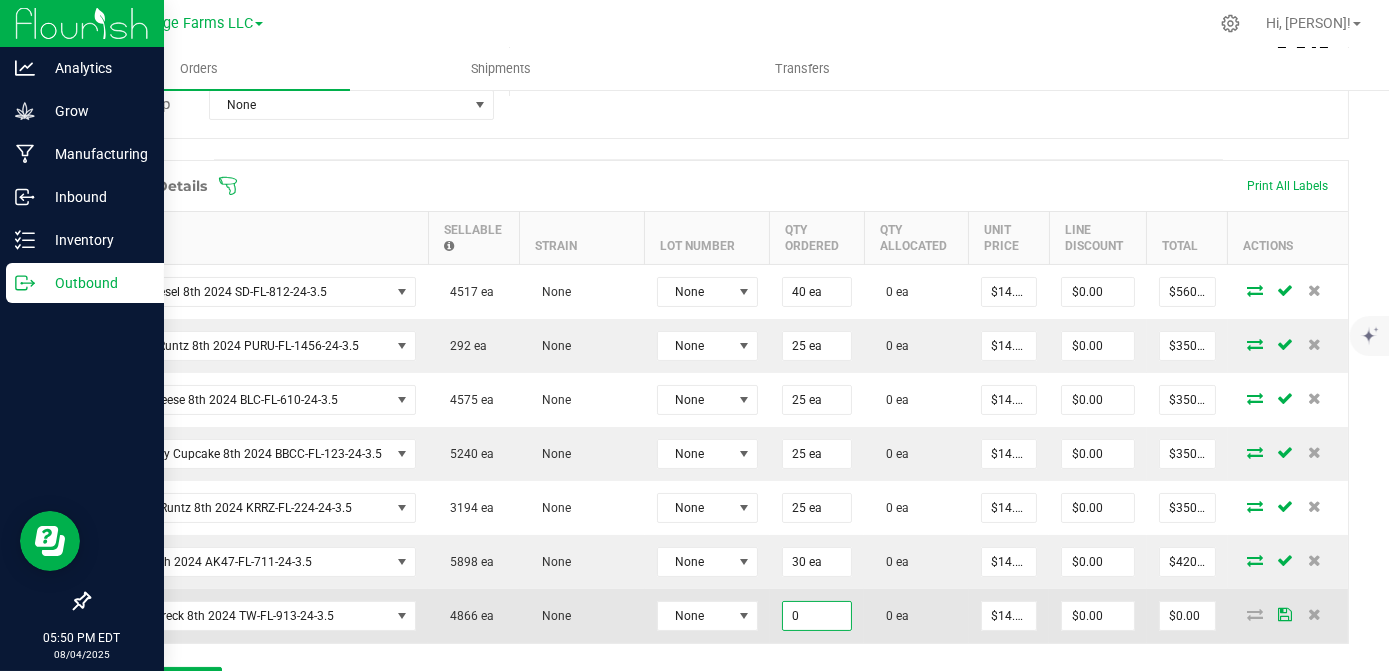 click on "0" at bounding box center (817, 616) 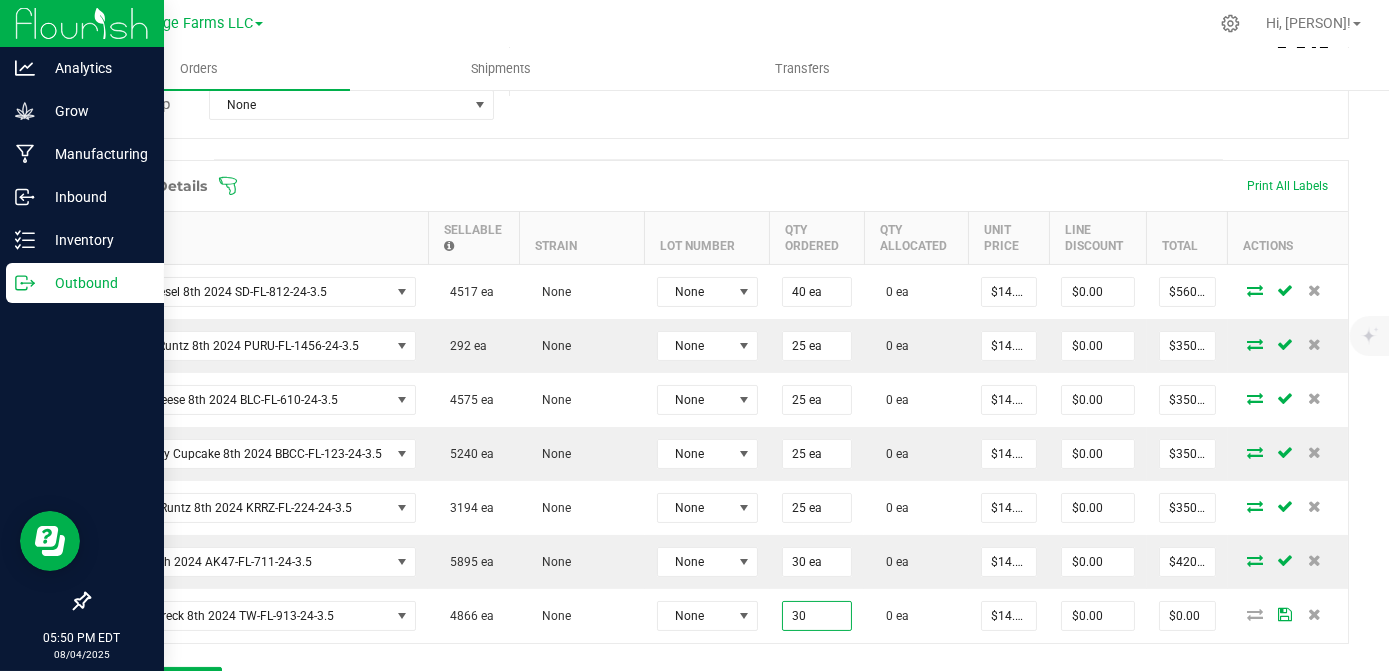 type on "30 ea" 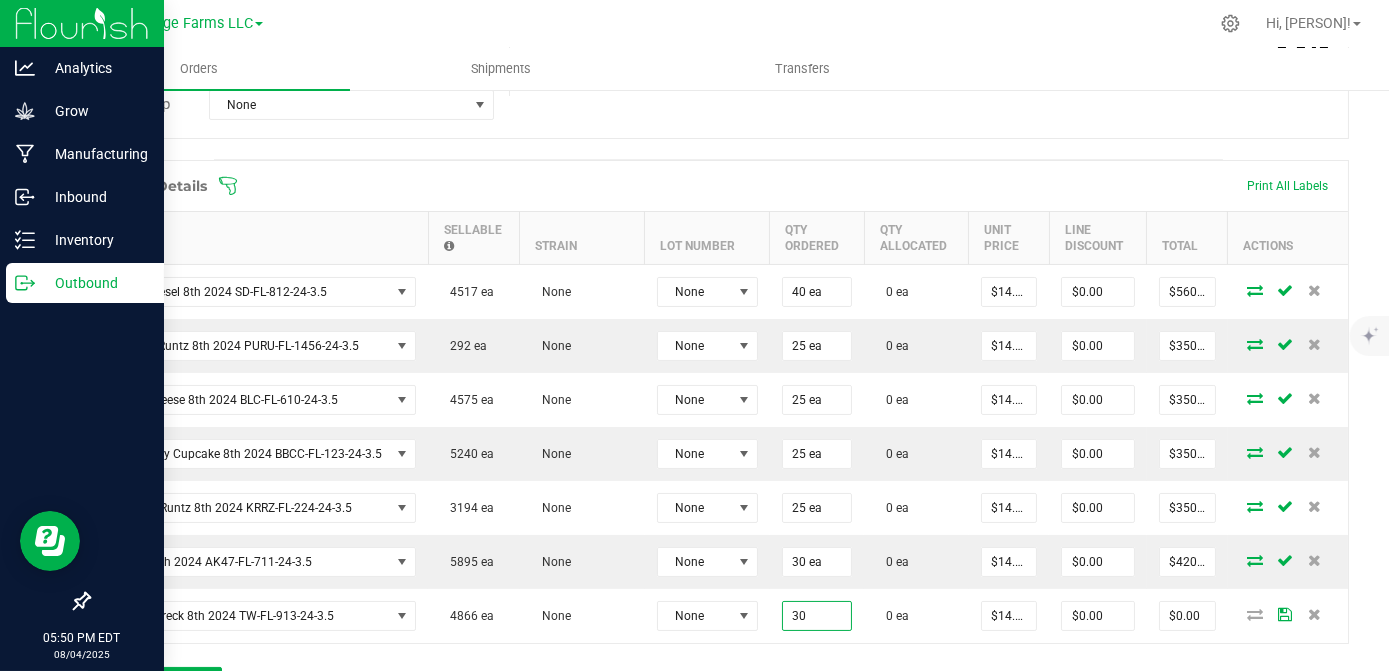 type on "$420.00" 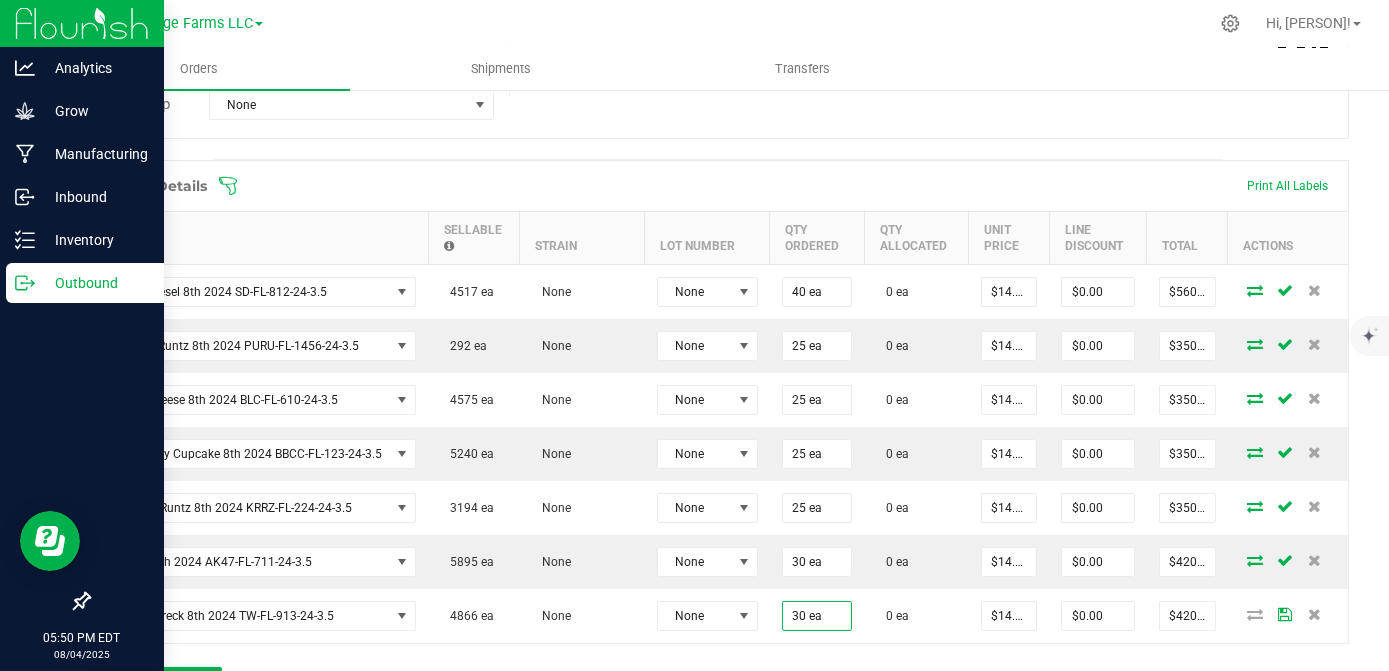 click on "Order Details Print All Labels Item  Sellable  Strain  Lot Number  Qty Ordered Qty Allocated Unit Price Line Discount Total Actions Sour Diesel 8th 2024 SD-FL-812-24-3.5  4517 ea   None  None 40 ea  0 ea  $14.00000 $0.00 $560.00 Punch Runtz 8th 2024 PURU-FL-1456-24-3.5  292 ea   None  None 25 ea  0 ea  $14.00000 $0.00 $350.00 Blue Cheese 8th 2024 BLC-FL-610-24-3.5  4575 ea   None  None 25 ea  0 ea  $14.00000 $0.00 $350.00 Blueberry Cupcake 8th 2024 BBCC-FL-123-24-3.5  5240 ea   None  None 25 ea  0 ea  $14.00000 $0.00 $350.00 KRAZY Runtz 8th 2024 KRRZ-FL-224-24-3.5  3194 ea   None  None 25 ea  0 ea  $14.00000 $0.00 $350.00 AK47 8th 2024 AK47-FL-711-24-3.5  5895 ea   None  None 30 ea  0 ea  $14.00000 $0.00 $420.00 Train Wreck 8th 2024 TW-FL-913-24-3.5  4866 ea   None  None 30 ea  0 ea  $14.00000 $0.00 $420.00
Add New Detail" at bounding box center (718, 440) 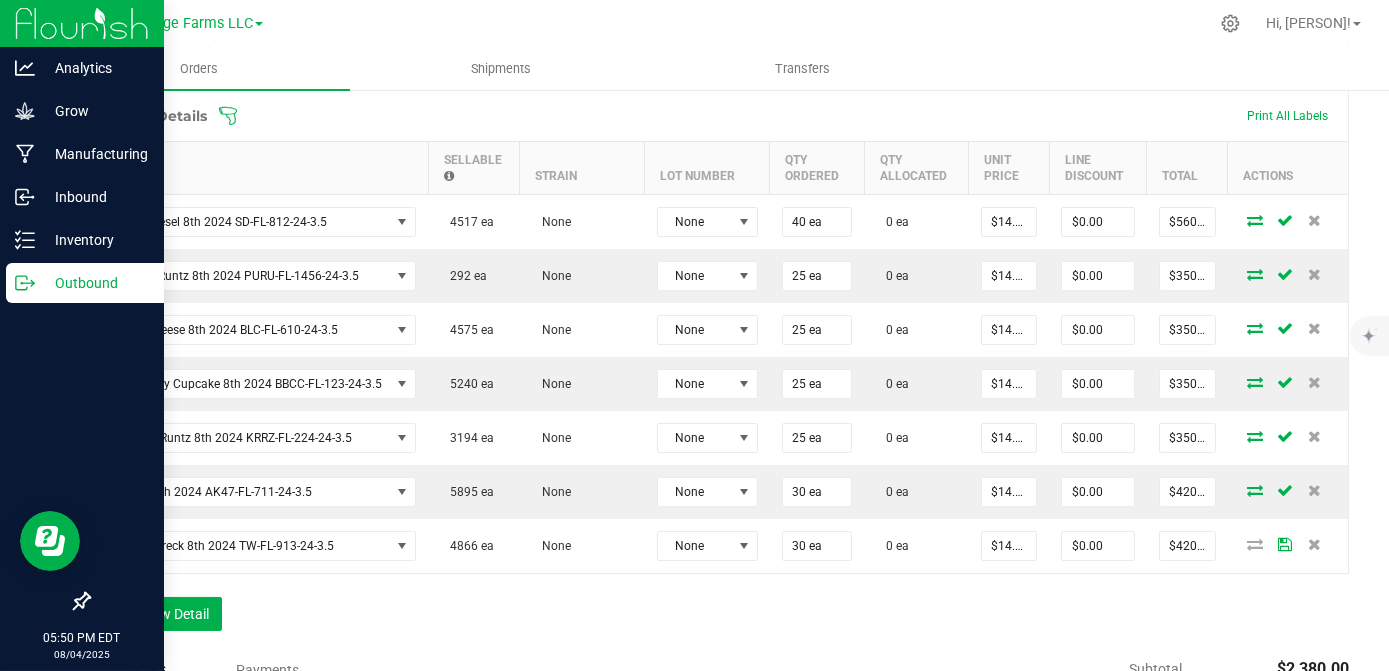 scroll, scrollTop: 636, scrollLeft: 0, axis: vertical 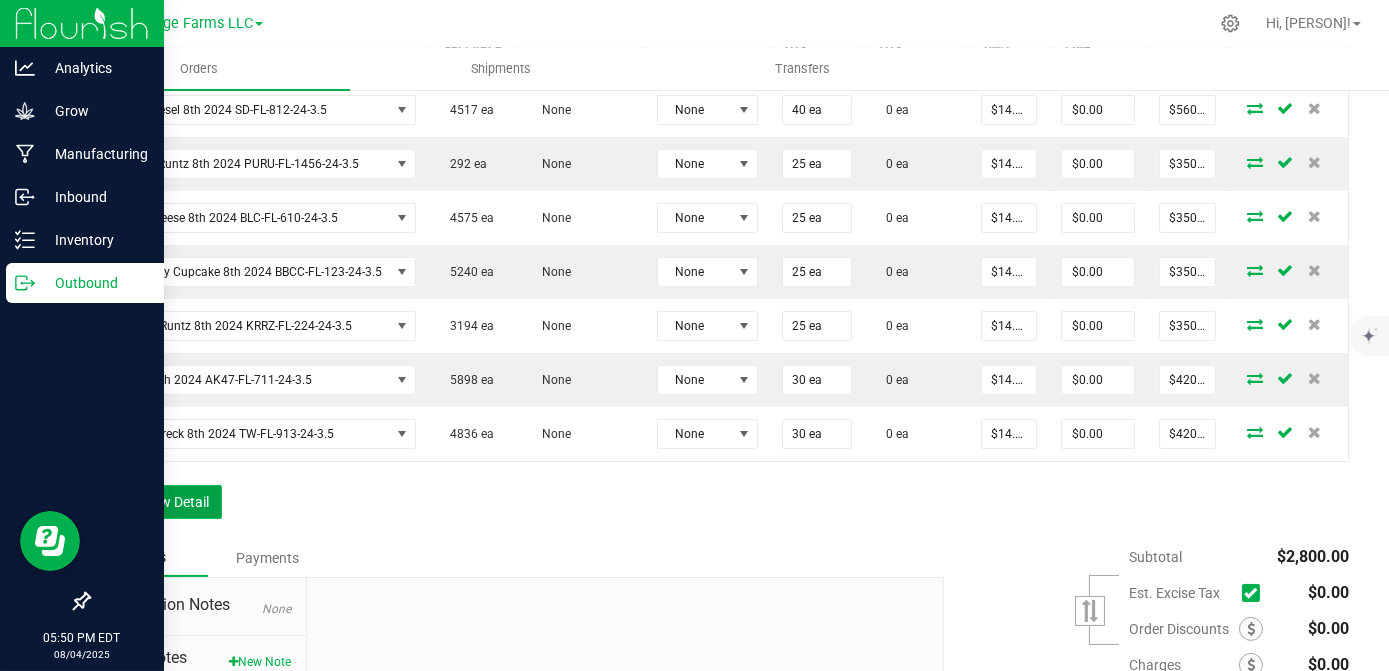 click on "Add New Detail" at bounding box center (155, 502) 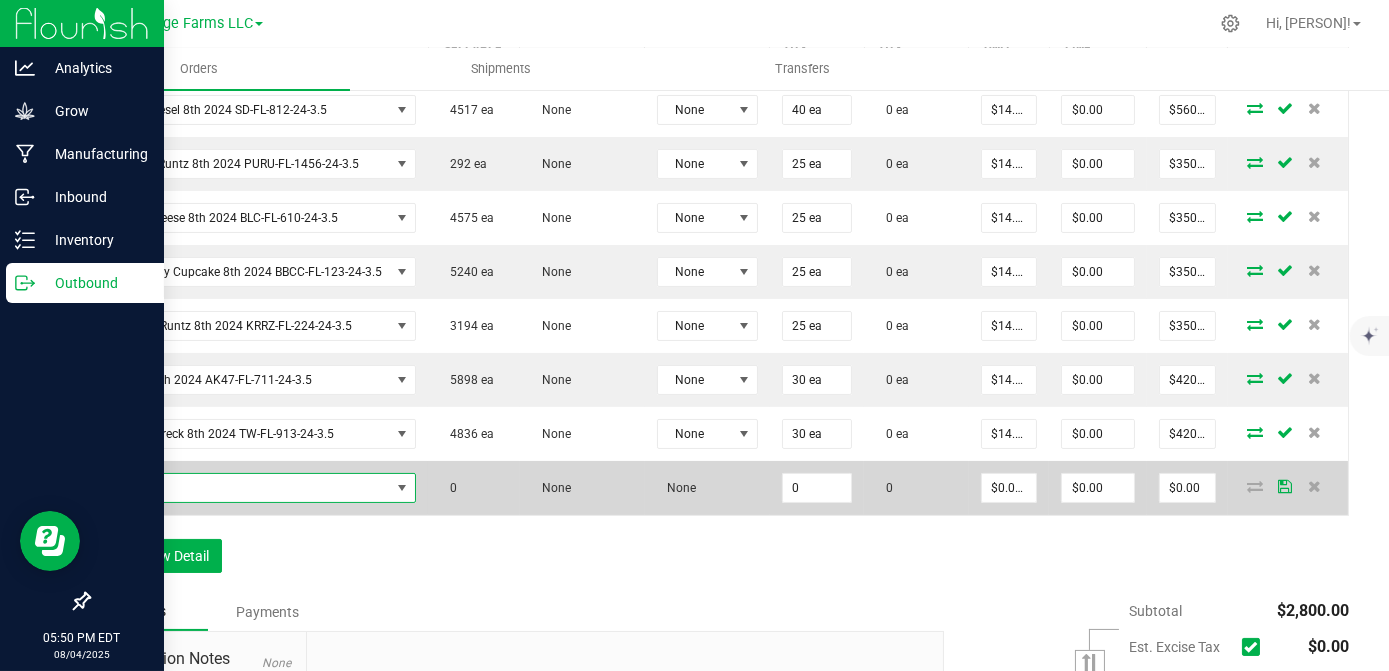 click at bounding box center [247, 488] 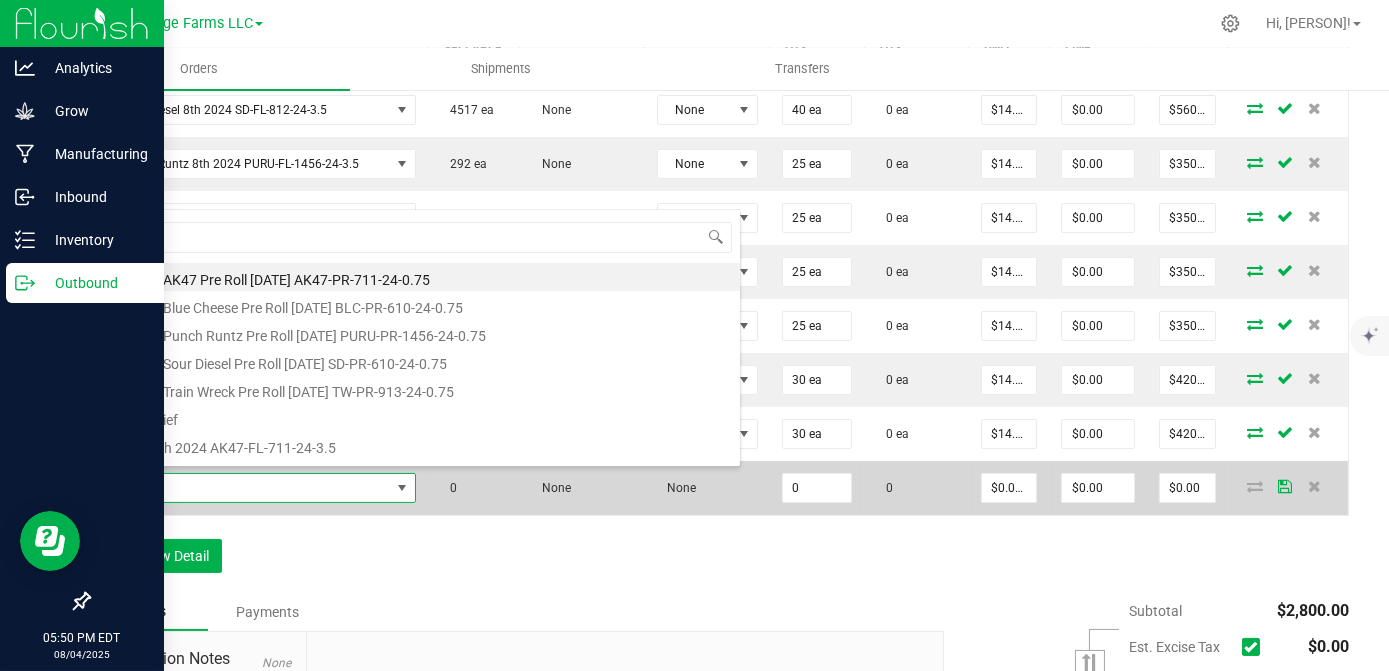 scroll, scrollTop: 99970, scrollLeft: 99688, axis: both 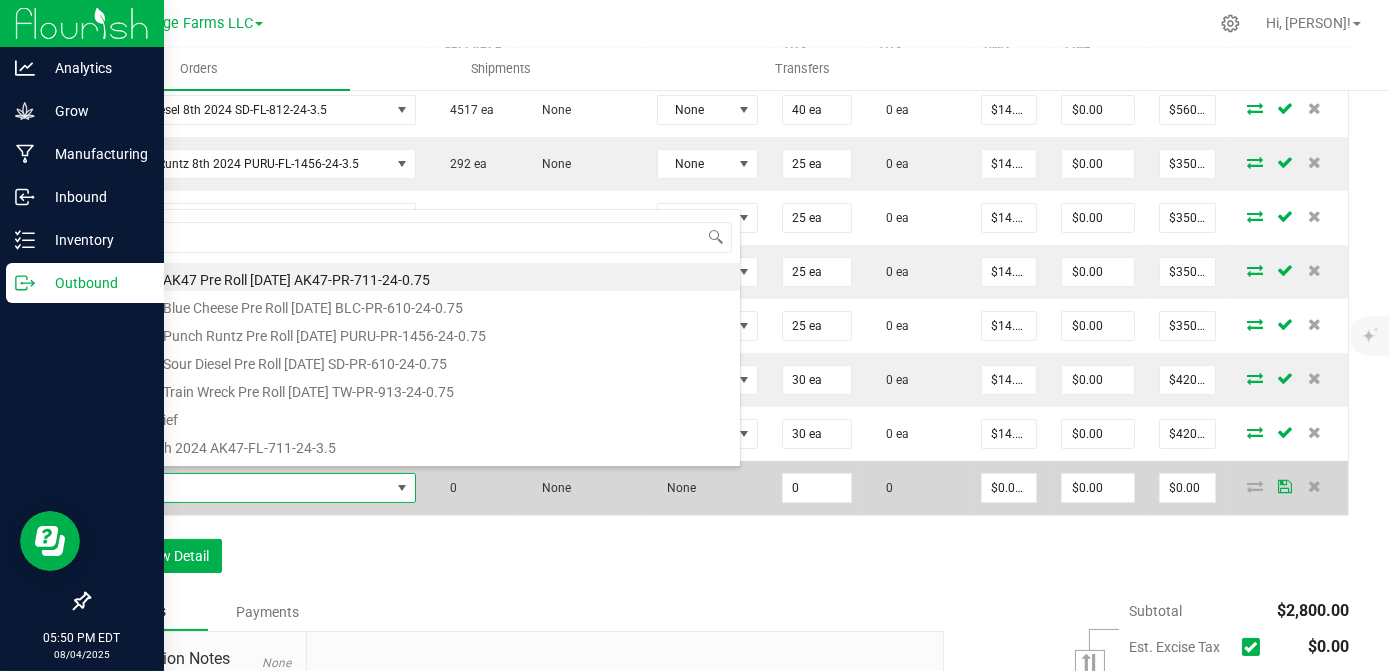 type on "Q" 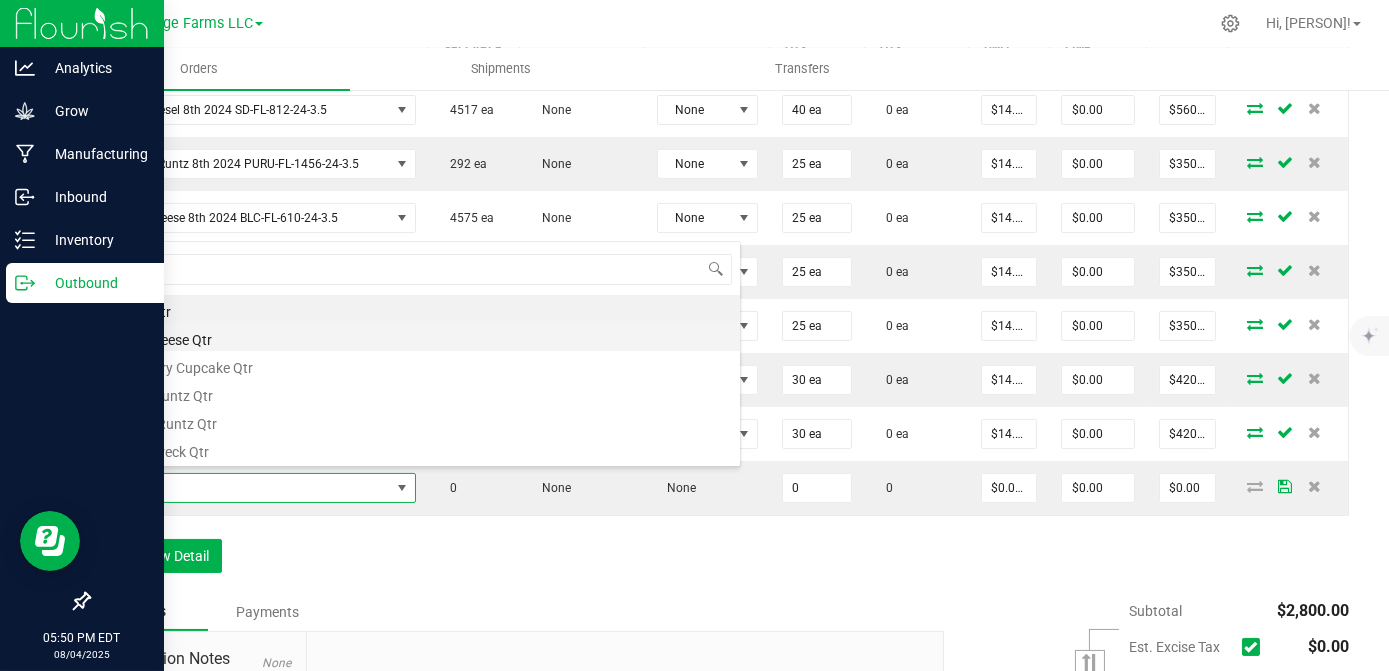 click on "Blue Cheese Qtr" at bounding box center [421, 337] 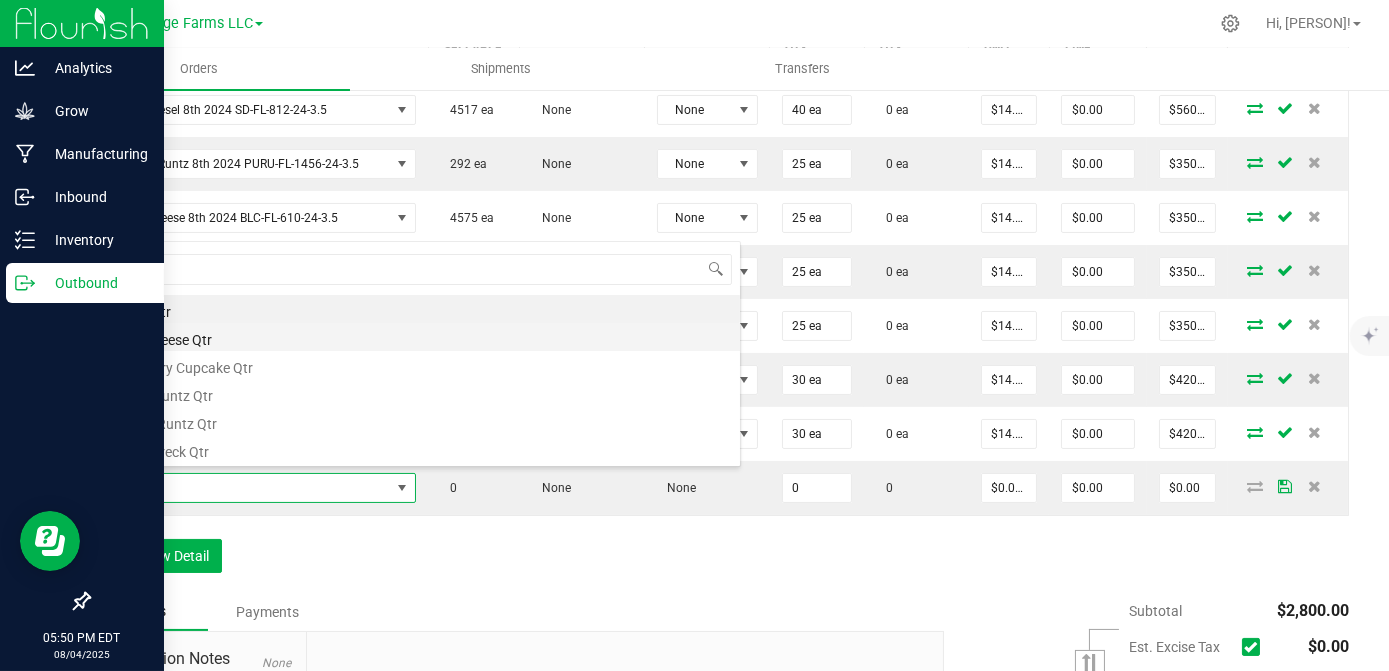 type on "0 ea" 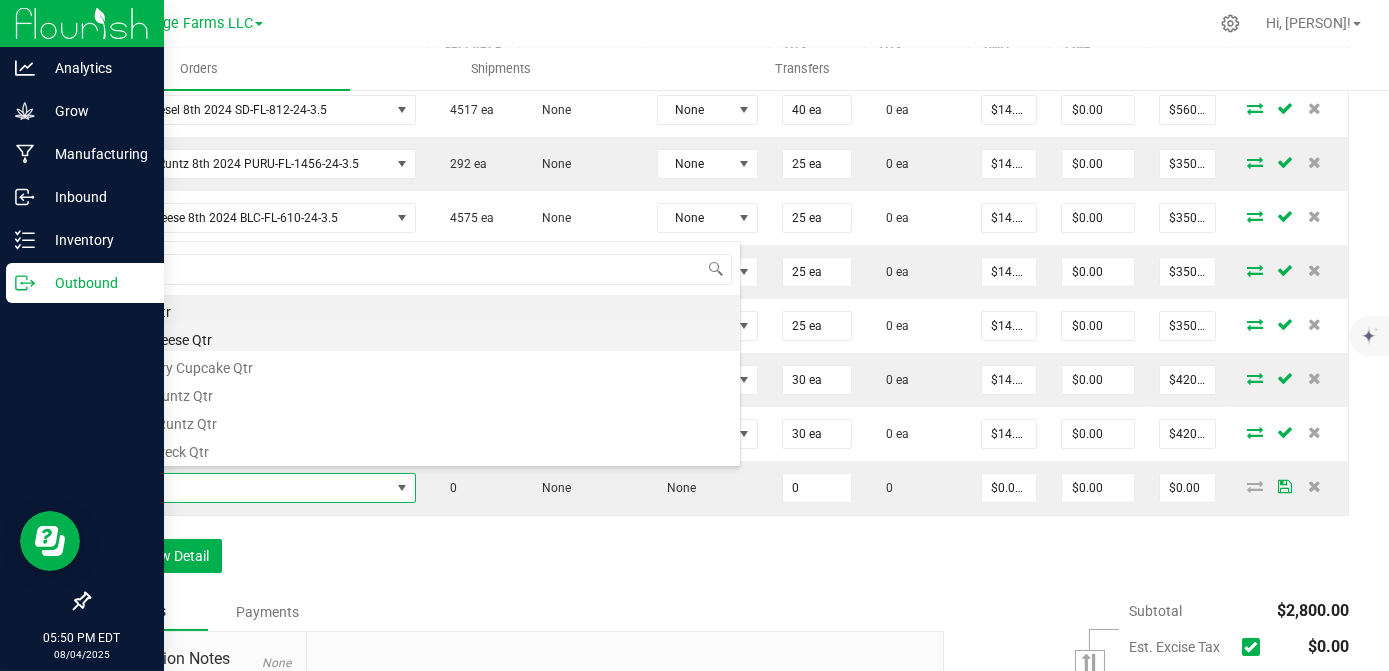type on "$22.50000" 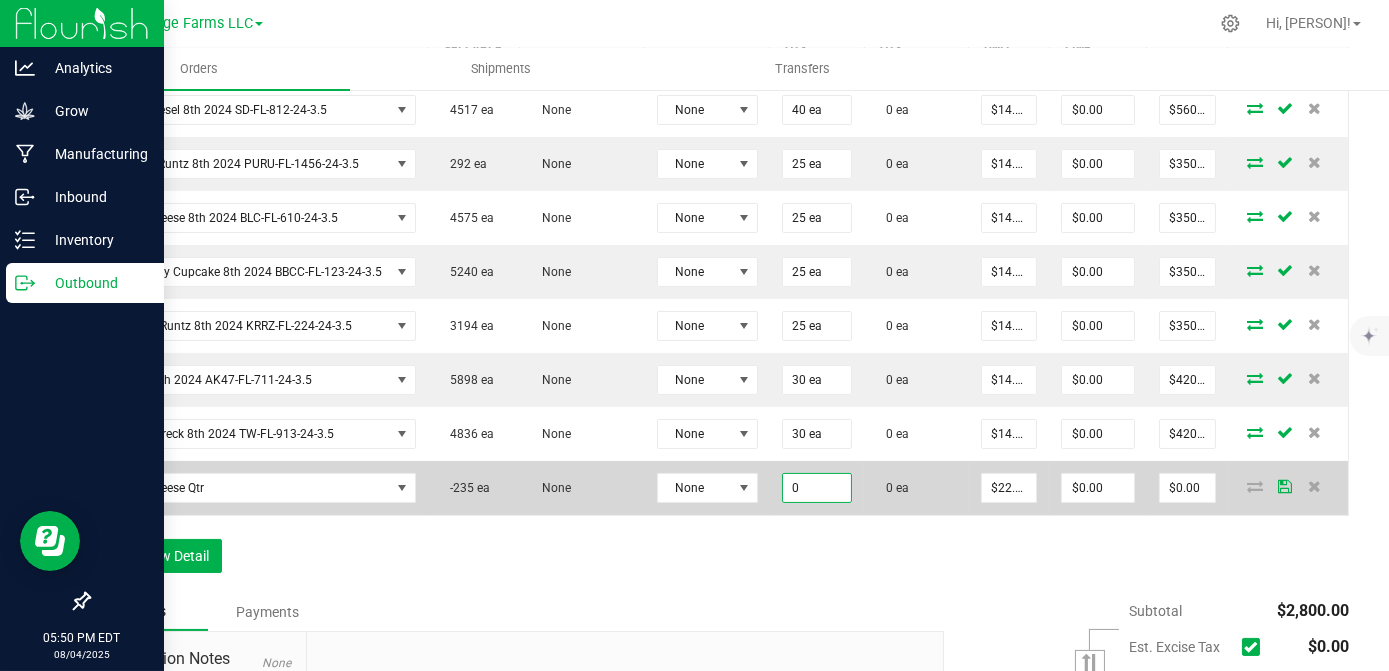 click on "0" at bounding box center (817, 488) 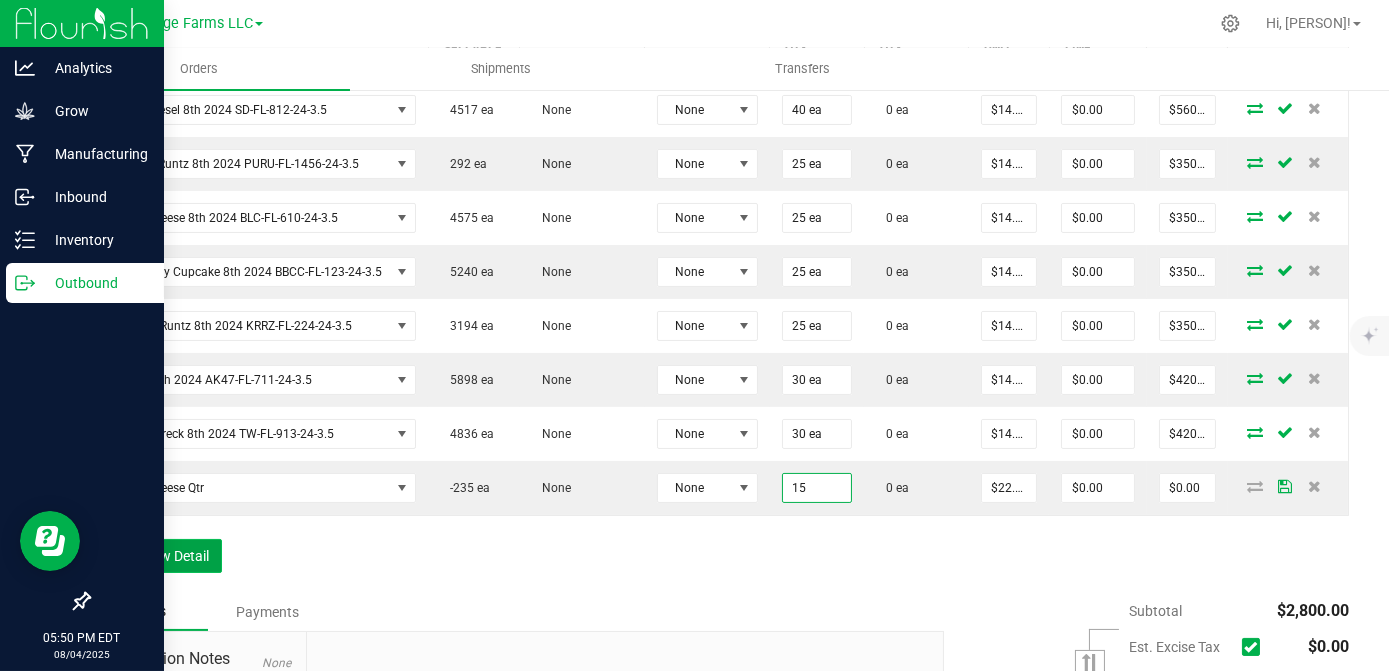 type on "15 ea" 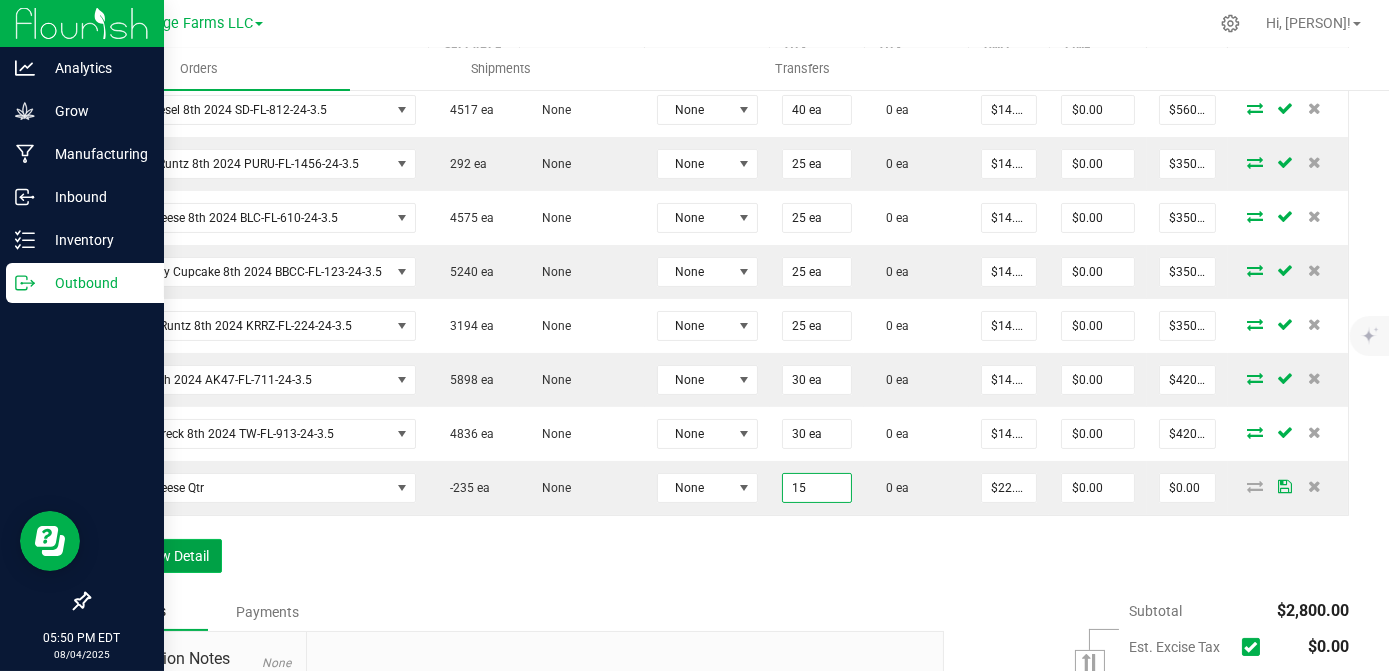 type on "$337.50" 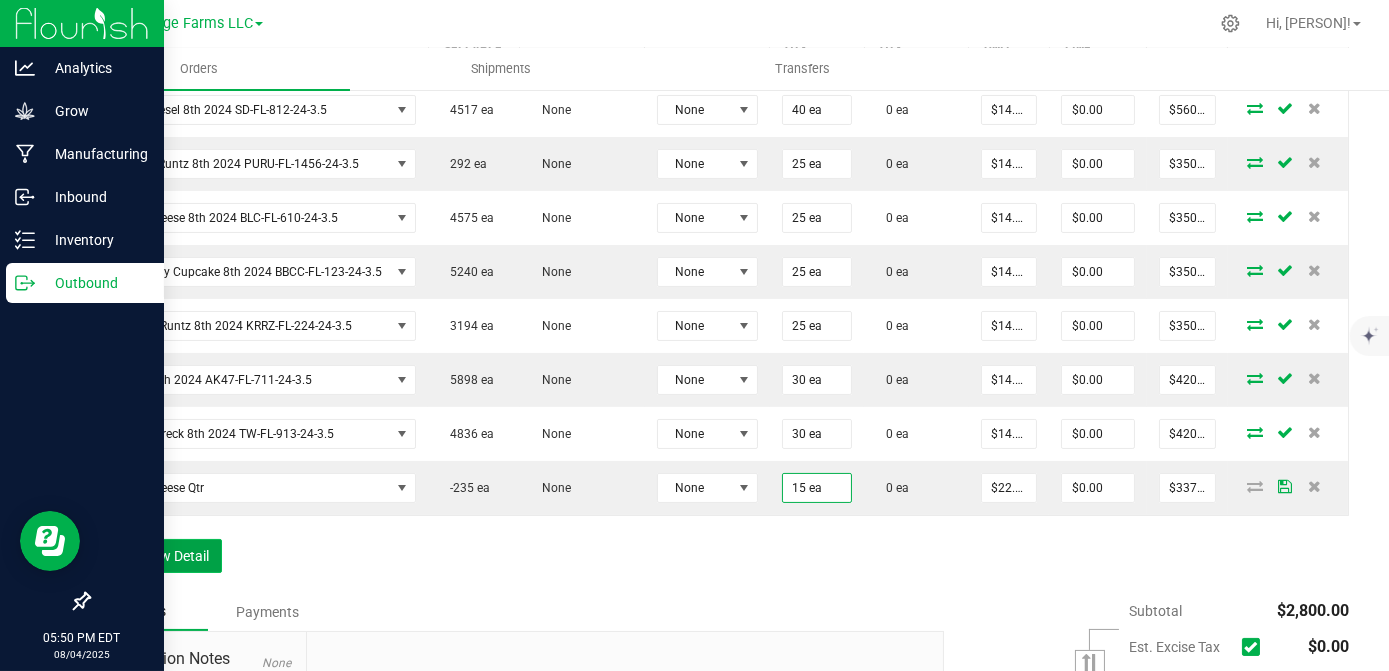 click on "Add New Detail" at bounding box center [155, 556] 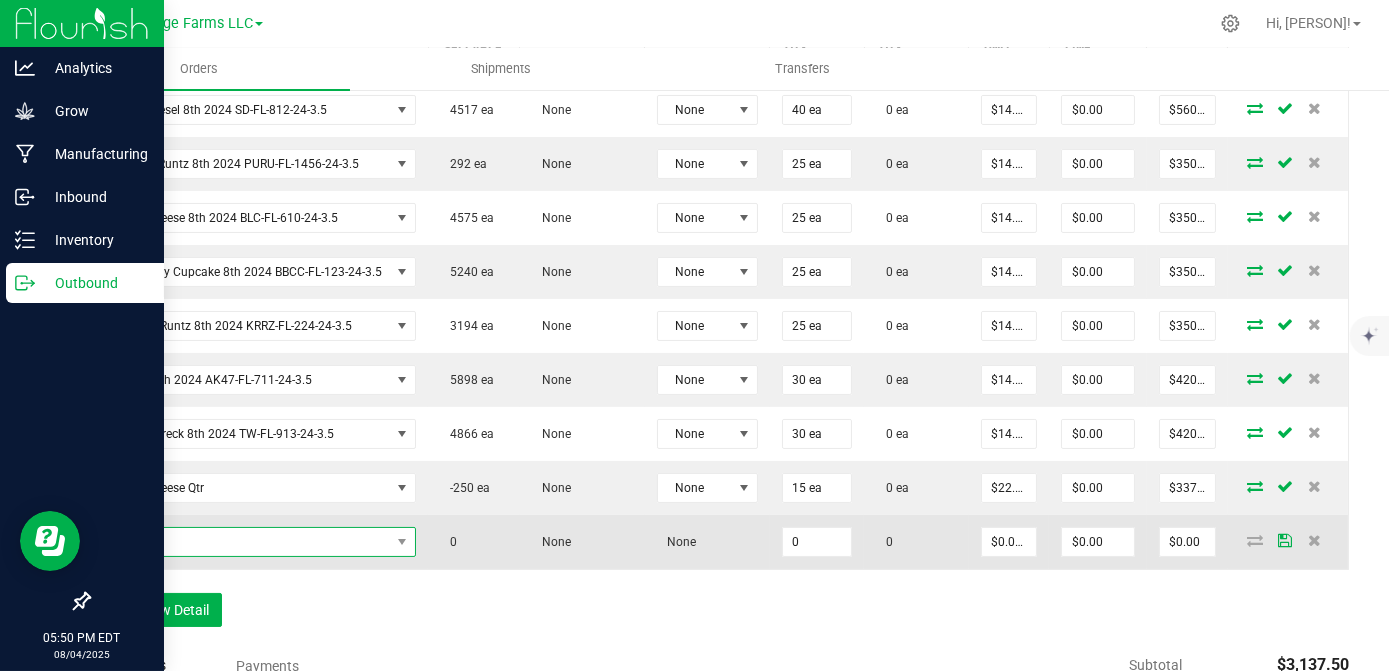click at bounding box center [247, 542] 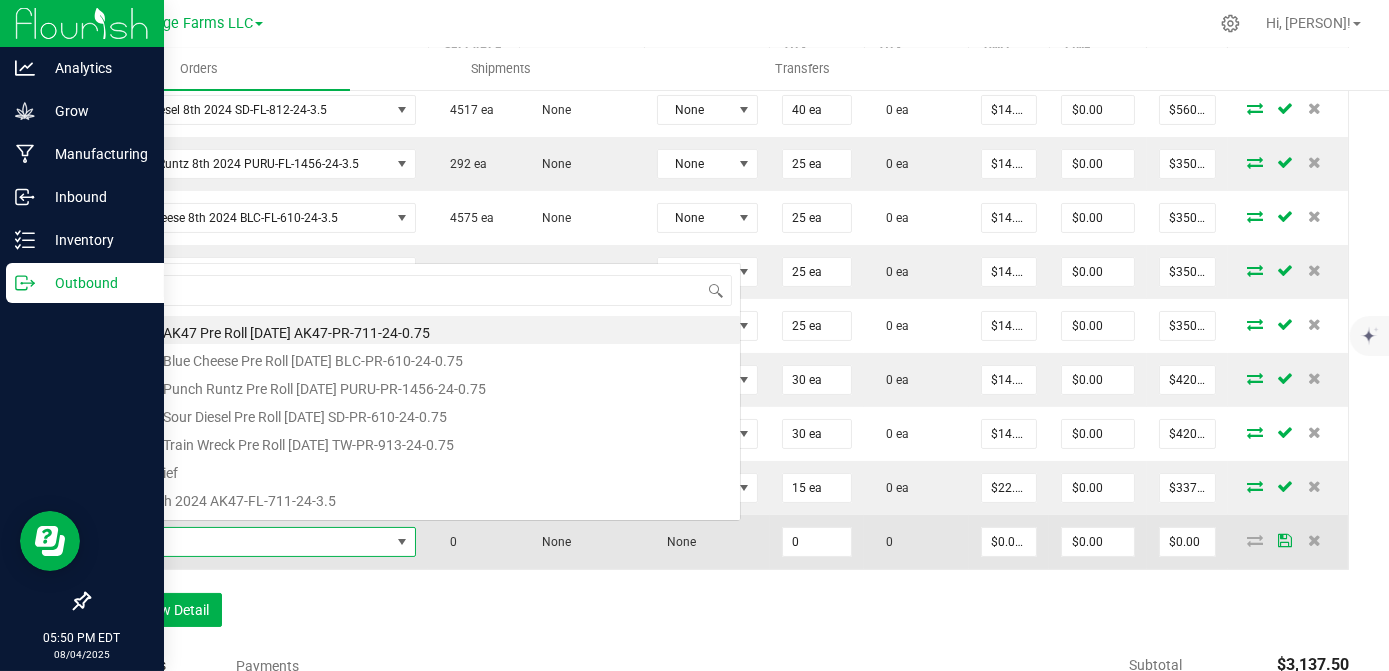 scroll, scrollTop: 0, scrollLeft: 0, axis: both 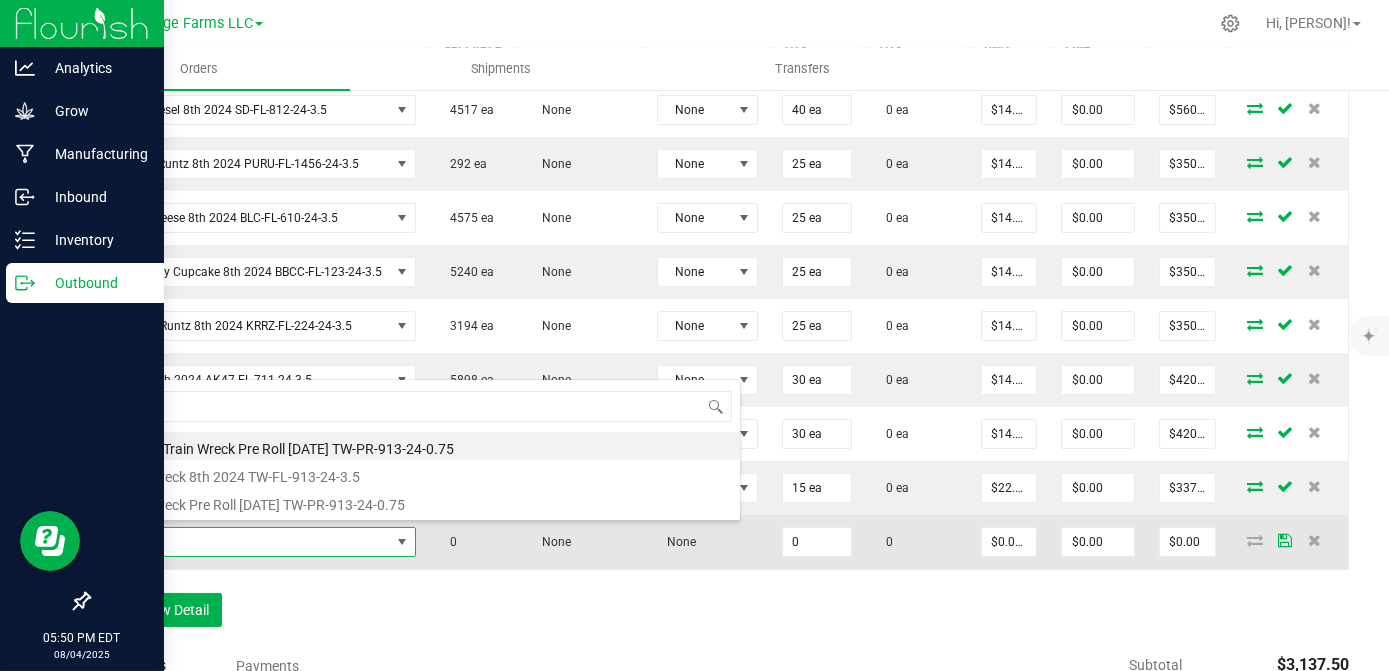 type on "T" 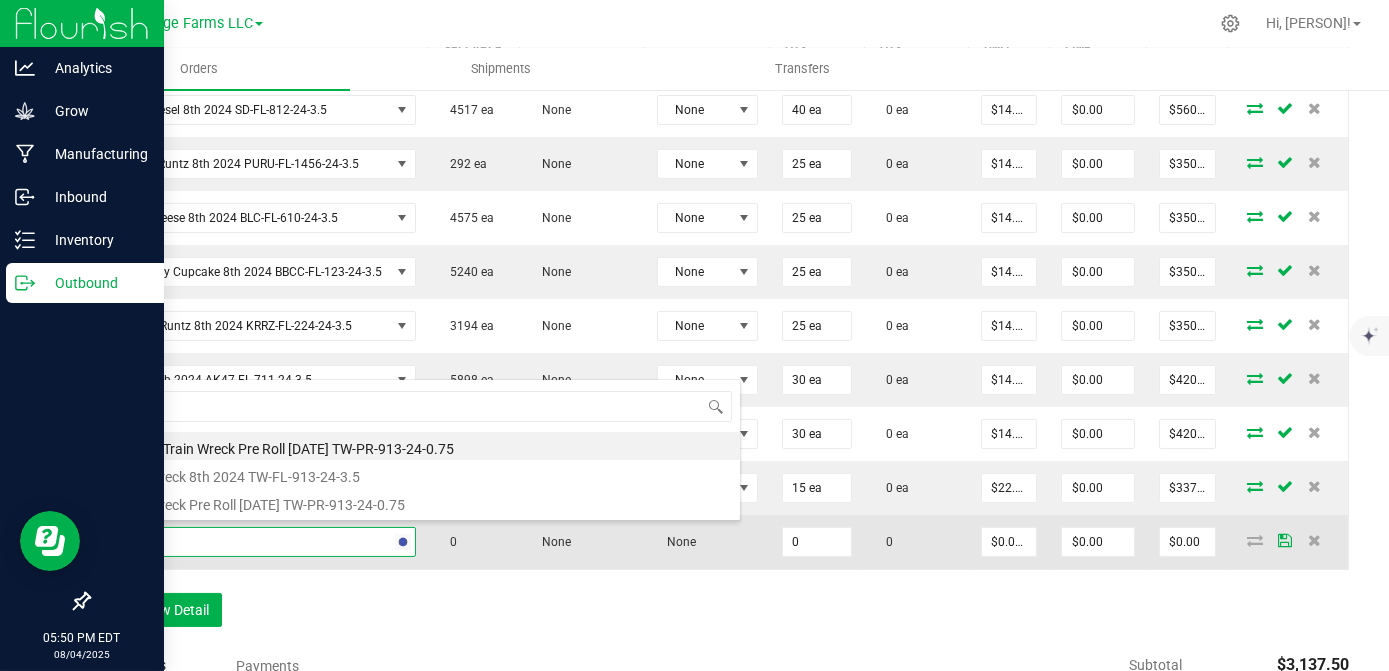 type on "Q" 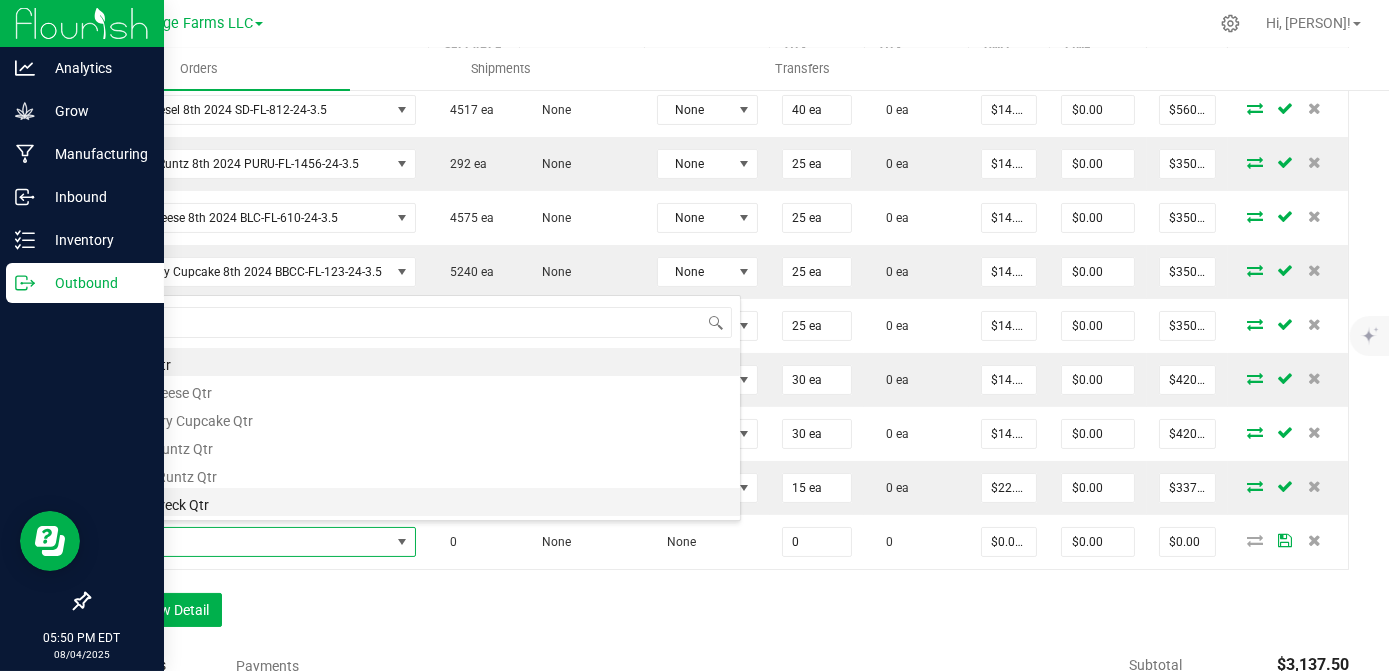 click on "Train Wreck Qtr" at bounding box center [421, 502] 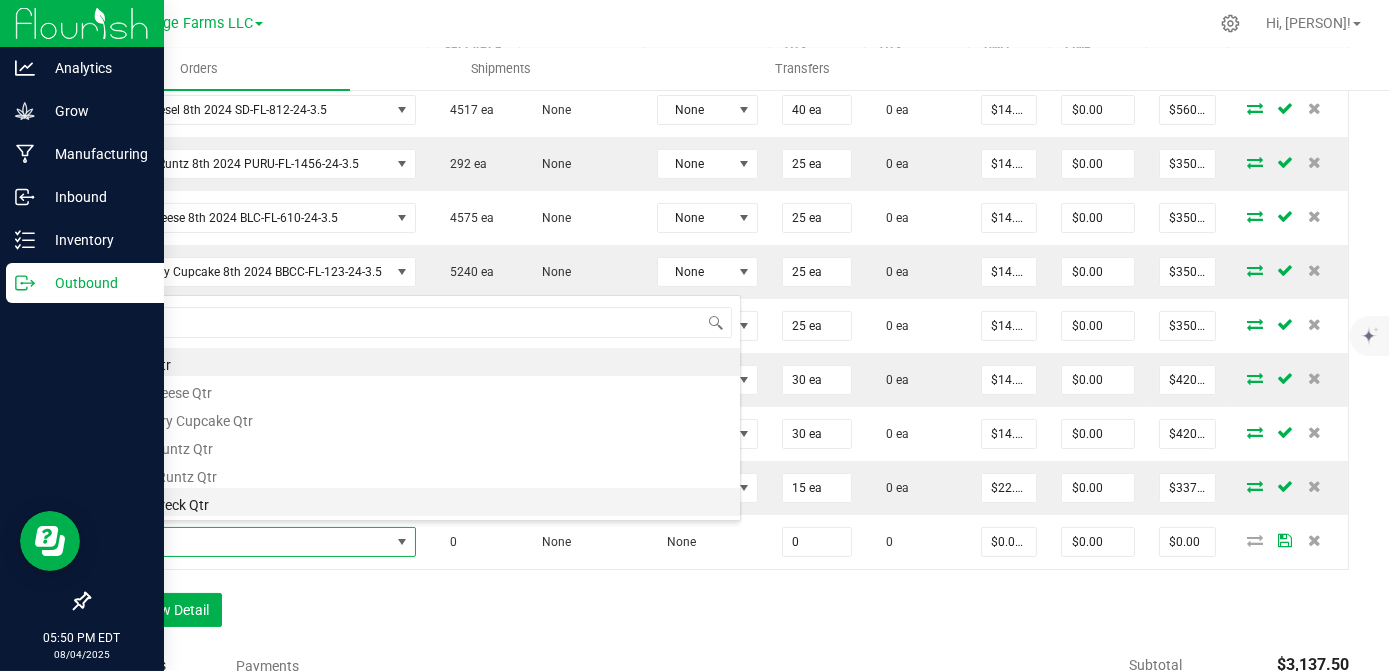 type on "0 ea" 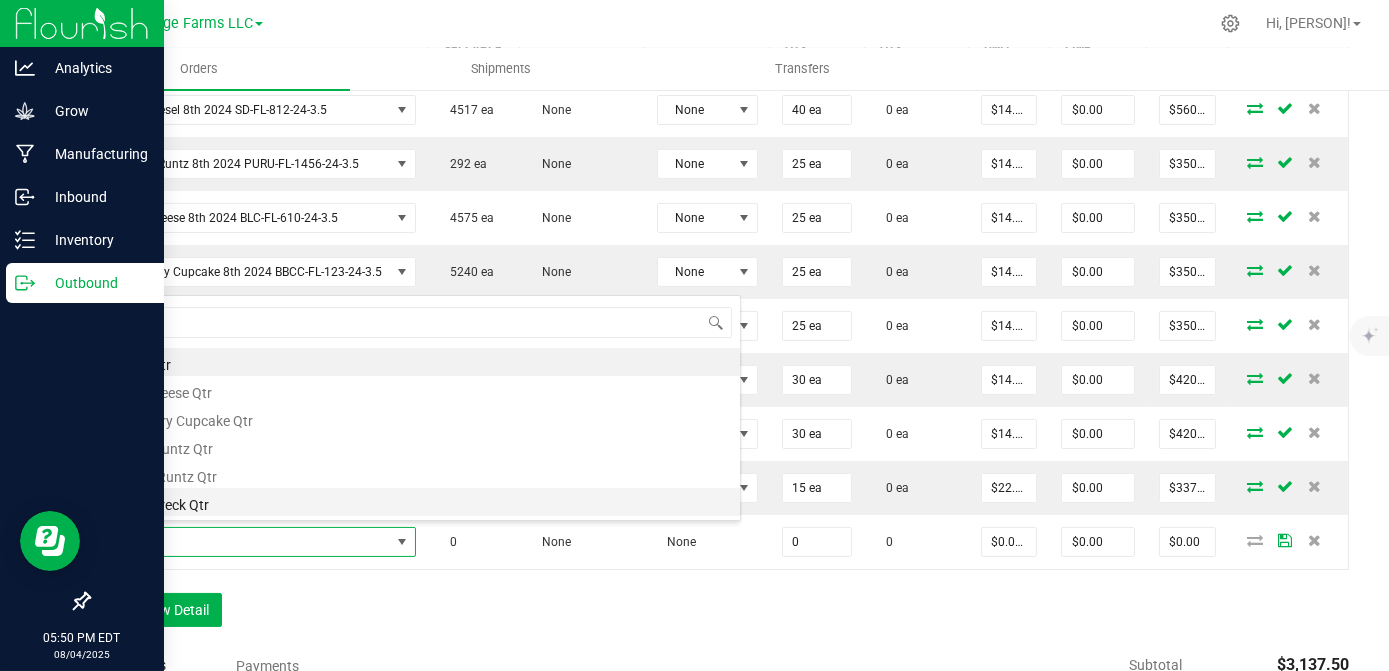 type on "$22.50000" 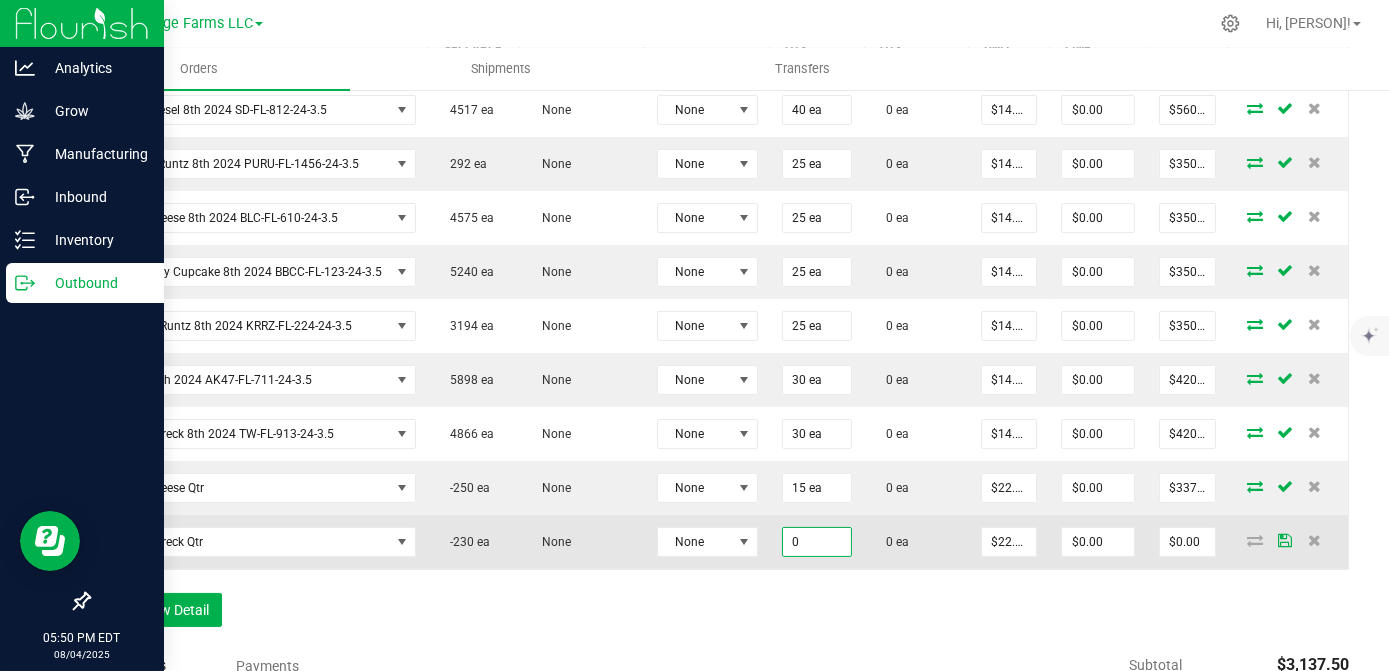 click on "0" at bounding box center (817, 542) 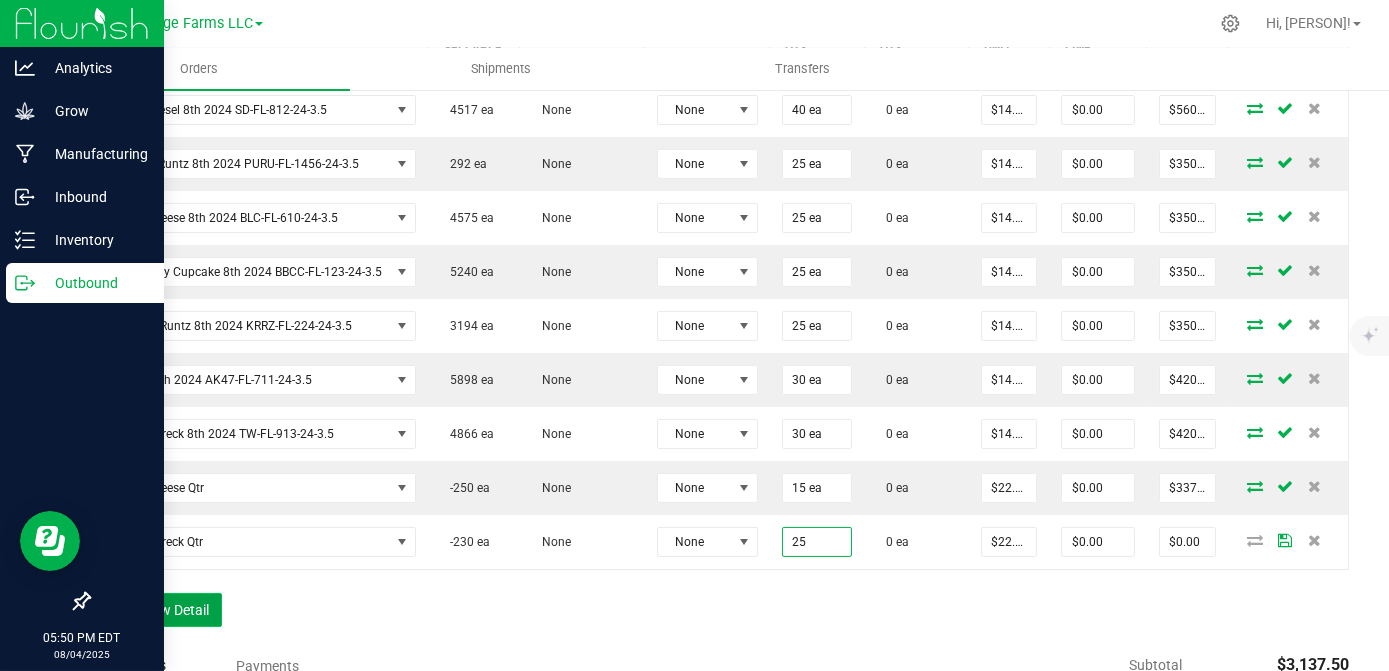 type on "25 ea" 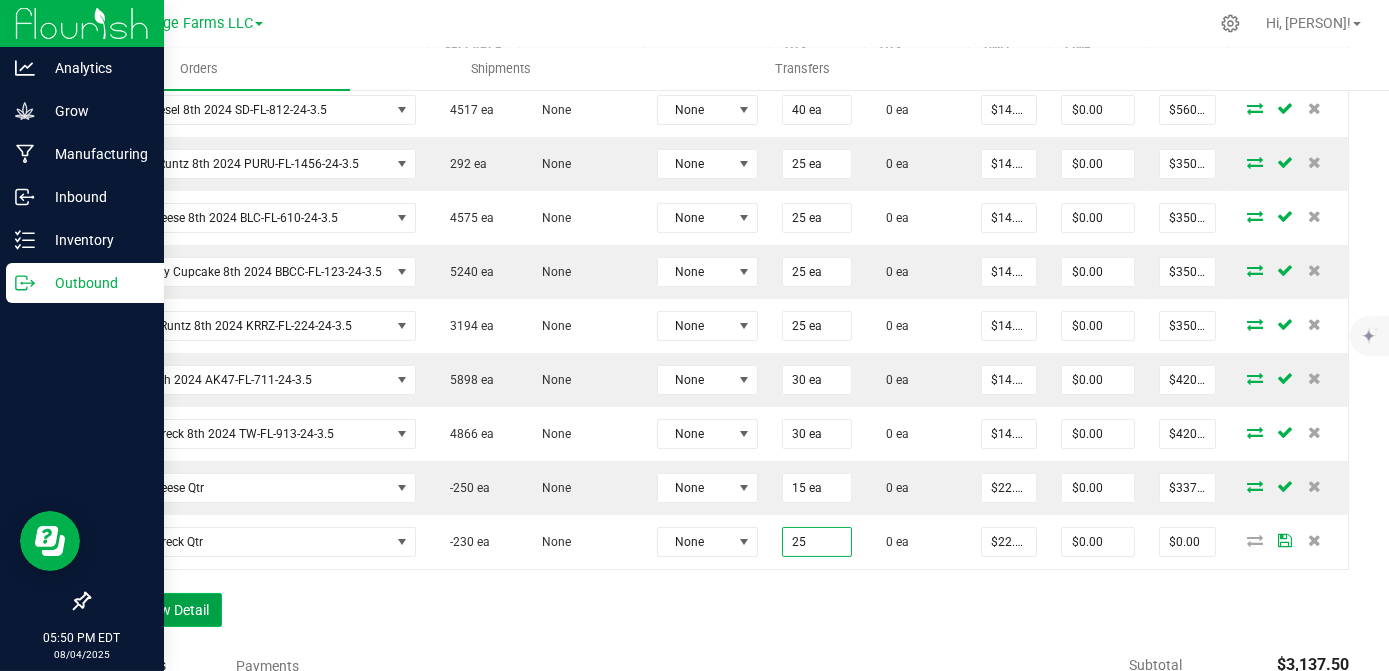 type on "$562.50" 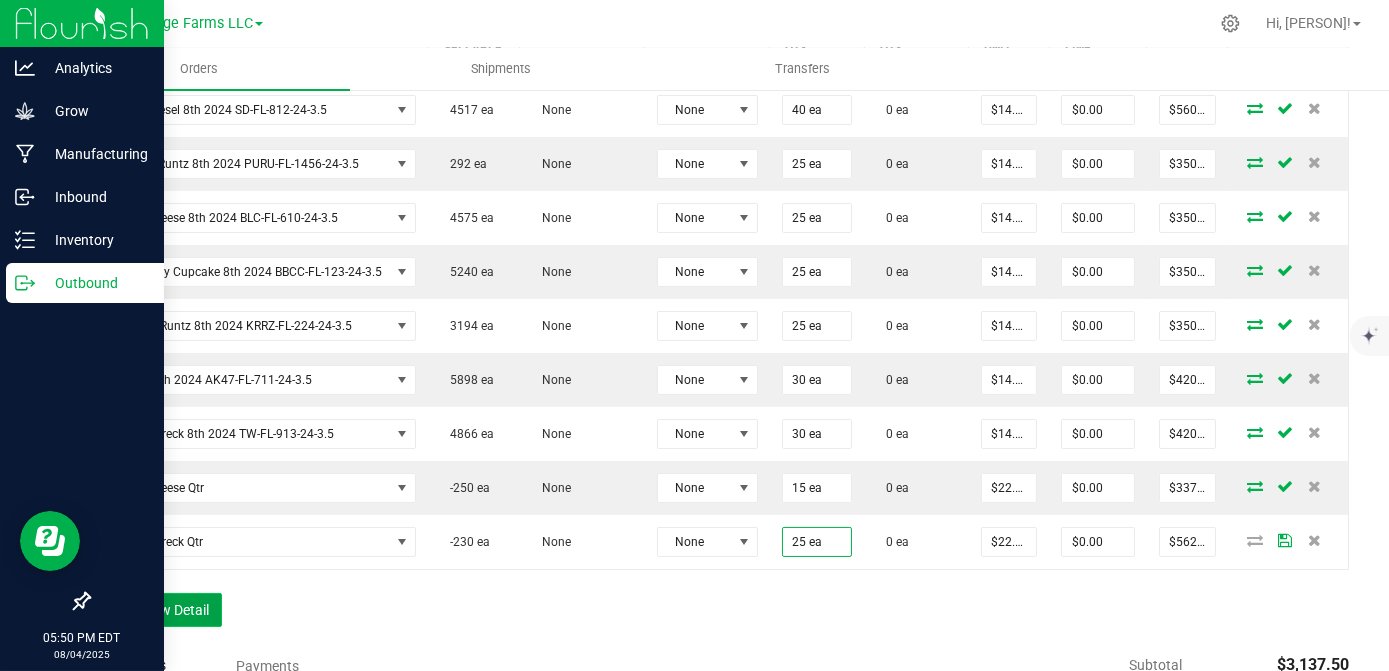 click on "Add New Detail" at bounding box center (155, 610) 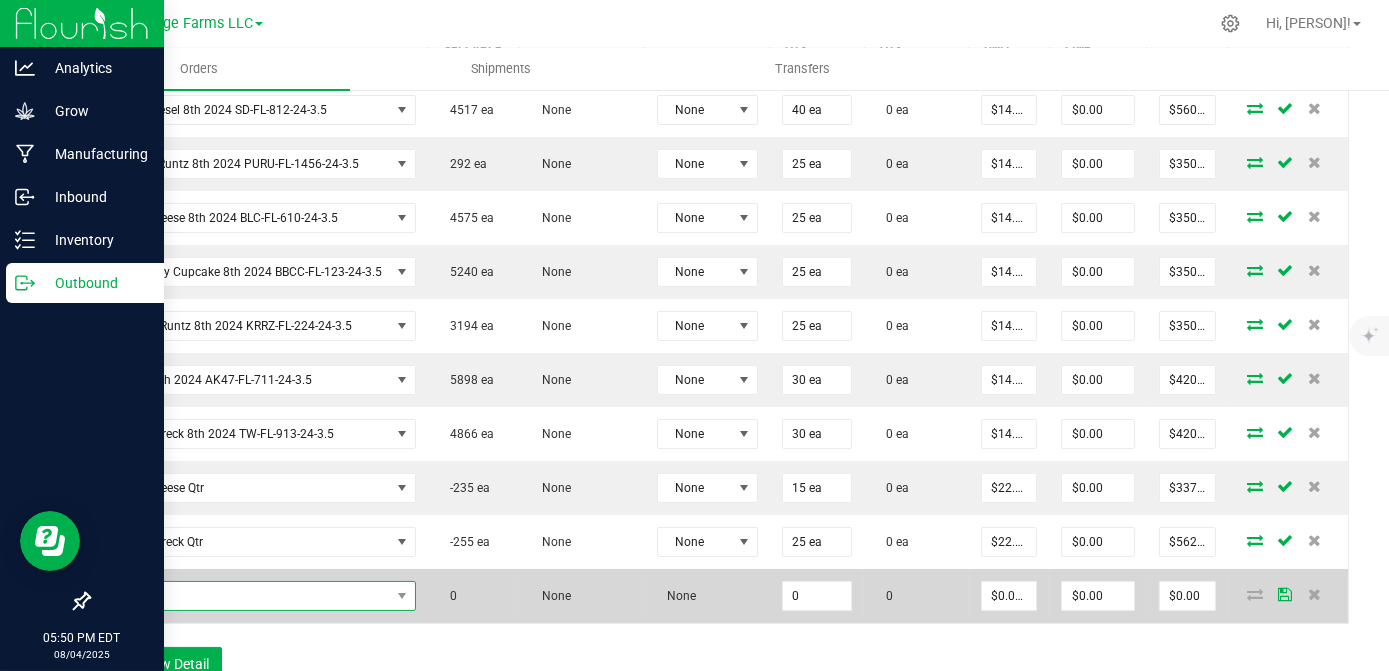 click at bounding box center [247, 596] 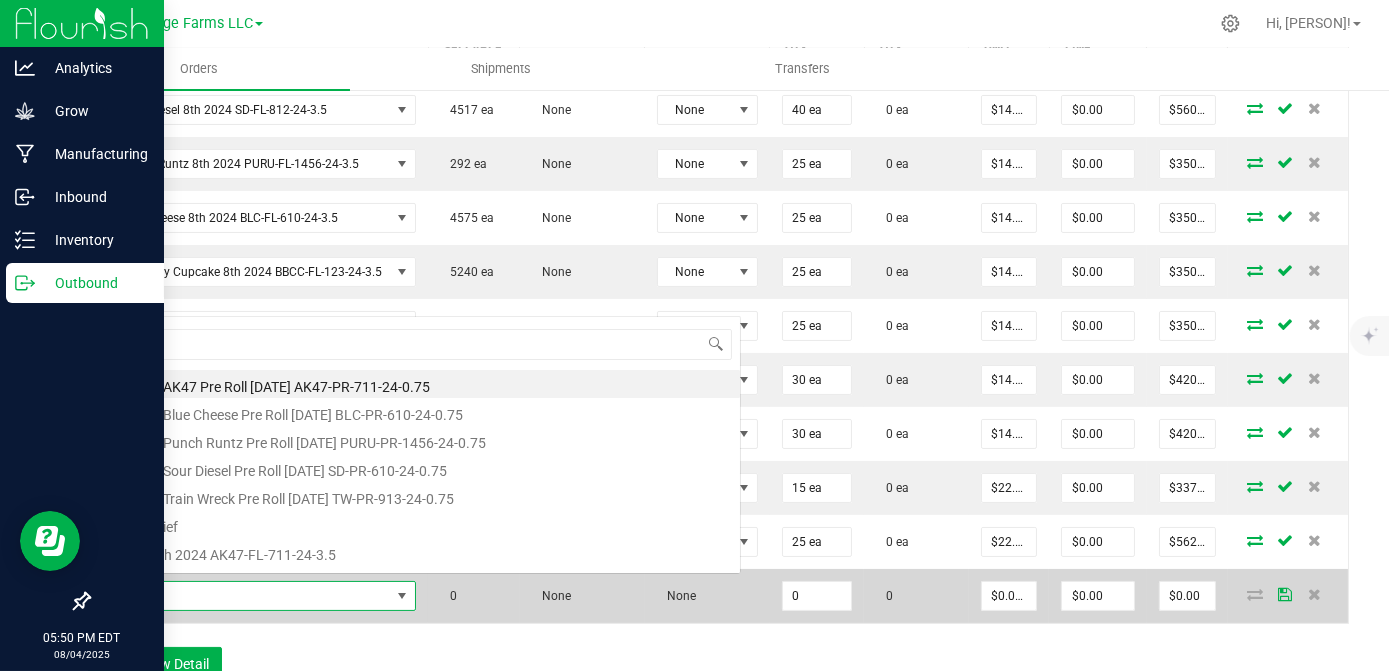 scroll, scrollTop: 0, scrollLeft: 0, axis: both 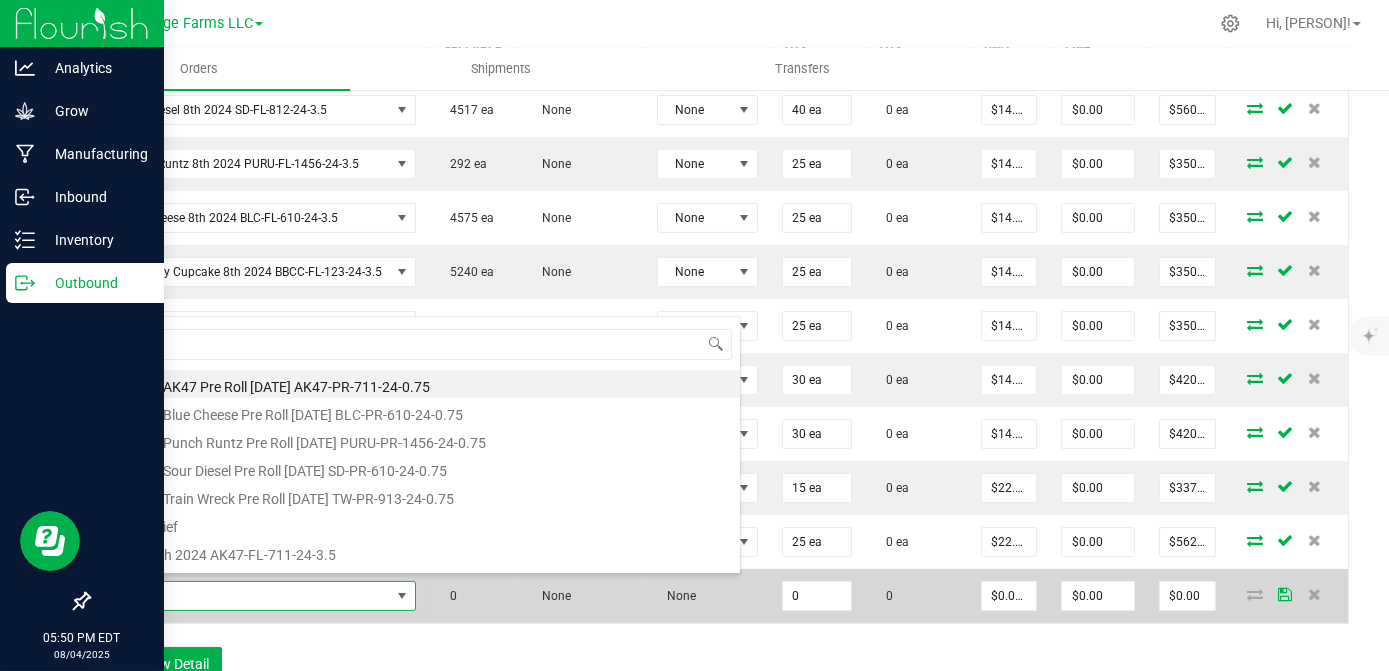 type on "Q" 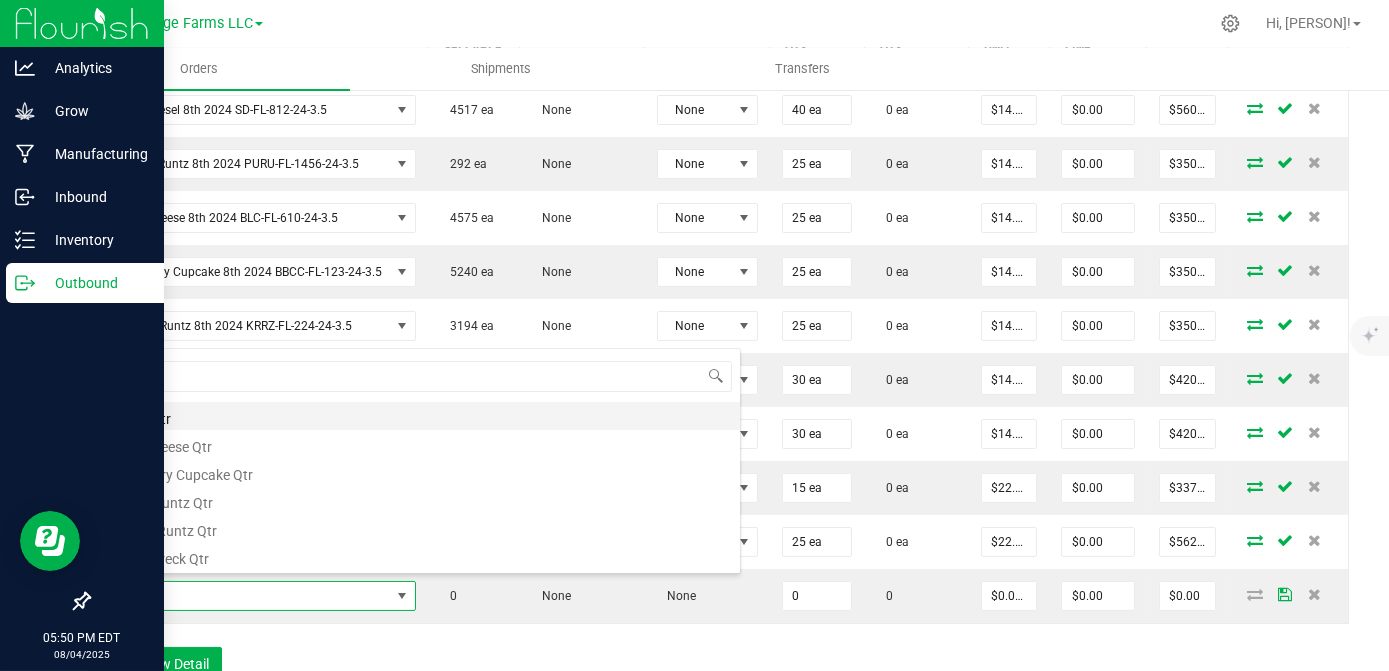 click on "AK47 Qtr" at bounding box center (421, 416) 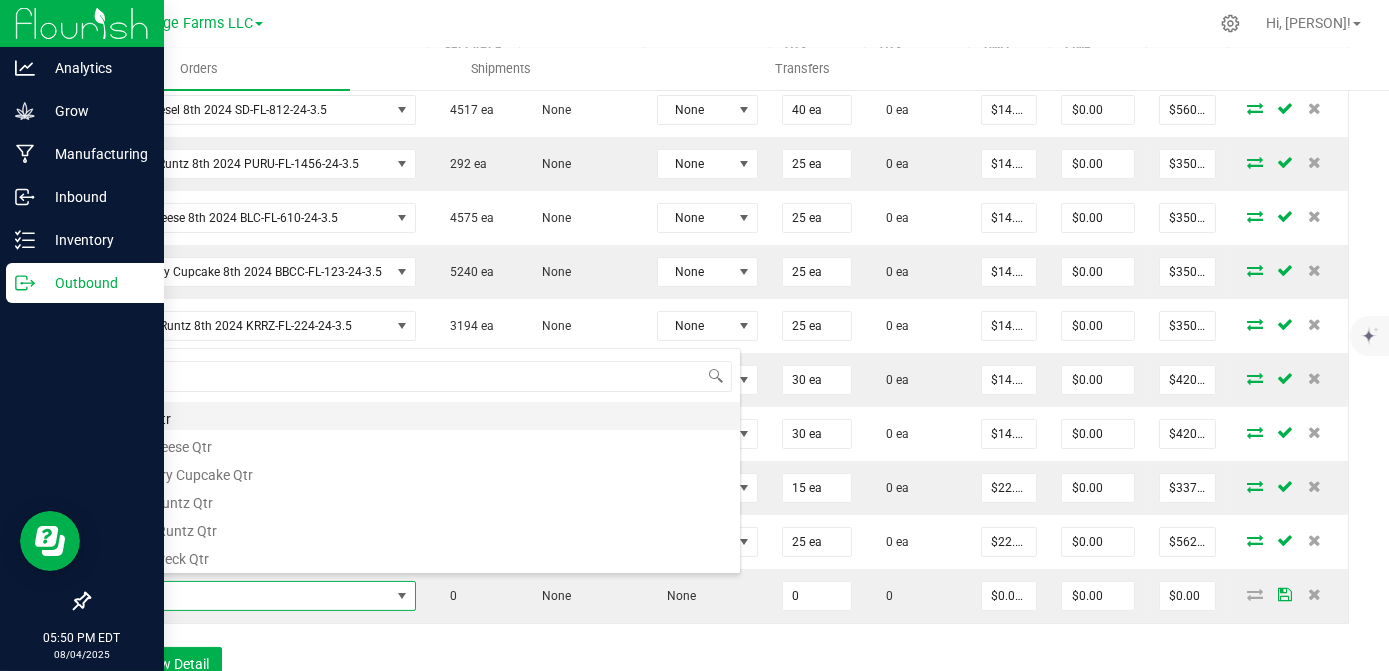 type on "0 ea" 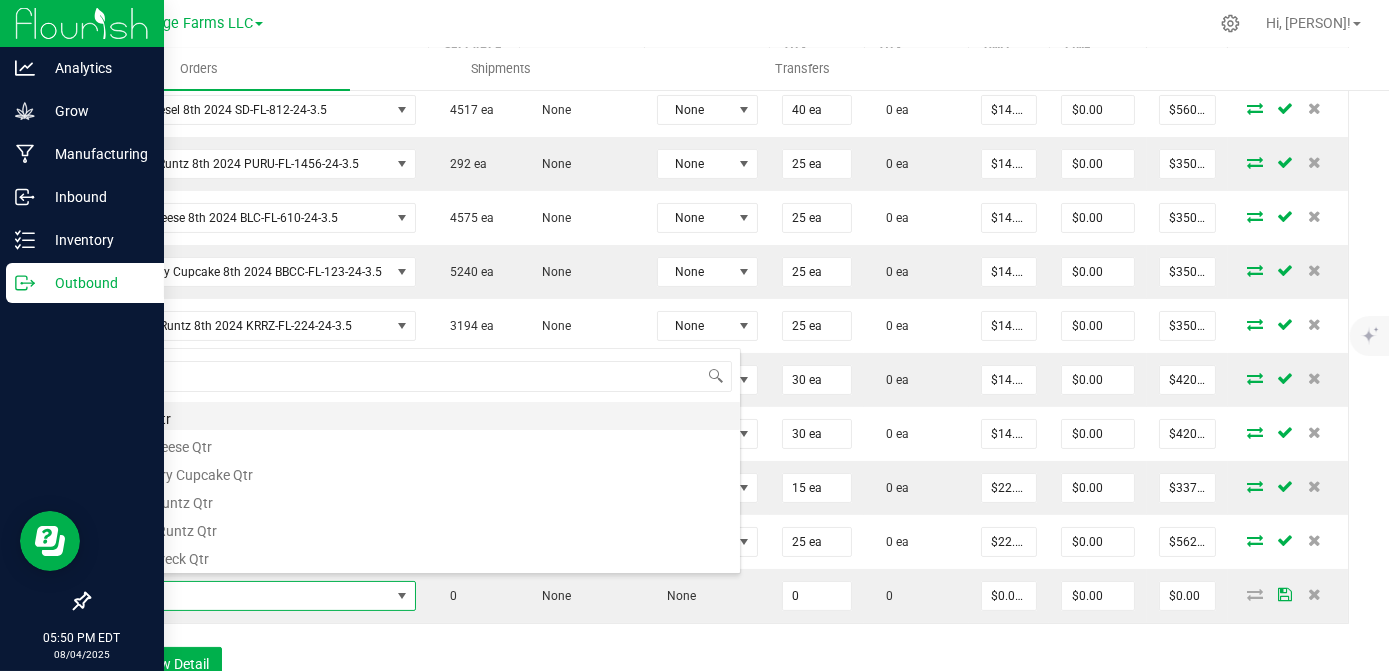 type on "$22.50000" 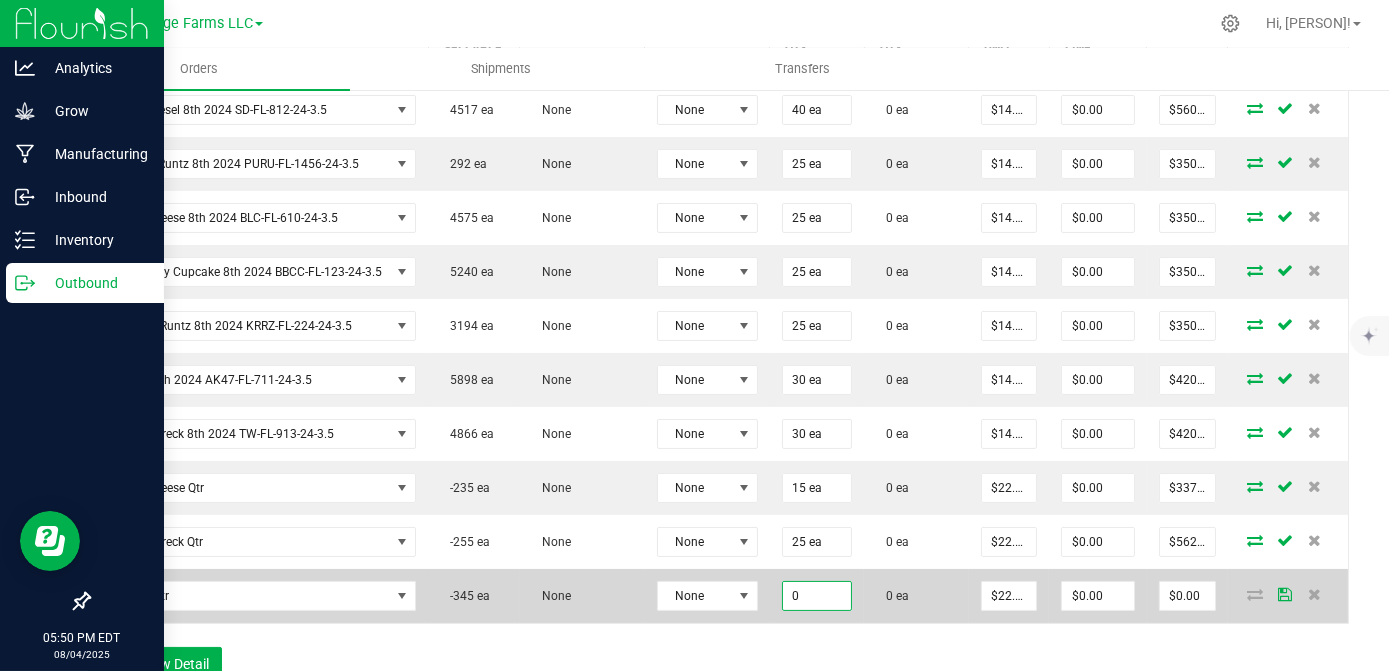 click on "0" at bounding box center (817, 596) 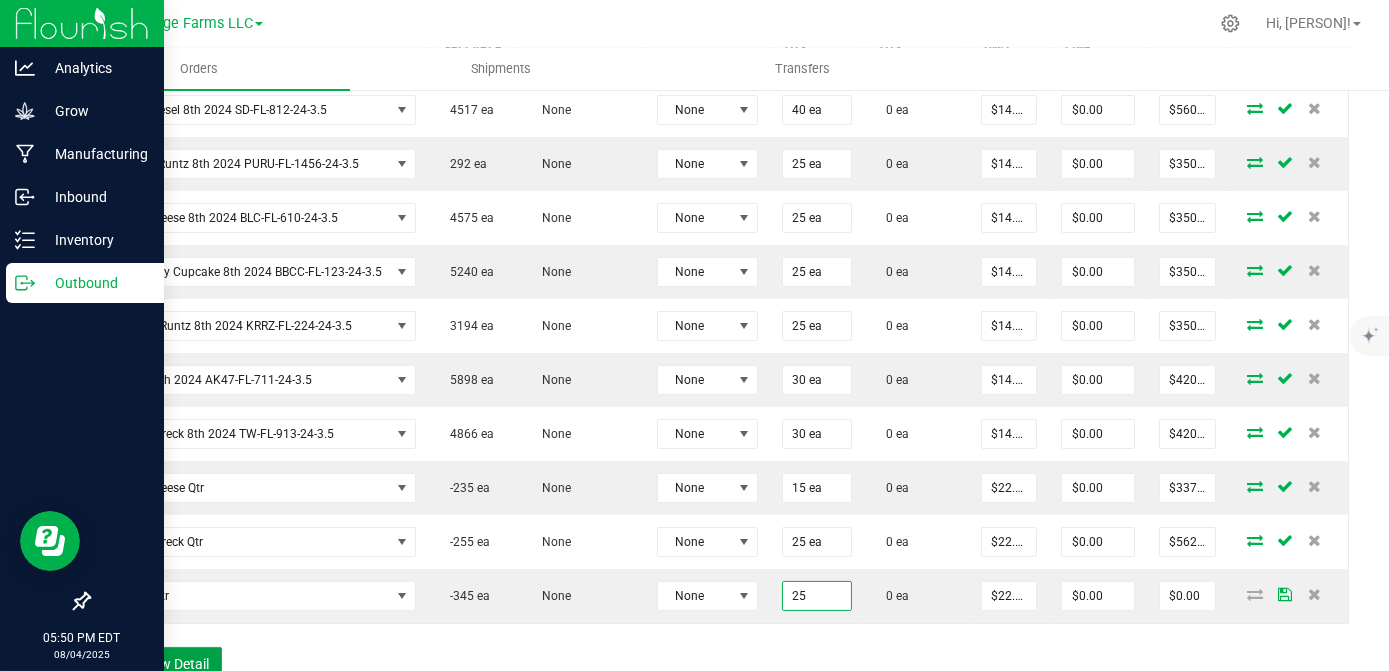 type on "25 ea" 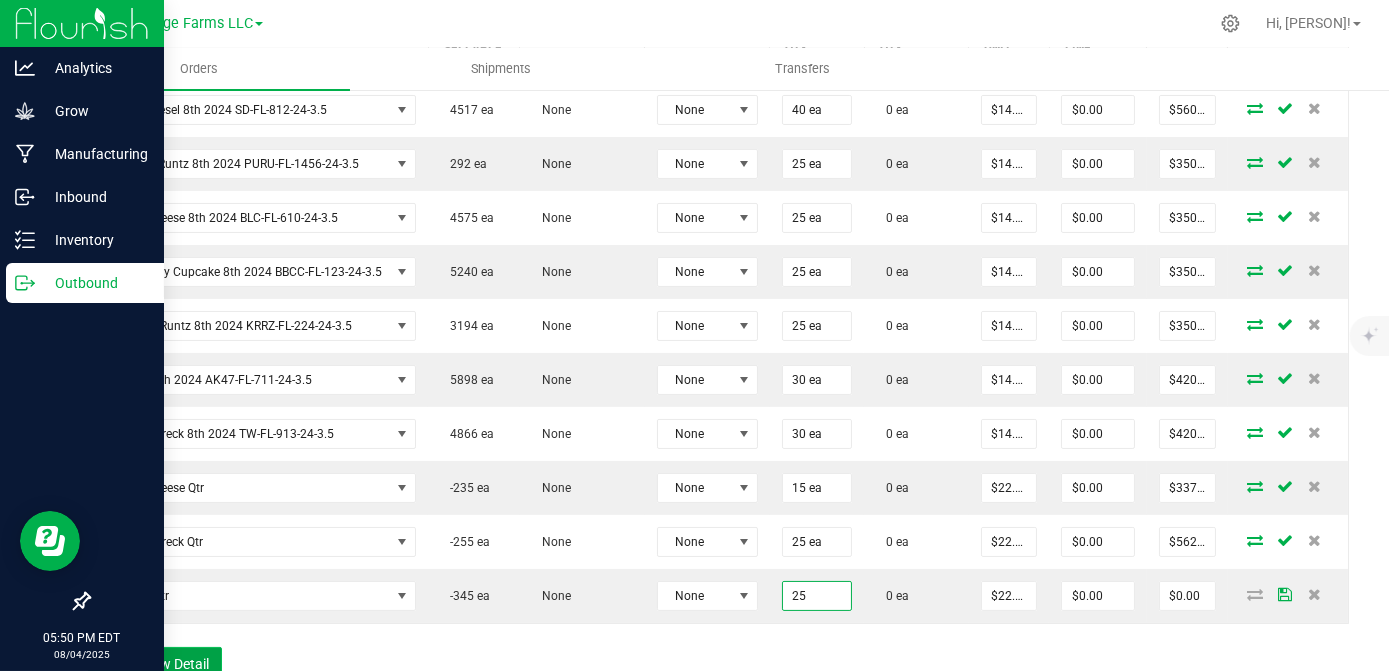 type on "$562.50" 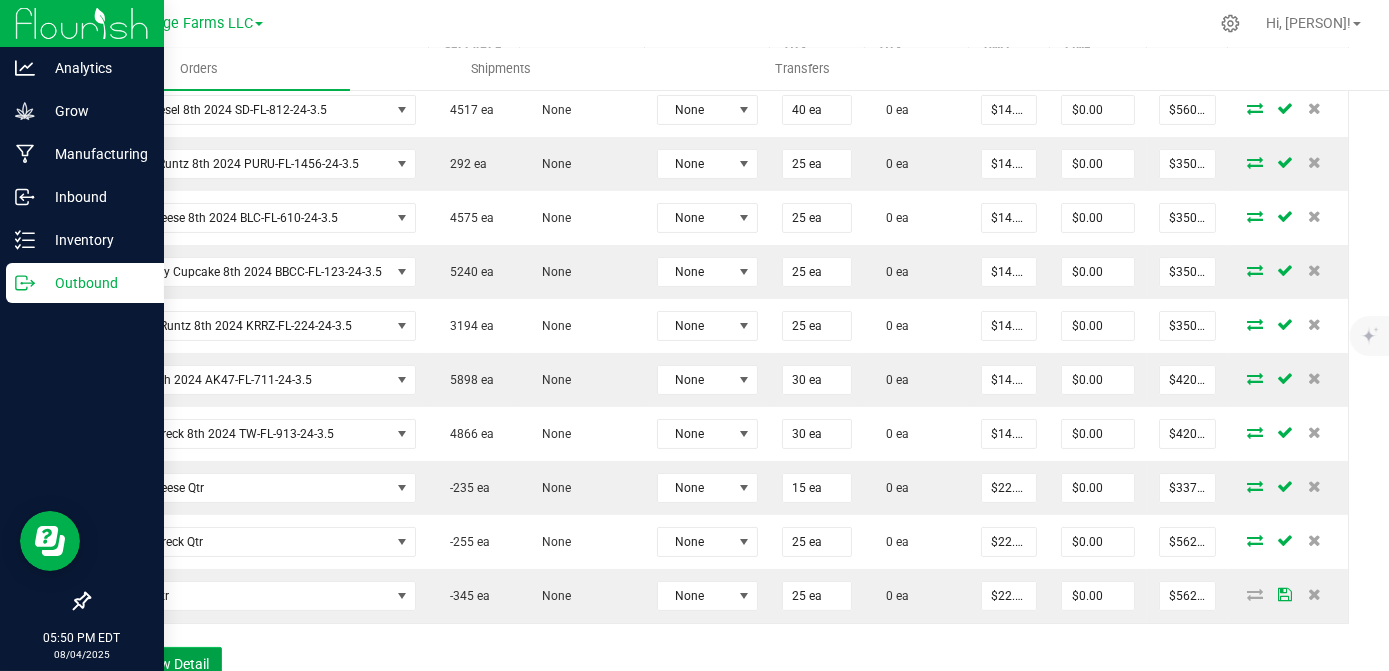 click on "Add New Detail" at bounding box center [155, 664] 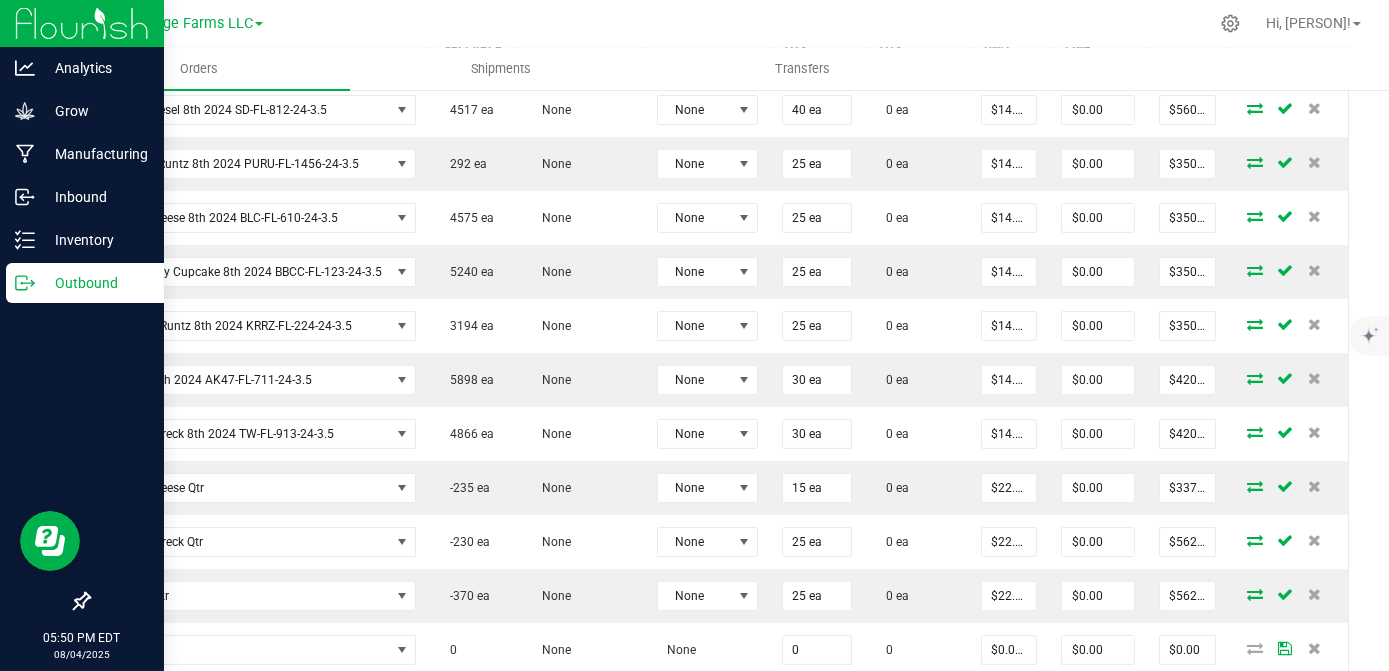 type 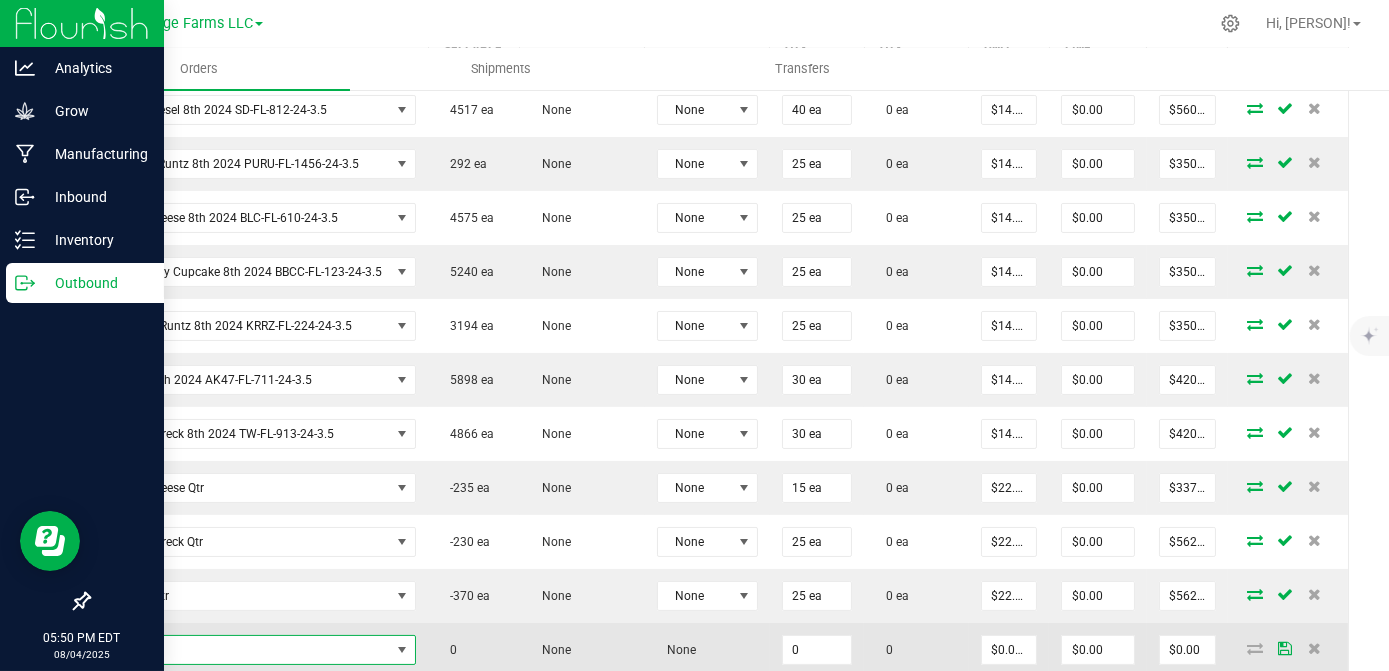 click at bounding box center [247, 650] 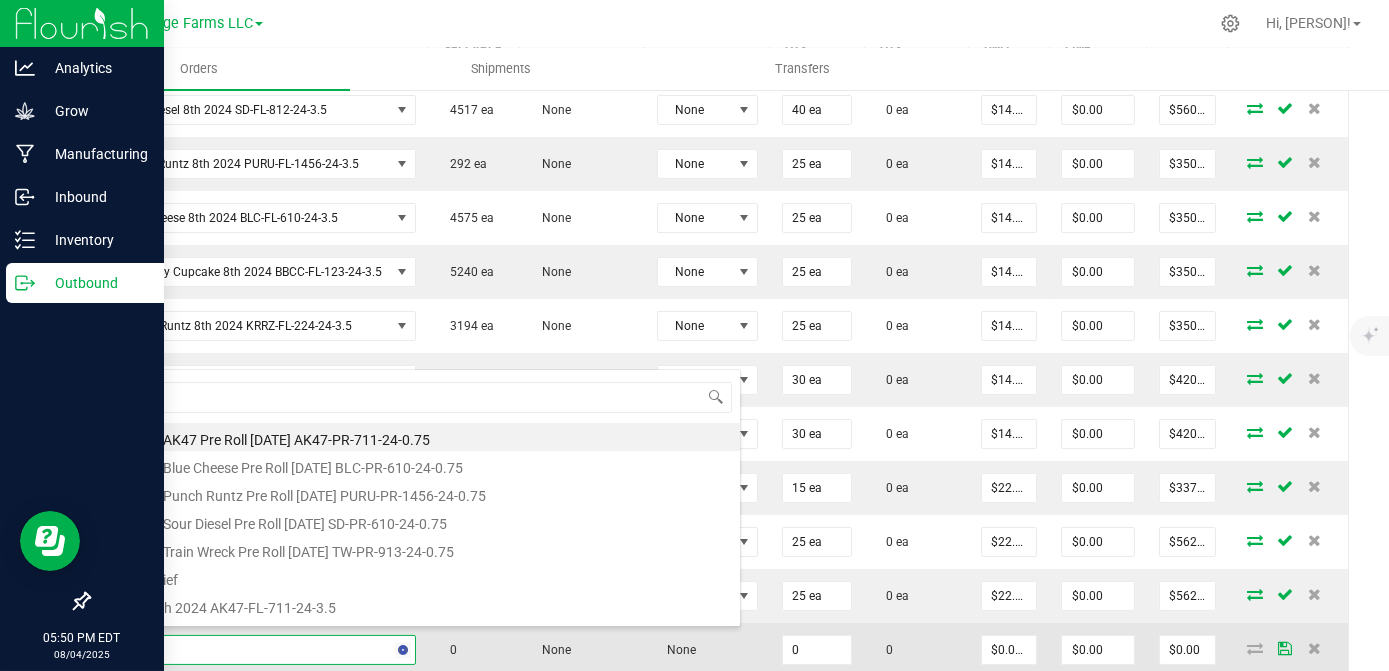 scroll, scrollTop: 99970, scrollLeft: 99688, axis: both 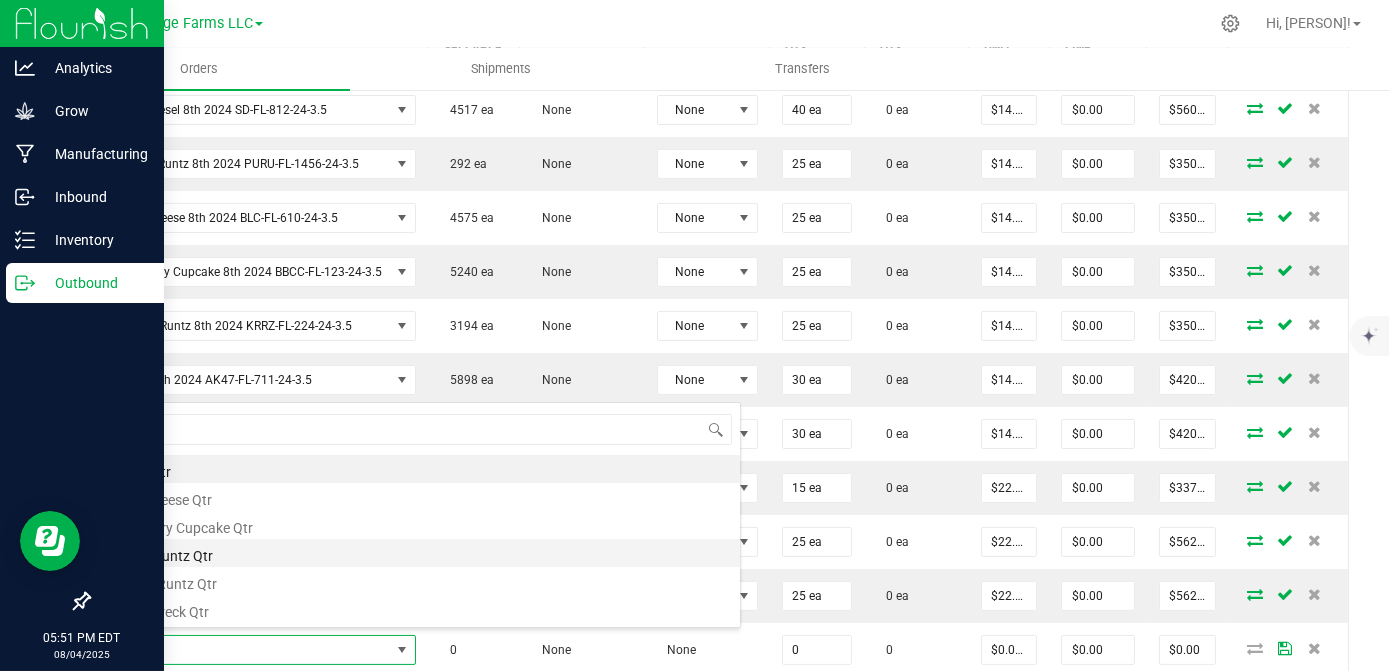 click on "Krazy Runtz Qtr" at bounding box center (421, 553) 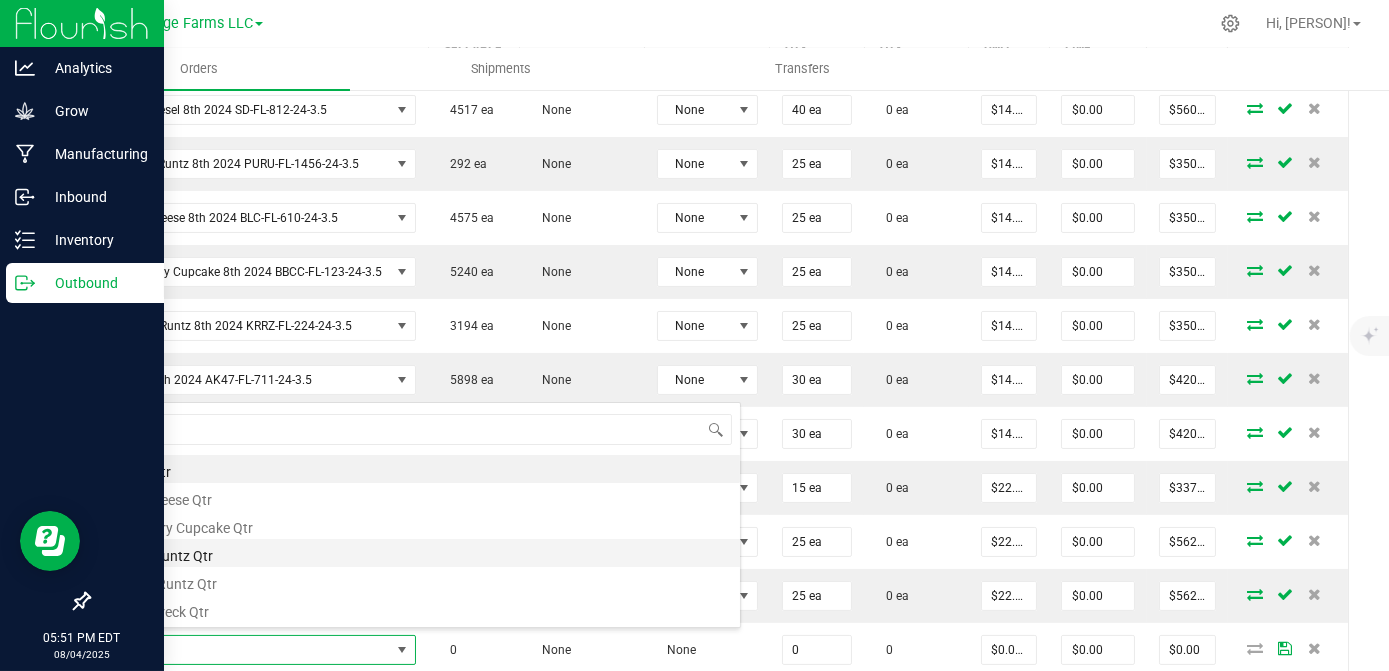 type on "0 ea" 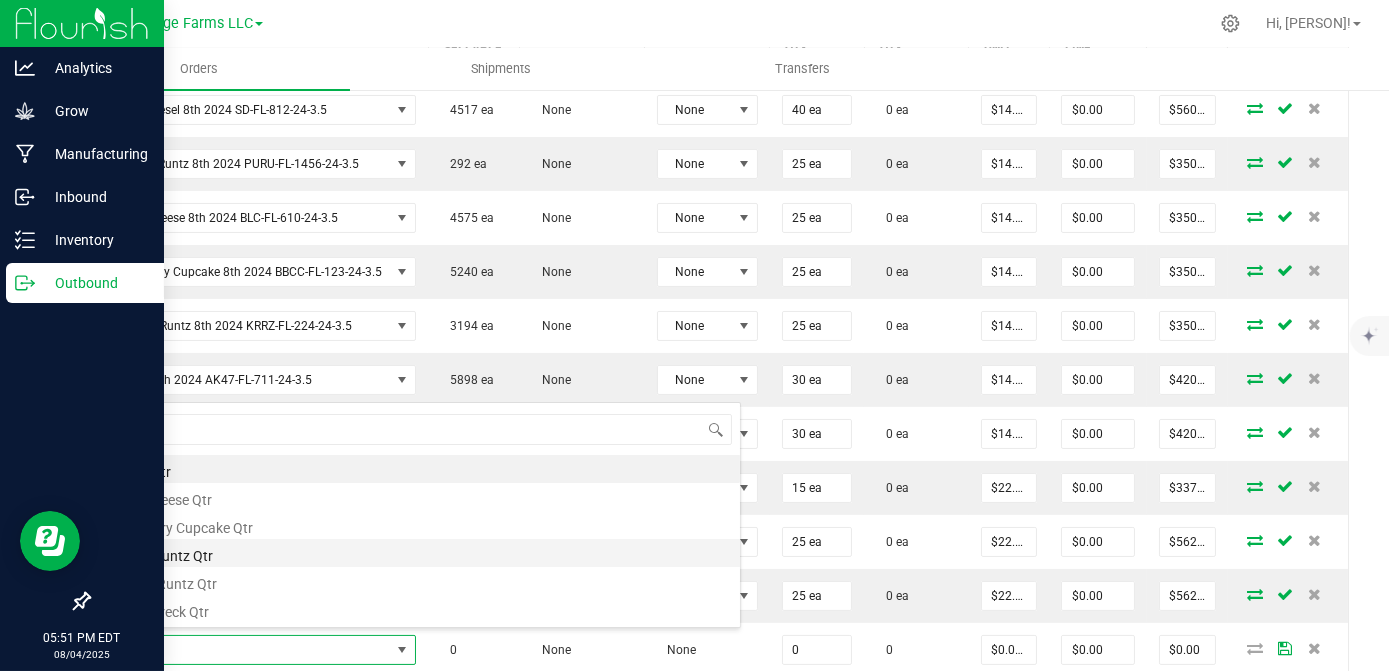 type on "$22.50000" 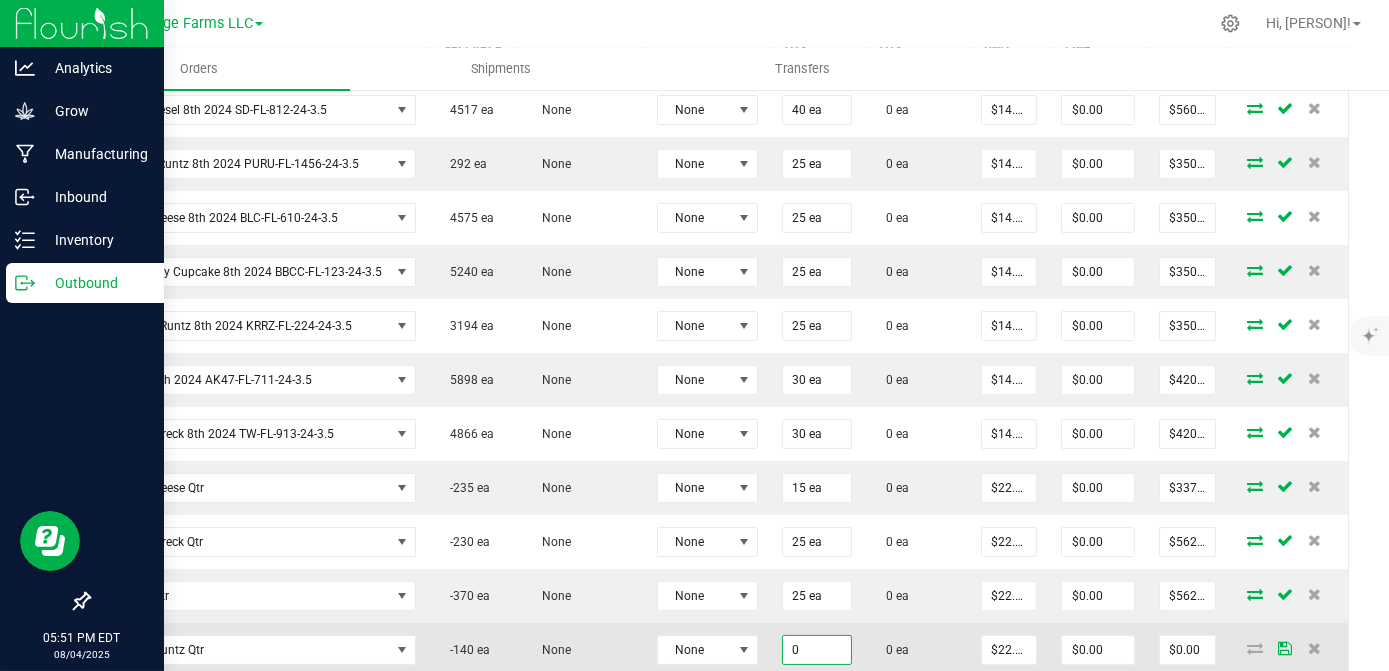 click on "0" at bounding box center [817, 650] 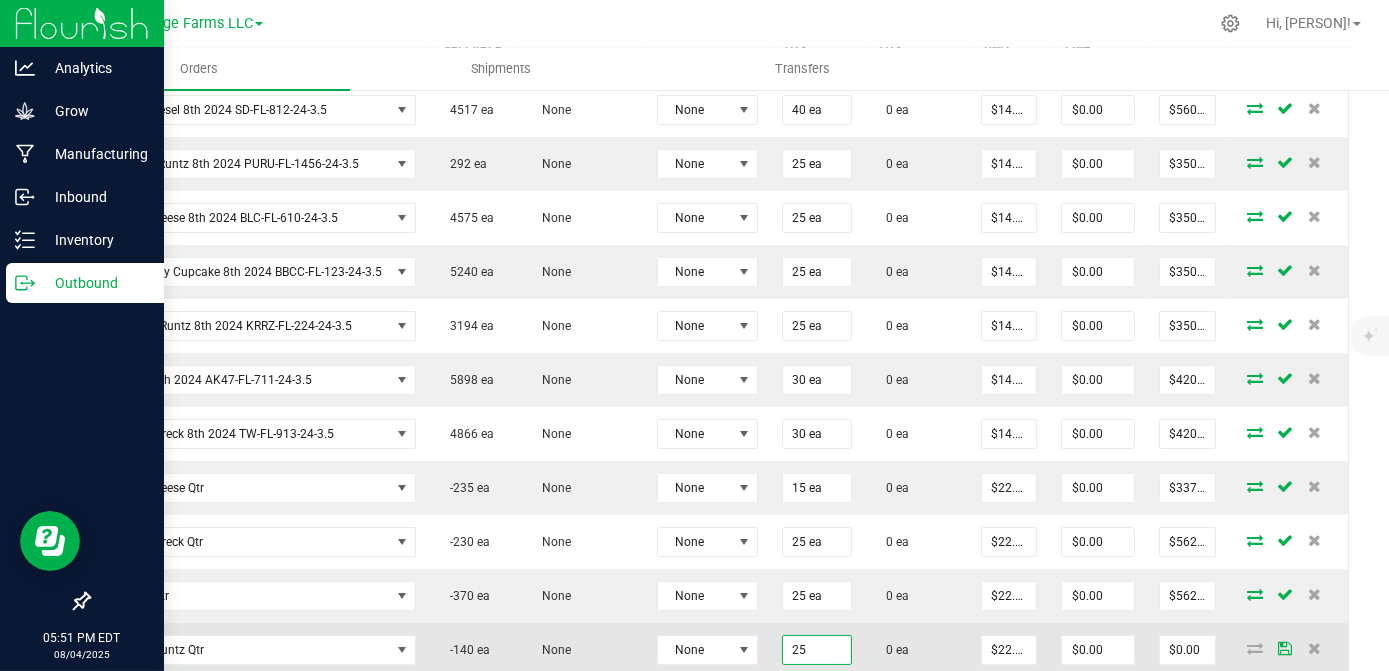 type on "25 ea" 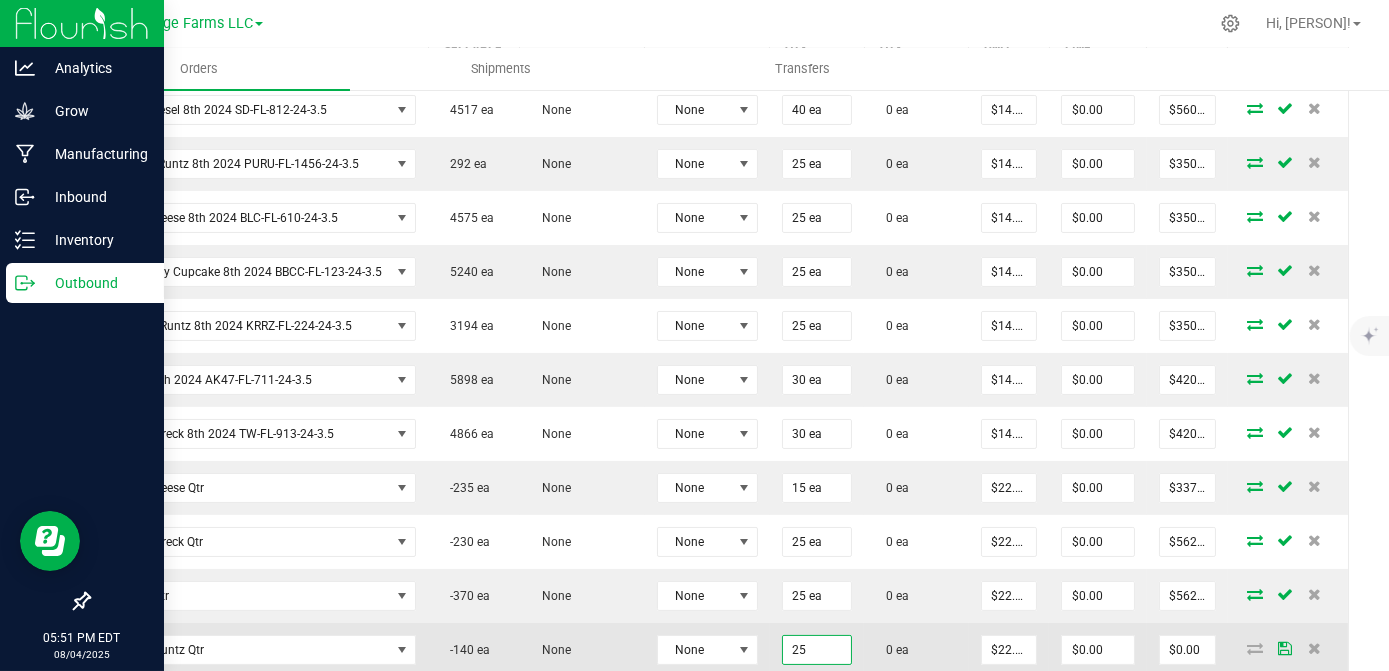 type on "$562.50" 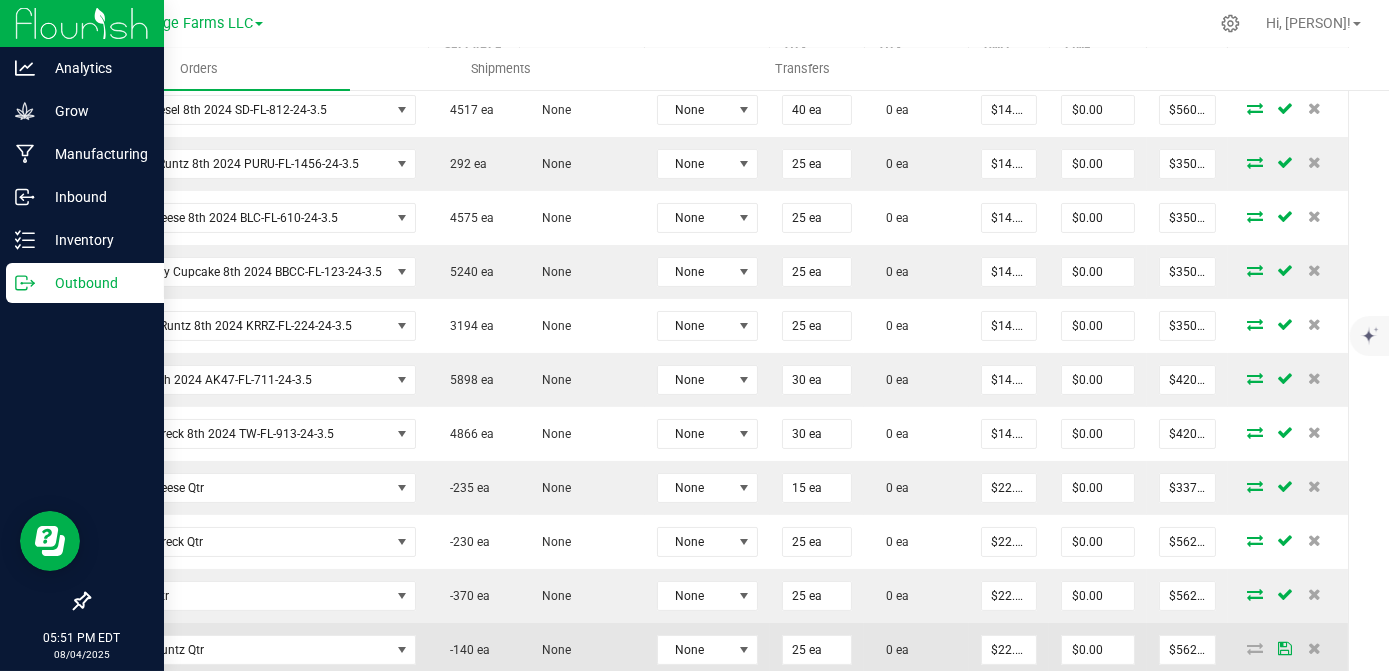 click on "0 ea" at bounding box center [916, 650] 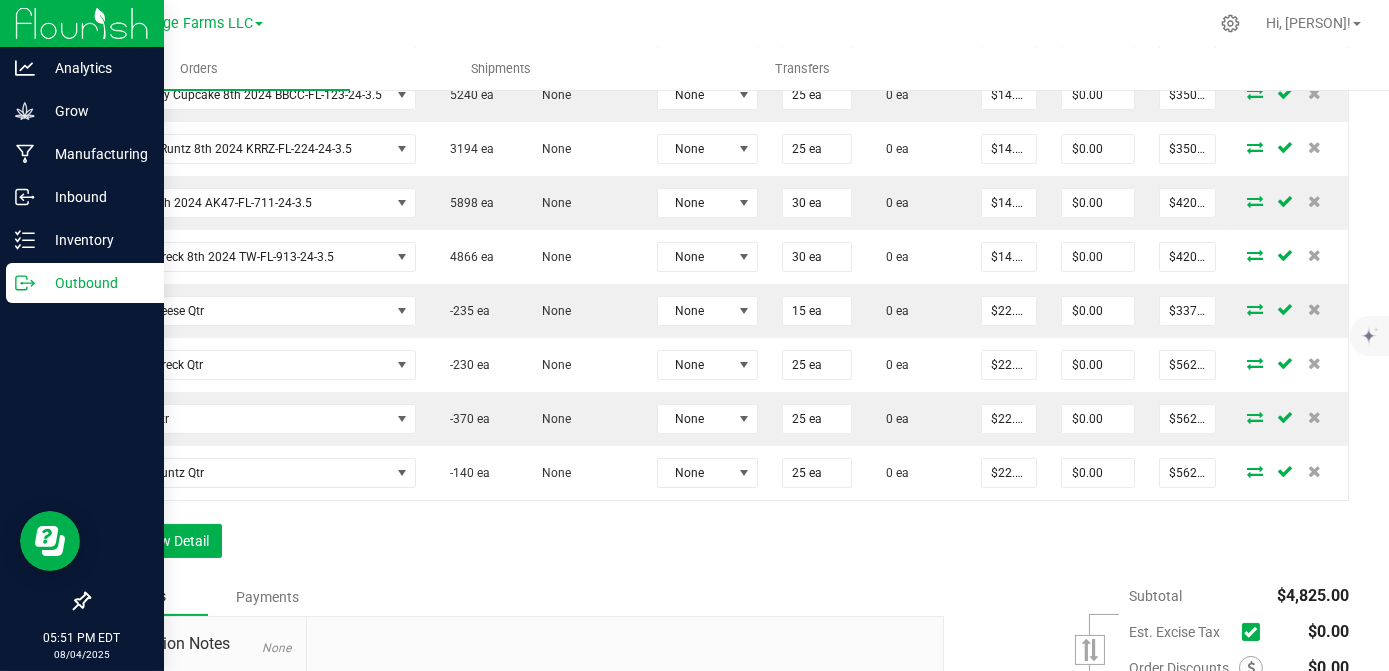 scroll, scrollTop: 818, scrollLeft: 0, axis: vertical 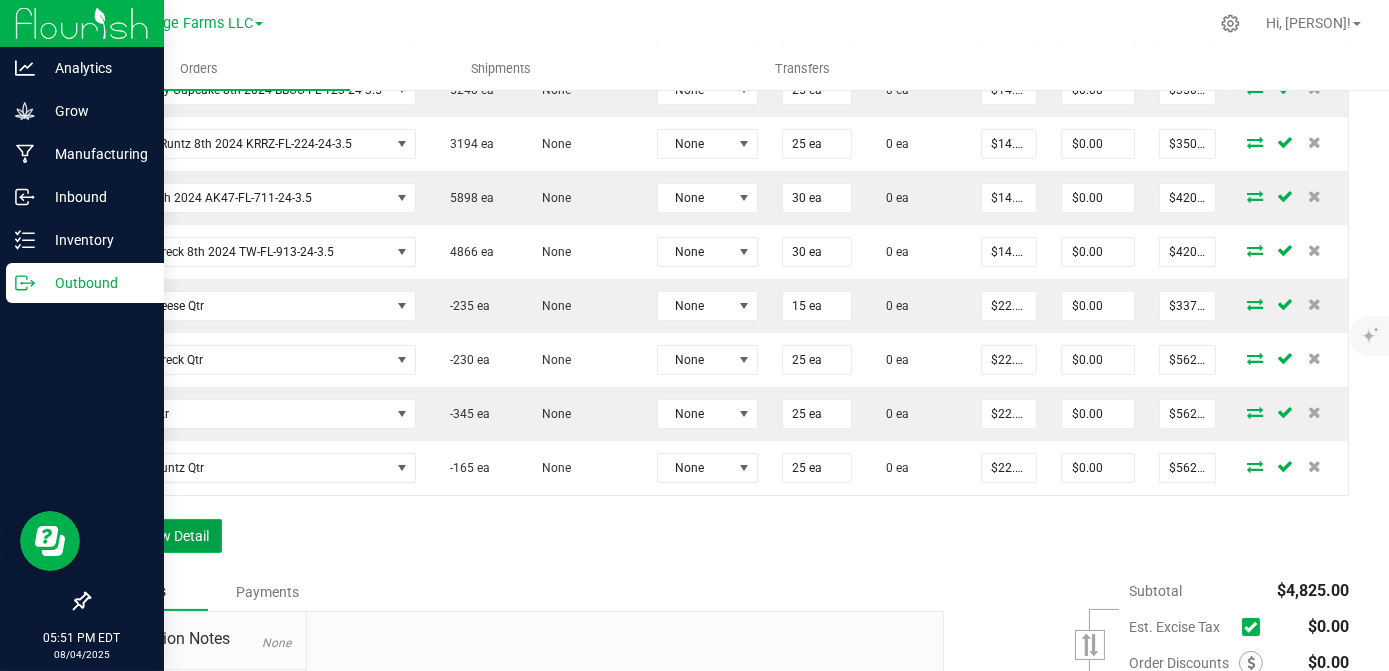 click on "Add New Detail" at bounding box center (155, 536) 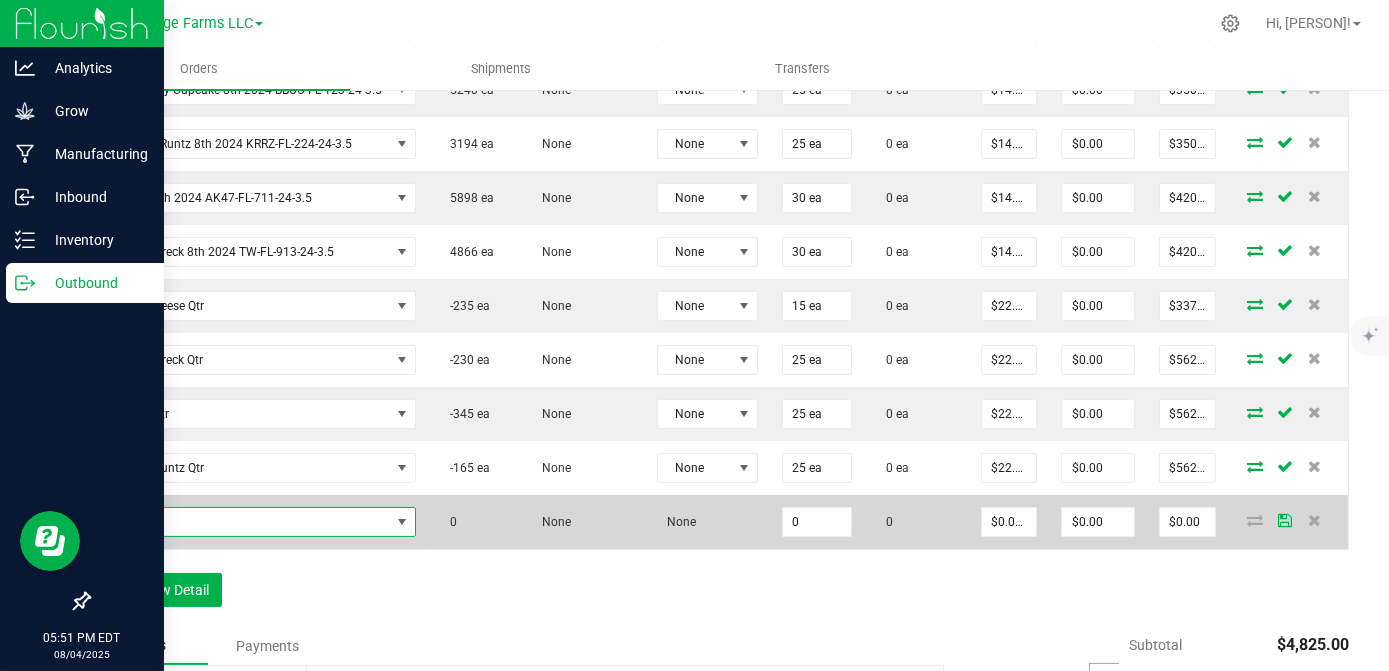 click at bounding box center (247, 522) 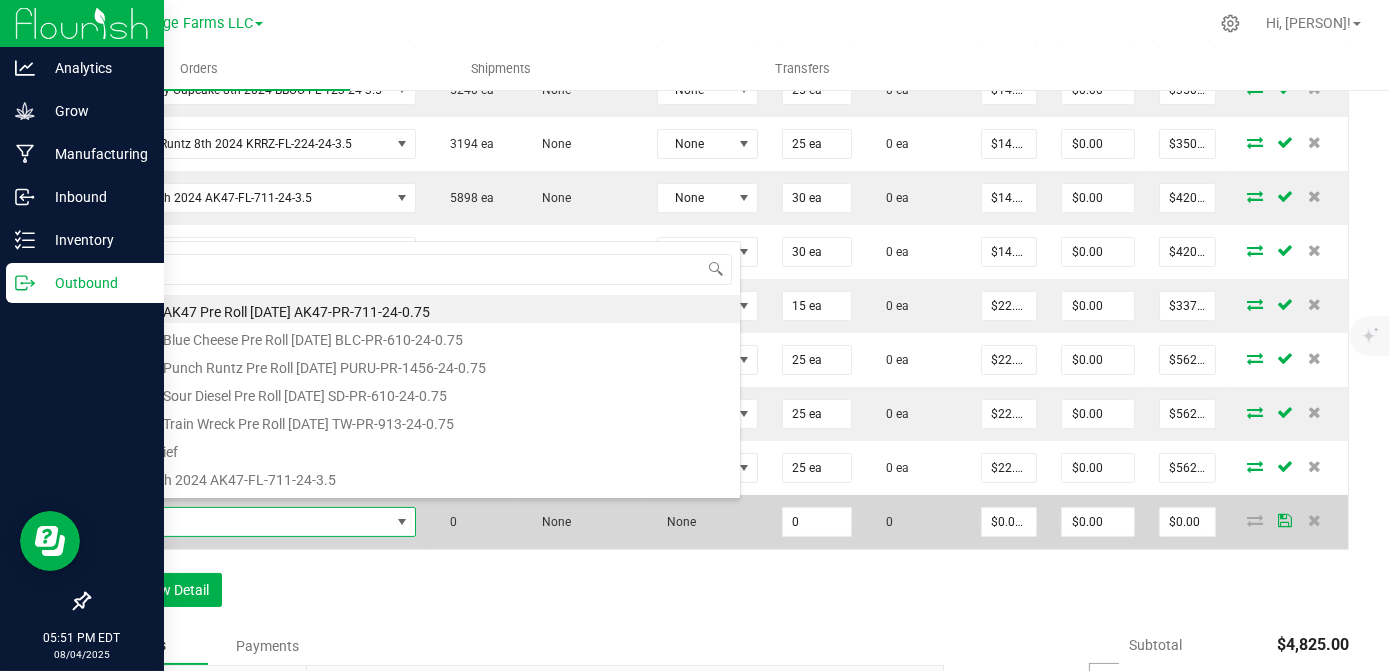 scroll, scrollTop: 99970, scrollLeft: 99688, axis: both 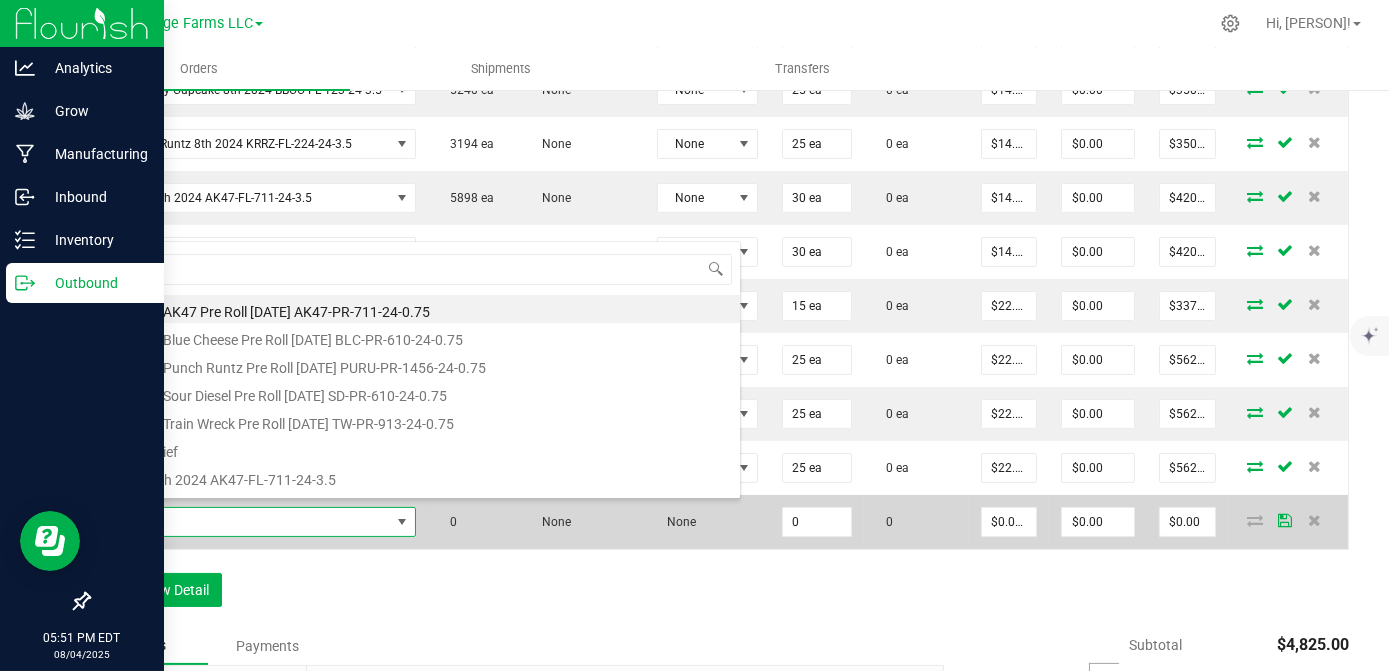 type on "Q" 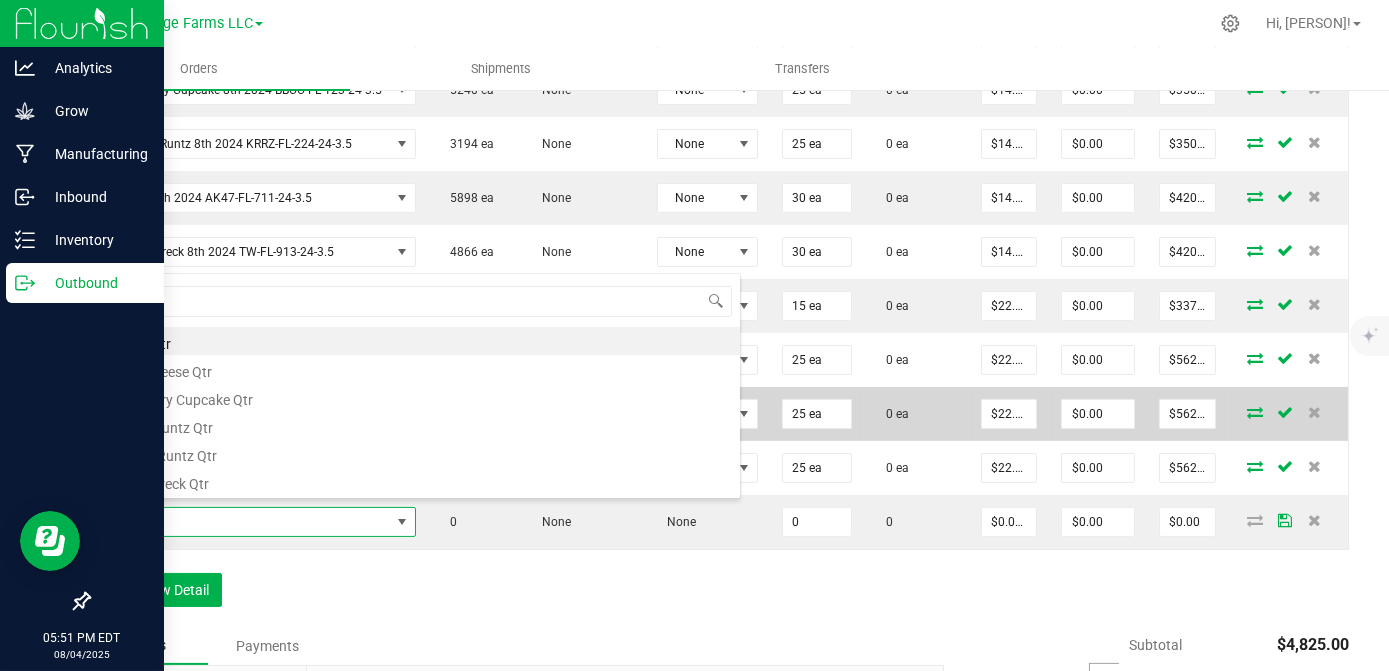 click on "Blueberry Cupcake Qtr" at bounding box center (421, 397) 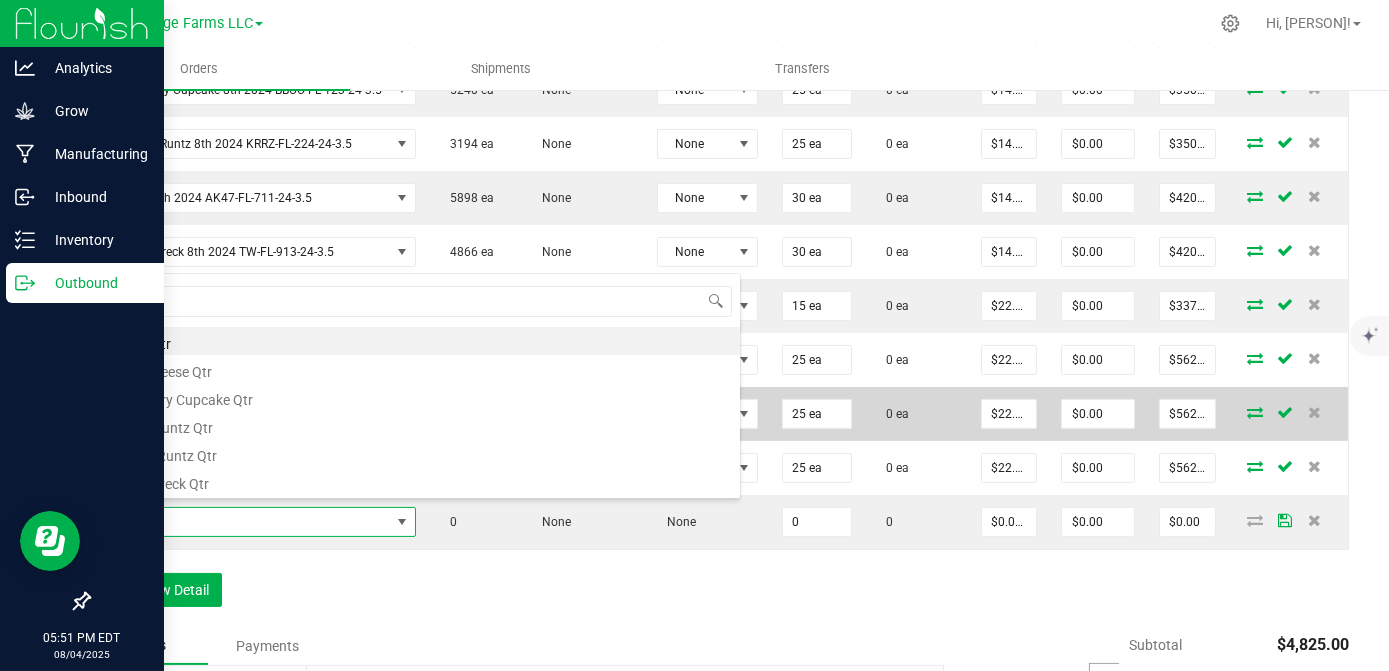 type on "0 ea" 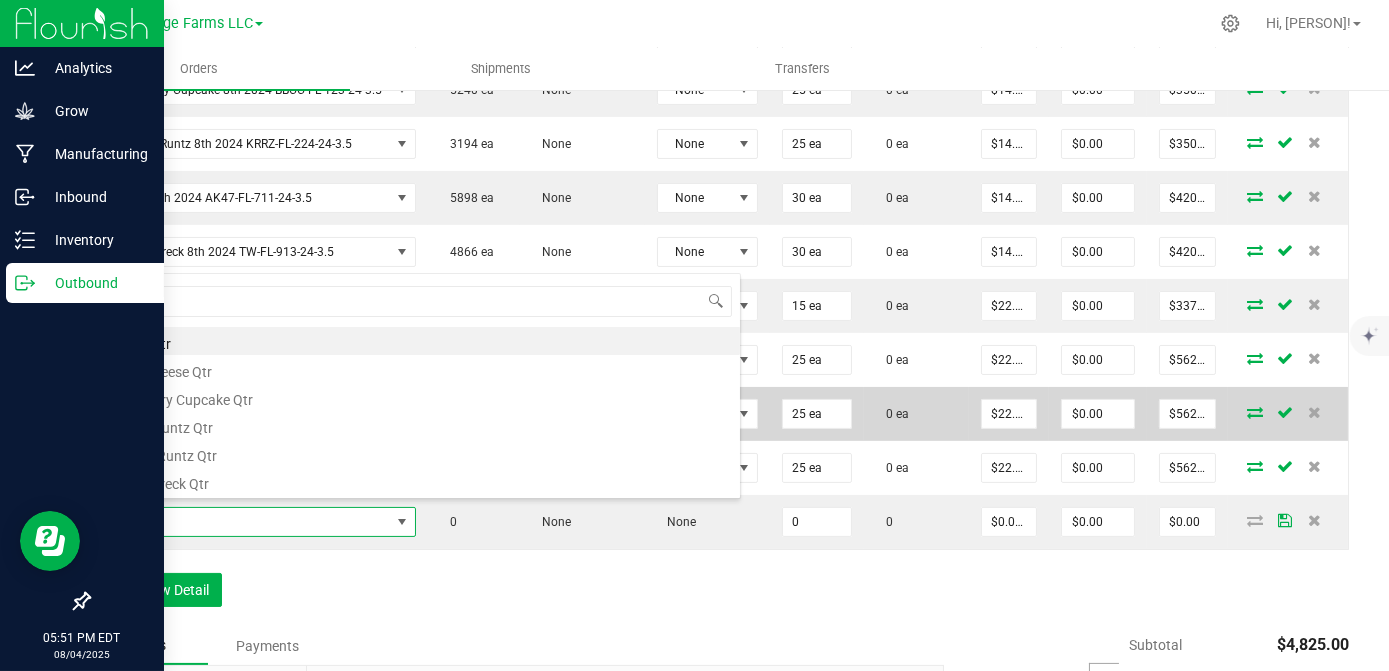 type on "$22.50000" 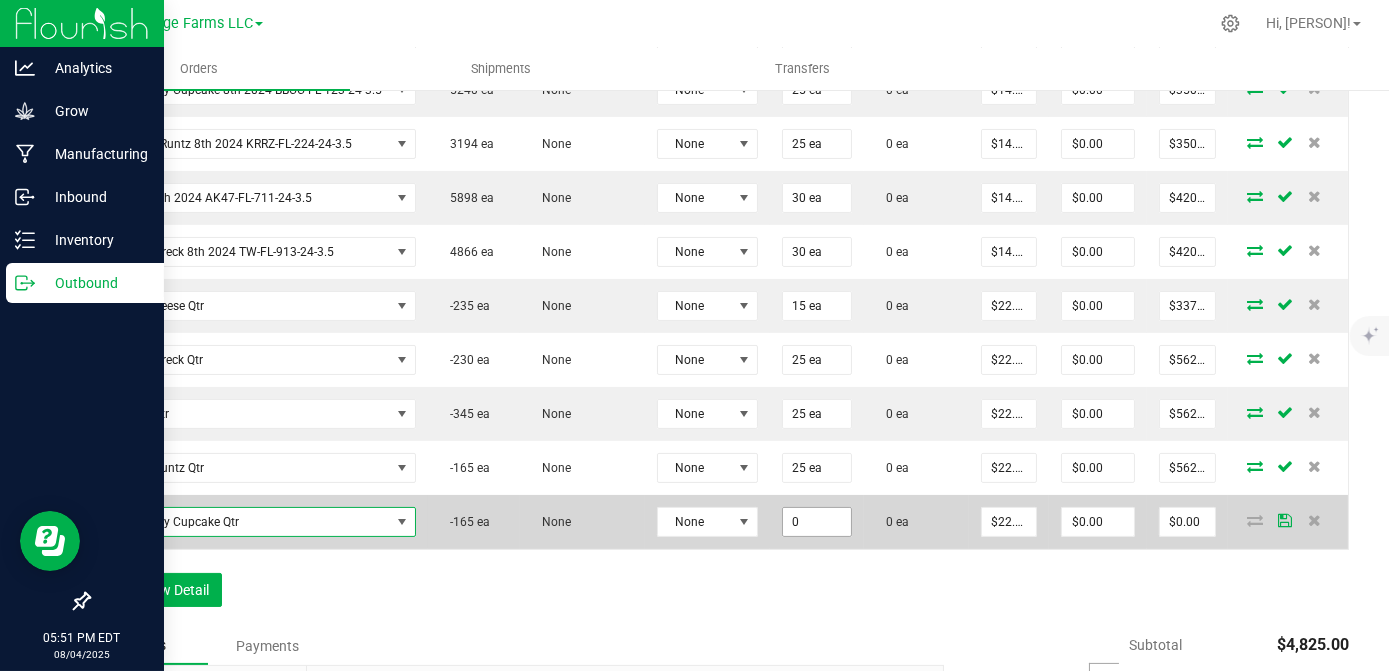 click on "0" at bounding box center [817, 522] 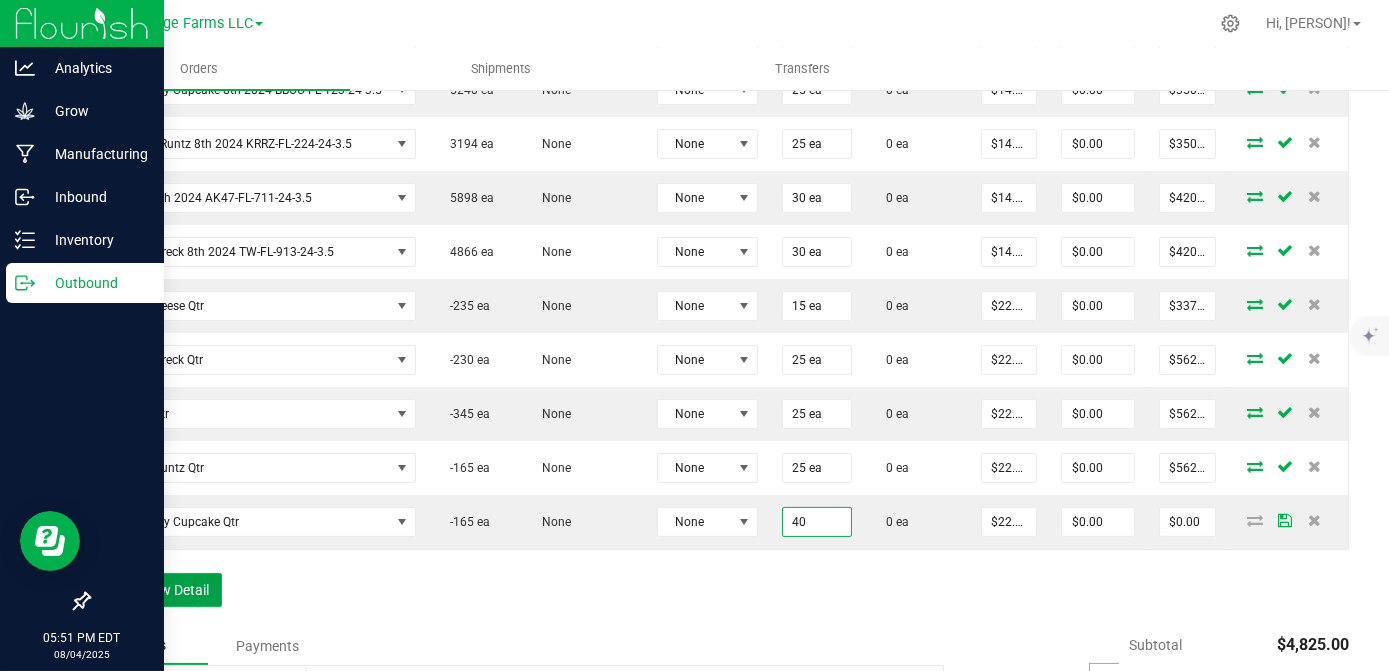 type on "40 ea" 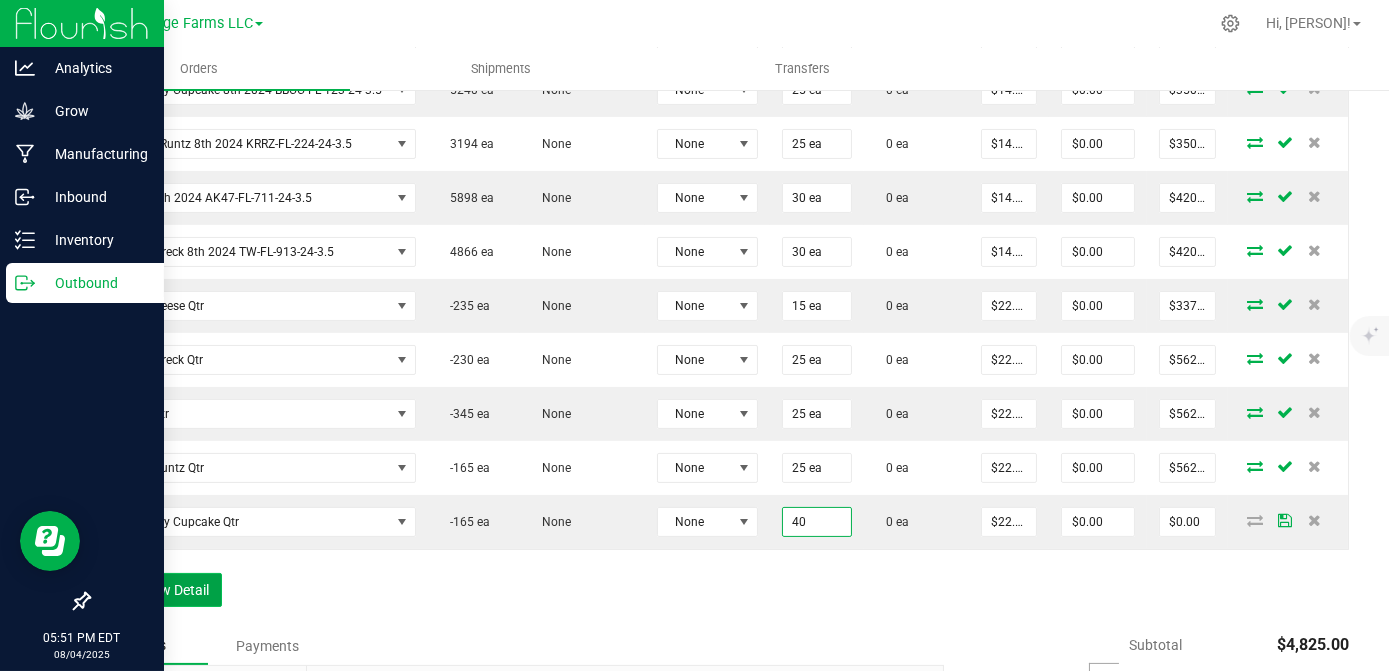 type on "$900.00" 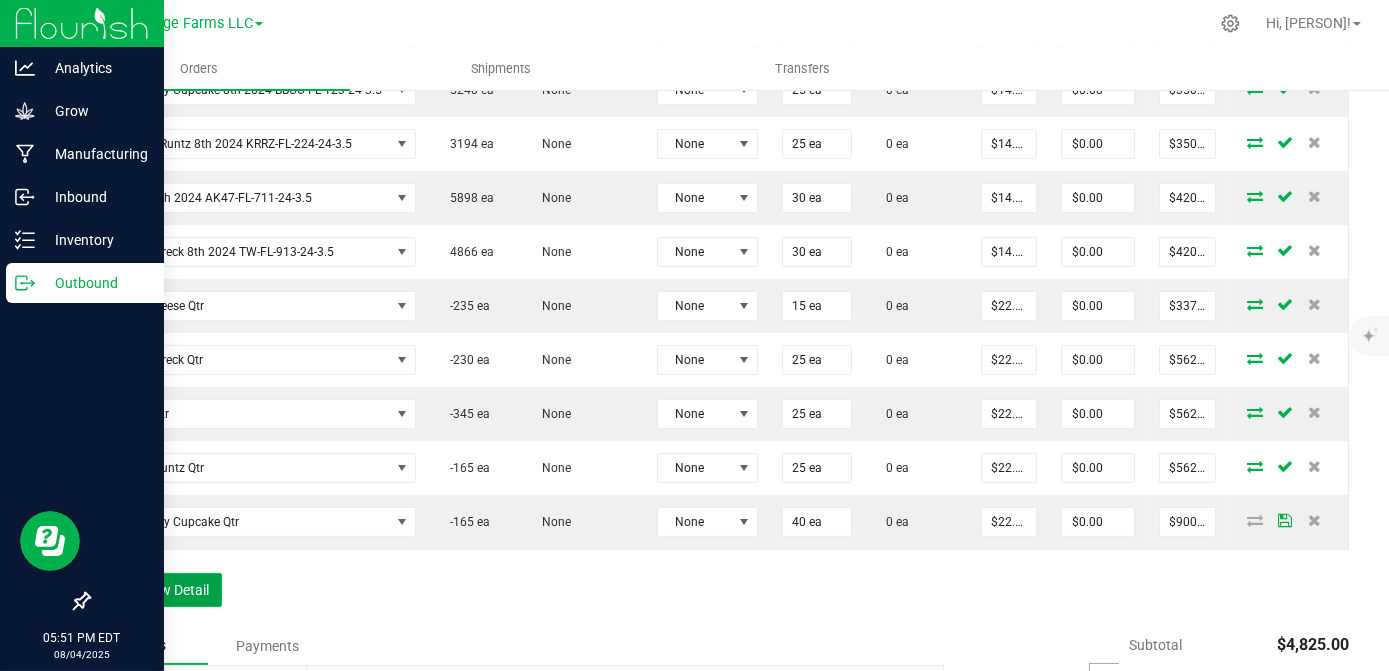 click on "Add New Detail" at bounding box center [155, 590] 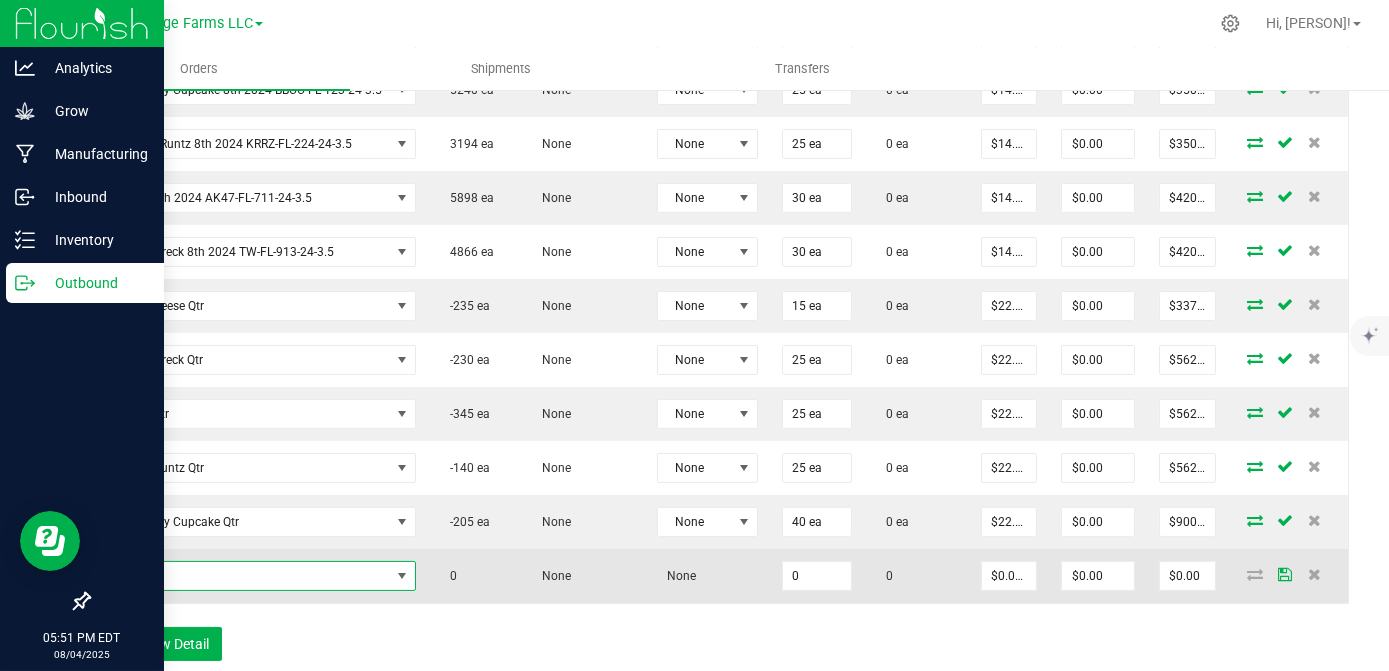 click at bounding box center [247, 576] 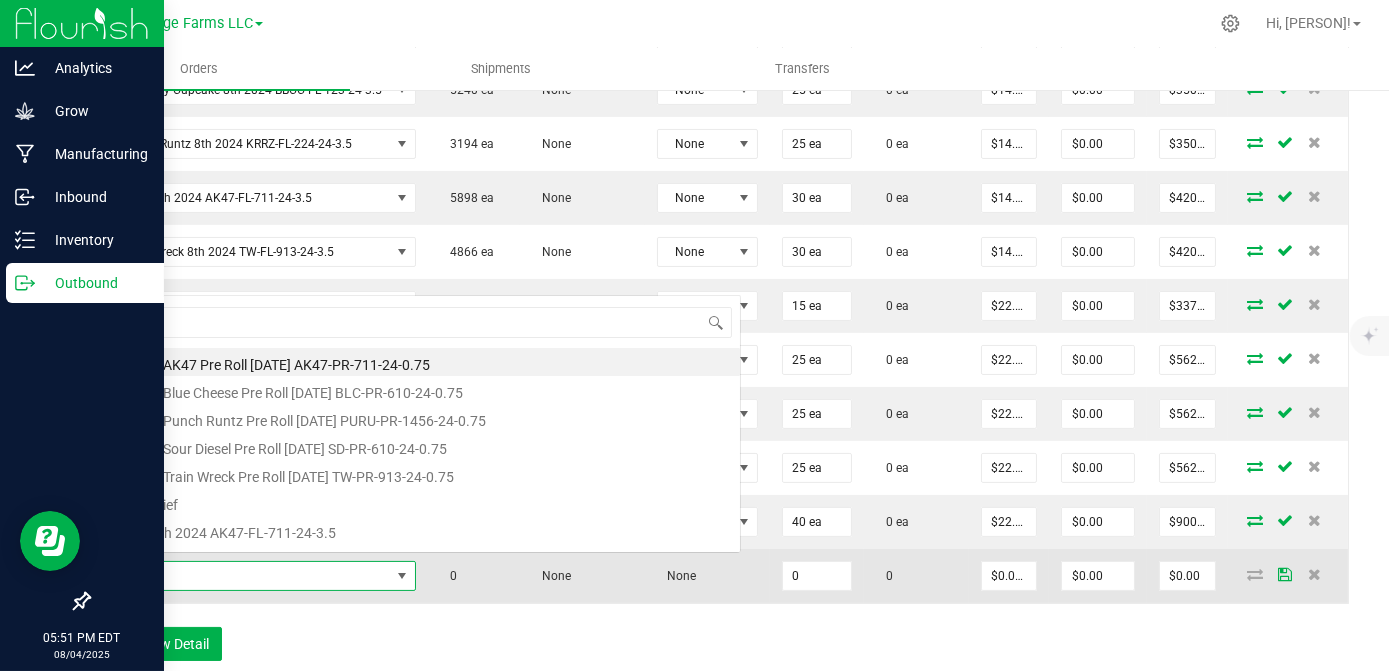 scroll, scrollTop: 0, scrollLeft: 0, axis: both 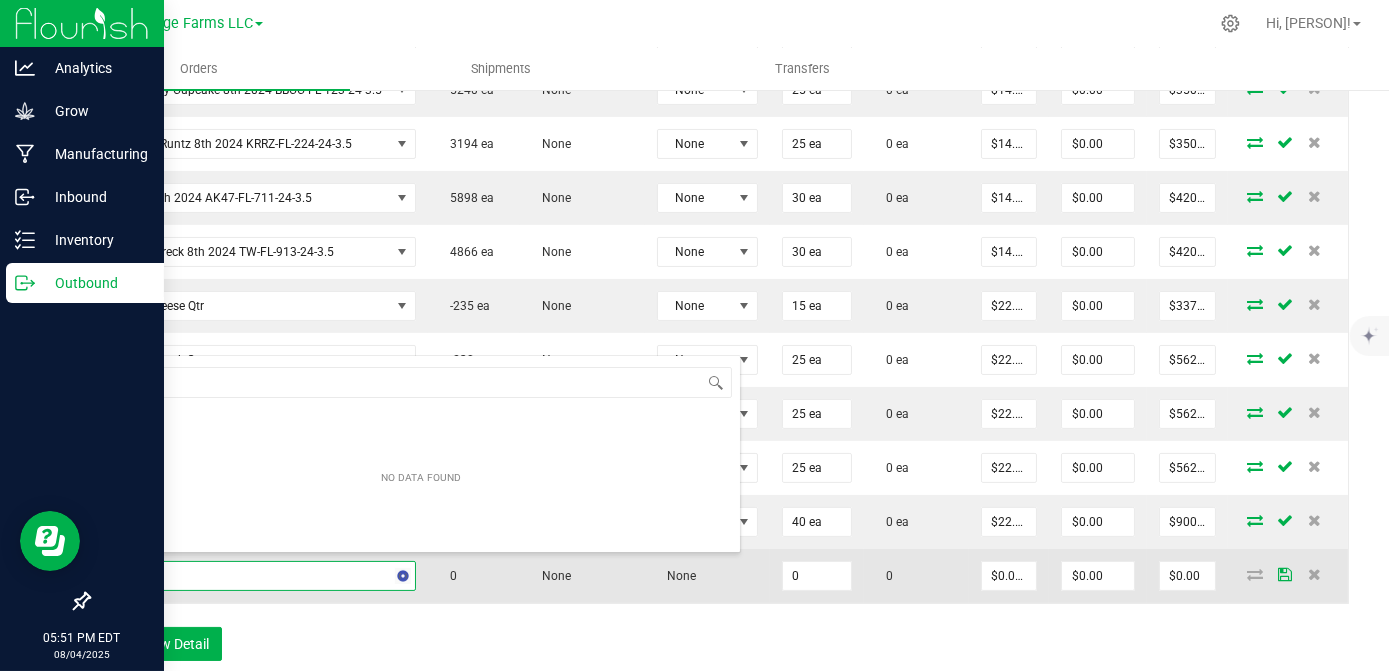 type on "PU" 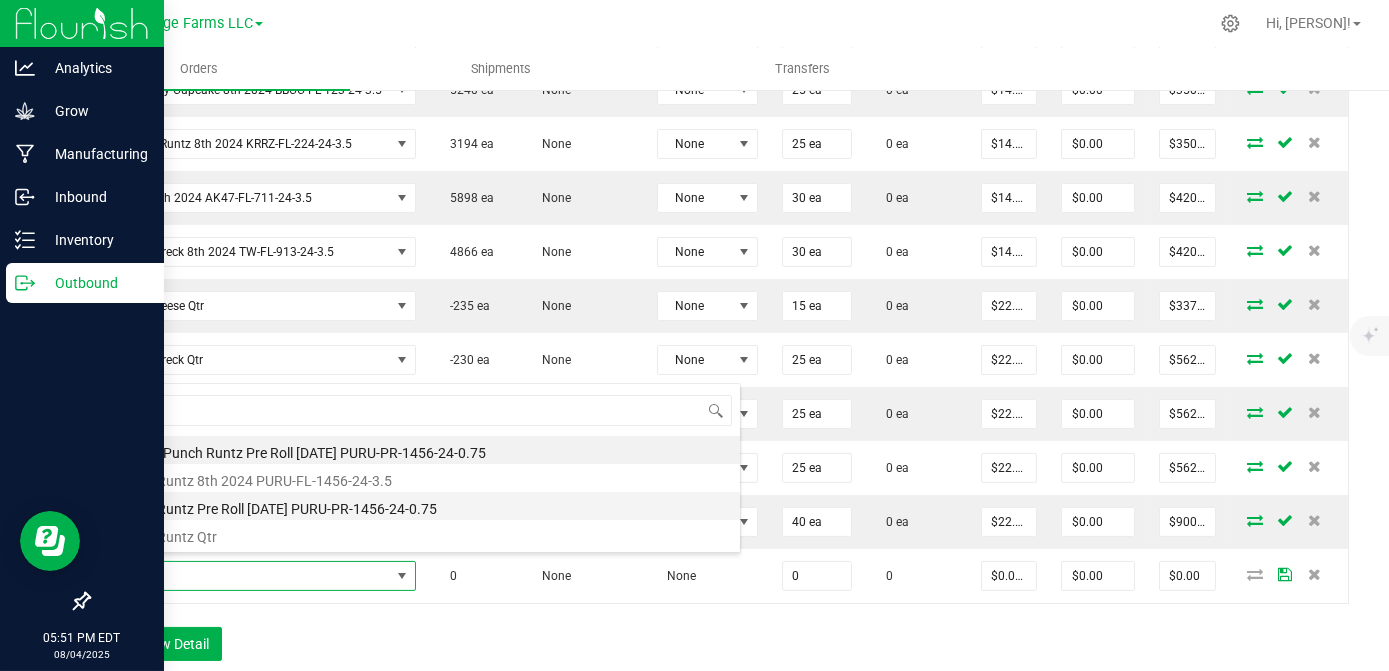click on "Punch Runtz Pre Roll [DATE] PURU-PR-1456-24-0.75" at bounding box center [421, 506] 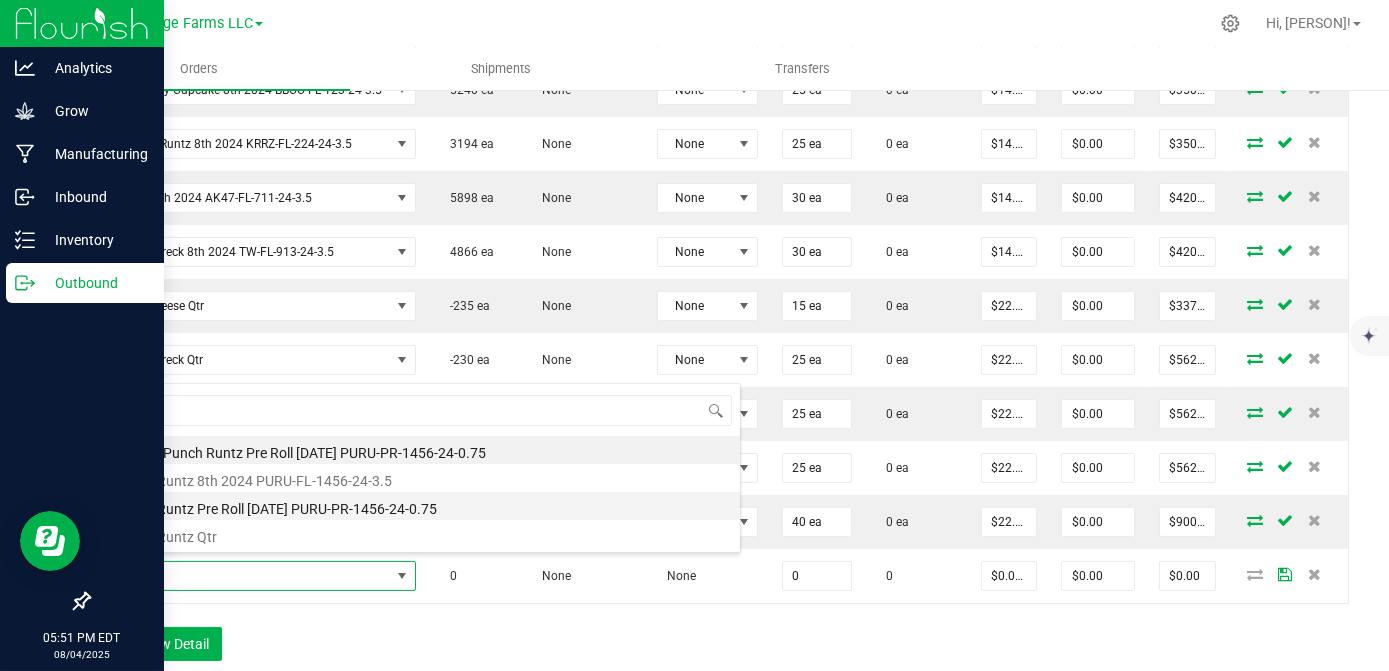 type on "0 ea" 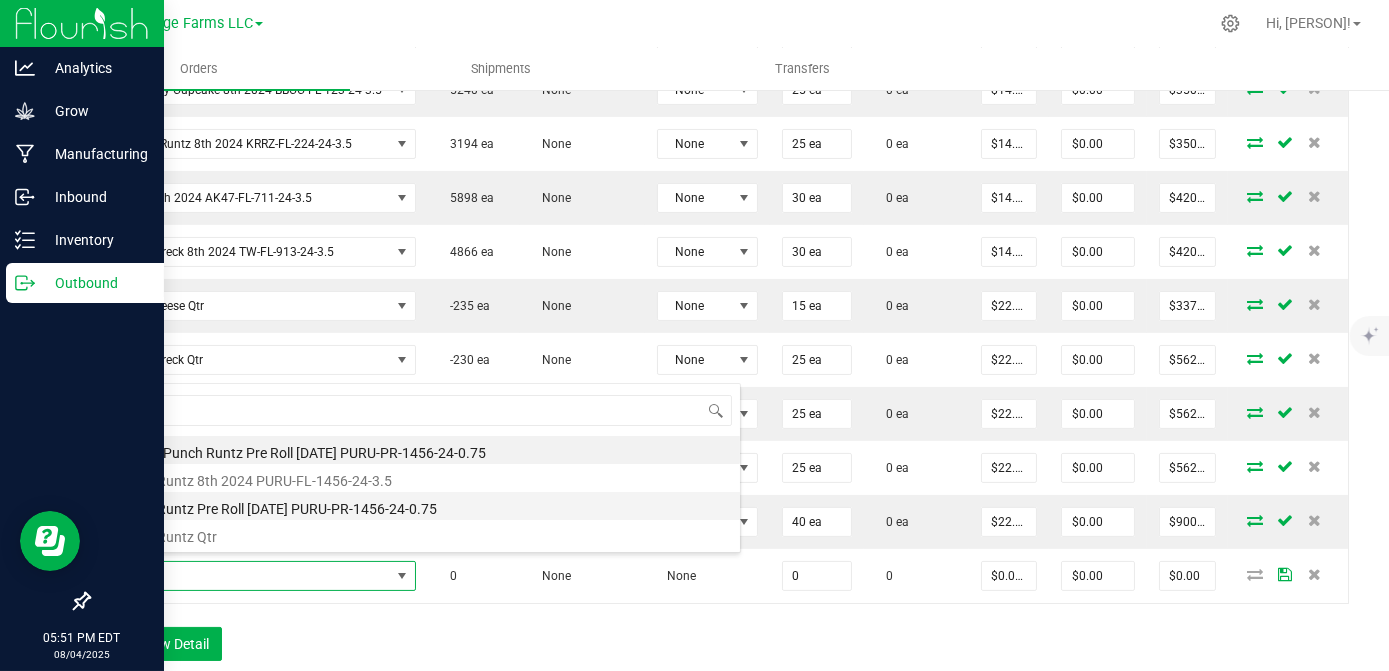 type on "$5.00000" 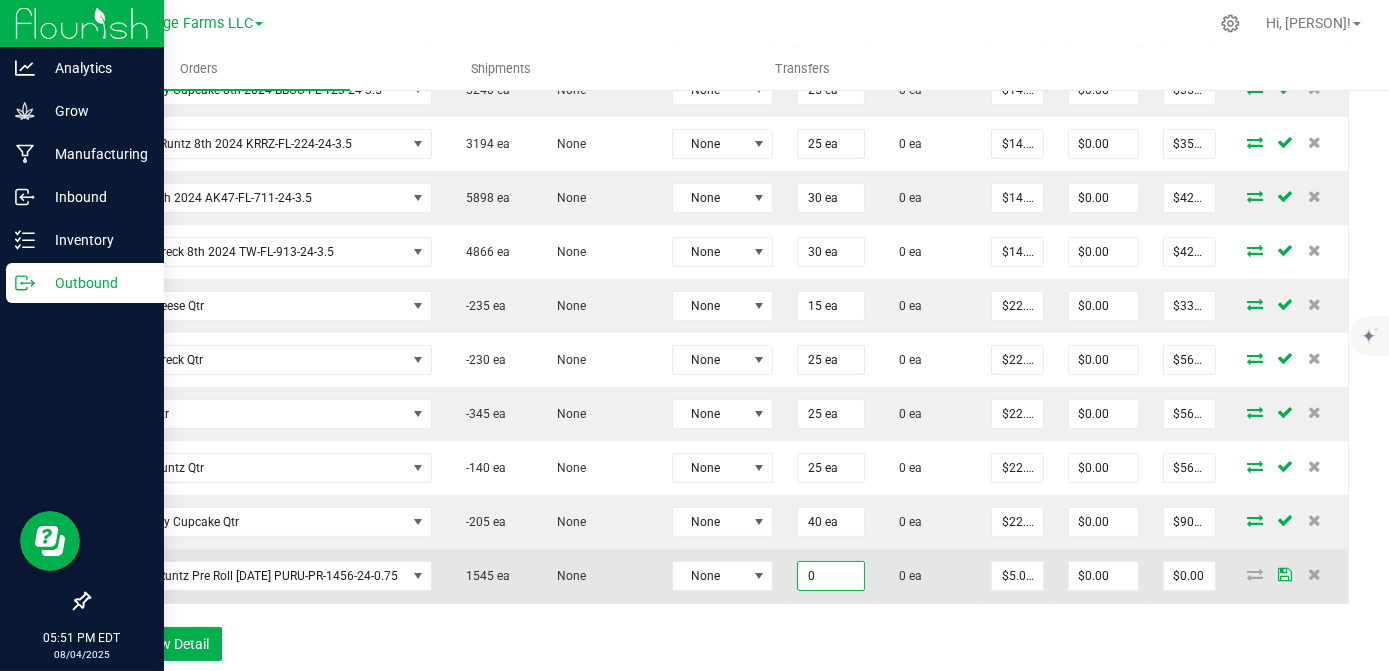 click on "0" at bounding box center [831, 576] 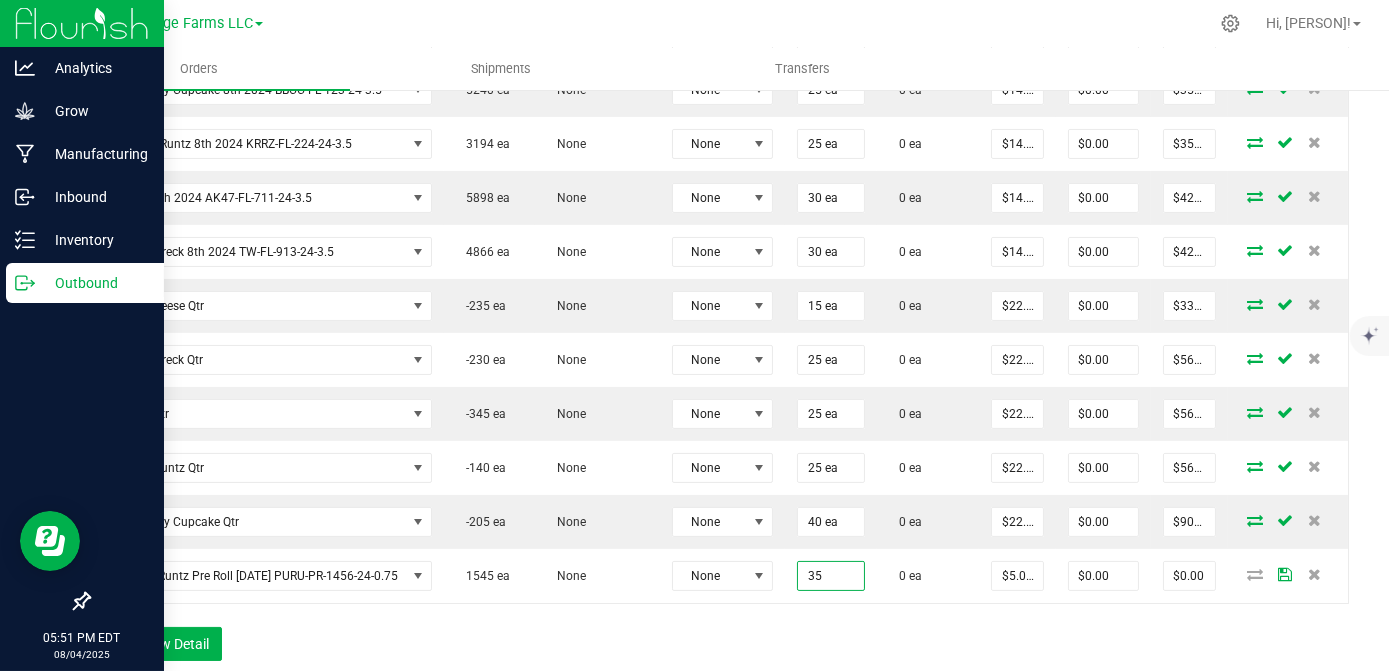 type on "35 ea" 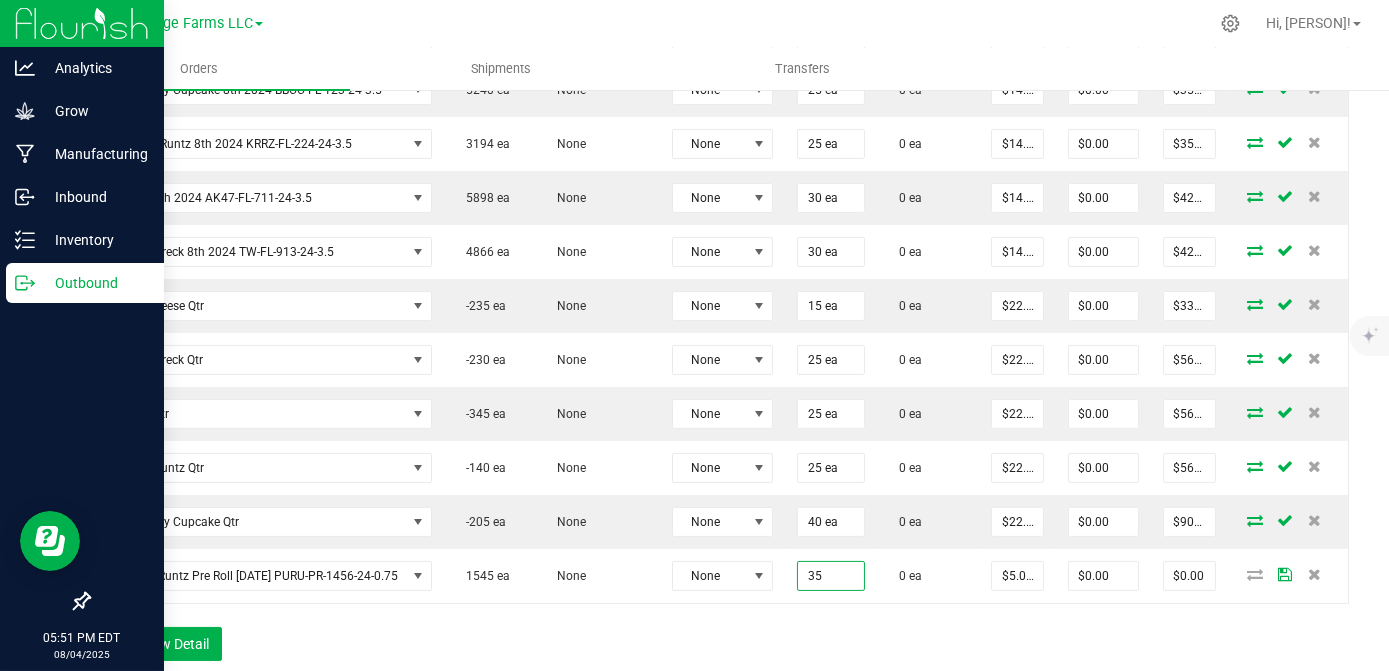 type on "$175.00" 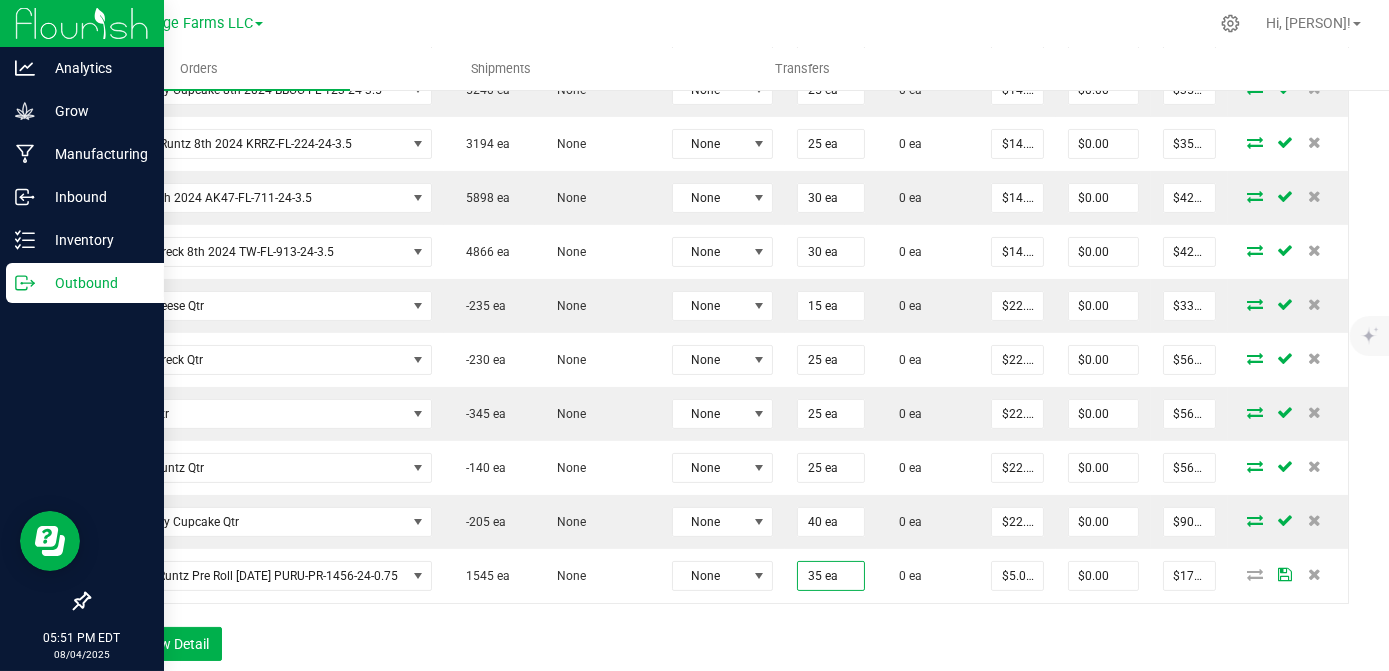 click on "Order Details Print All Labels Item  Sellable  Strain  Lot Number  Qty Ordered Qty Allocated Unit Price Line Discount Total Actions Sour Diesel 8th 2024 SD-FL-812-24-3.5  4517 ea   None  None 40 ea  0 ea  $14.00000 $0.00 $560.00 Punch Runtz 8th 2024 PURU-FL-1456-24-3.5  292 ea   None  None 25 ea  0 ea  $14.00000 $0.00 $350.00 Blue Cheese 8th 2024 BLC-FL-610-24-3.5  4575 ea   None  None 25 ea  0 ea  $14.00000 $0.00 $350.00 Blueberry Cupcake 8th 2024 BBCC-FL-123-24-3.5  5240 ea   None  None 25 ea  0 ea  $14.00000 $0.00 $350.00 KRAZY Runtz 8th 2024 KRRZ-FL-224-24-3.5  3194 ea   None  None 25 ea  0 ea  $14.00000 $0.00 $350.00 AK47 8th 2024 AK47-FL-711-24-3.5  5895 ea   None  None 30 ea  0 ea  $14.00000 $0.00 $420.00 Train Wreck 8th 2024 TW-FL-913-24-3.5  4866 ea   None  None 30 ea  0 ea  $14.00000 $0.00 $420.00 Blue Cheese Qtr  -235 ea   None  None 15 ea  0 ea  $22.50000 $0.00 $337.50 Train Wreck Qtr  -230 ea   None  None 25 ea  0 ea  $22.50000 $0.00 $562.50 AK47 Qtr  -345 ea" at bounding box center [718, 238] 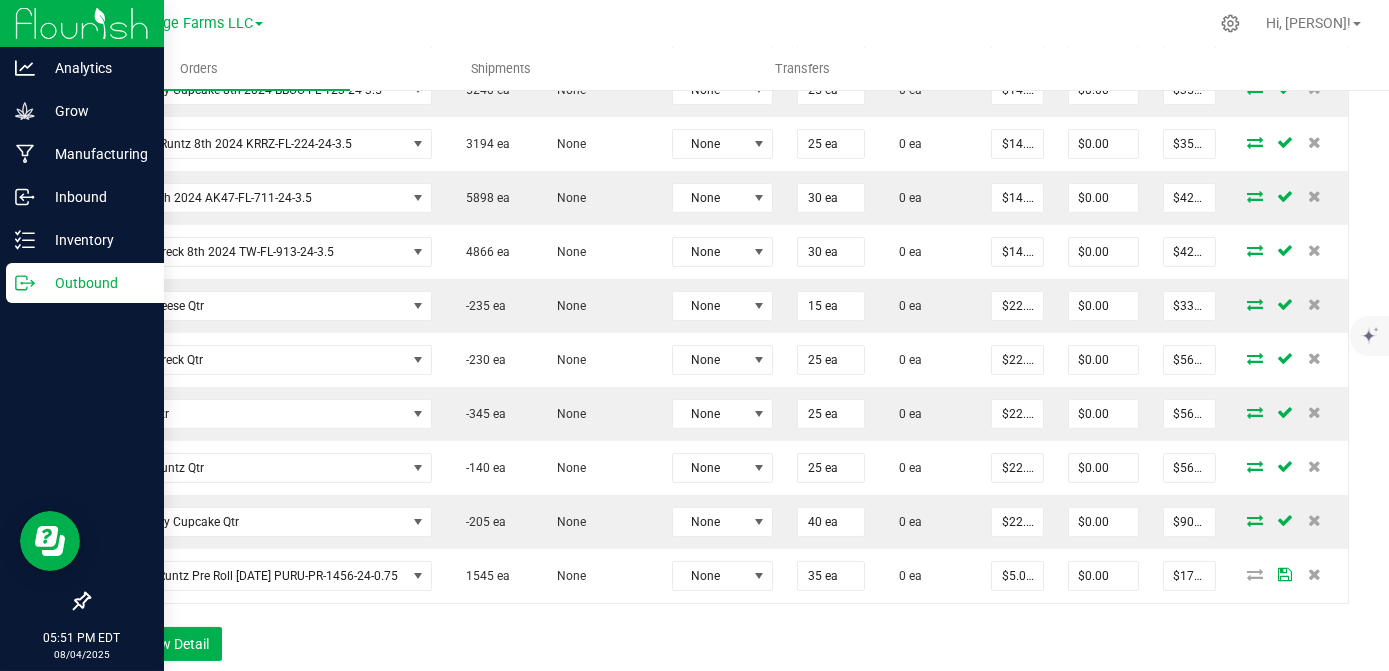 scroll, scrollTop: 1000, scrollLeft: 0, axis: vertical 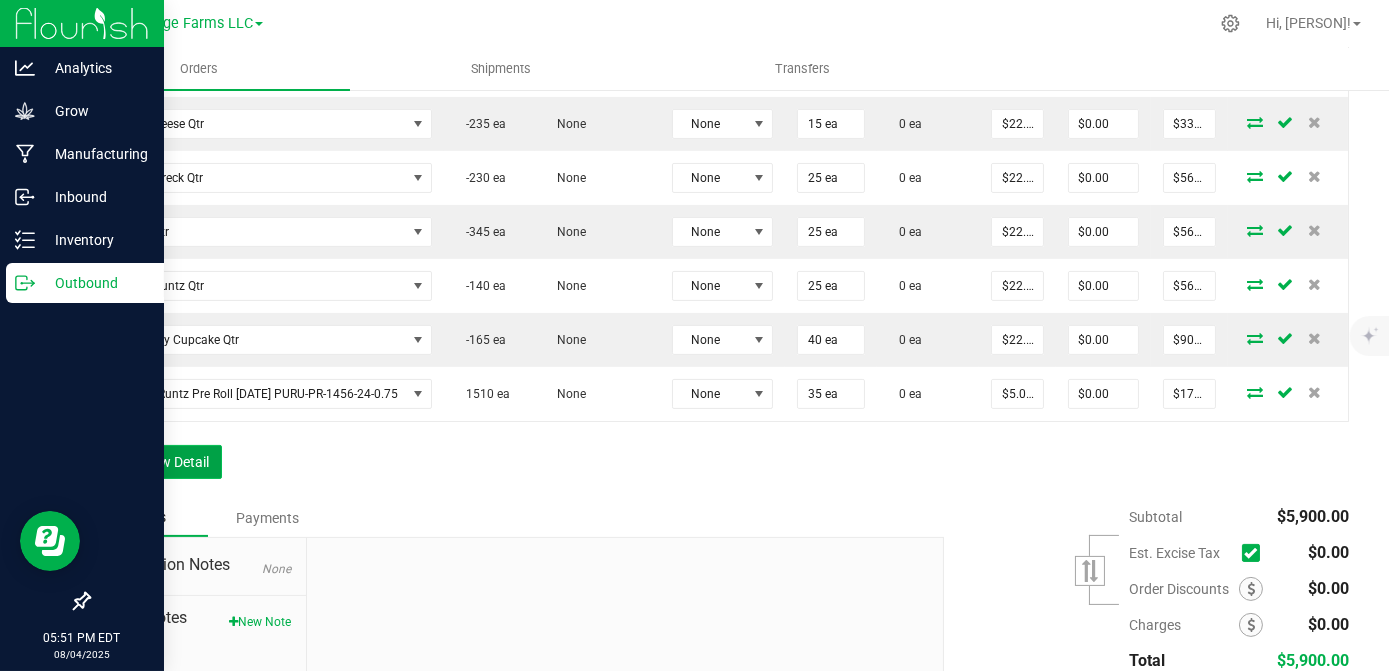 click on "Add New Detail" at bounding box center (155, 462) 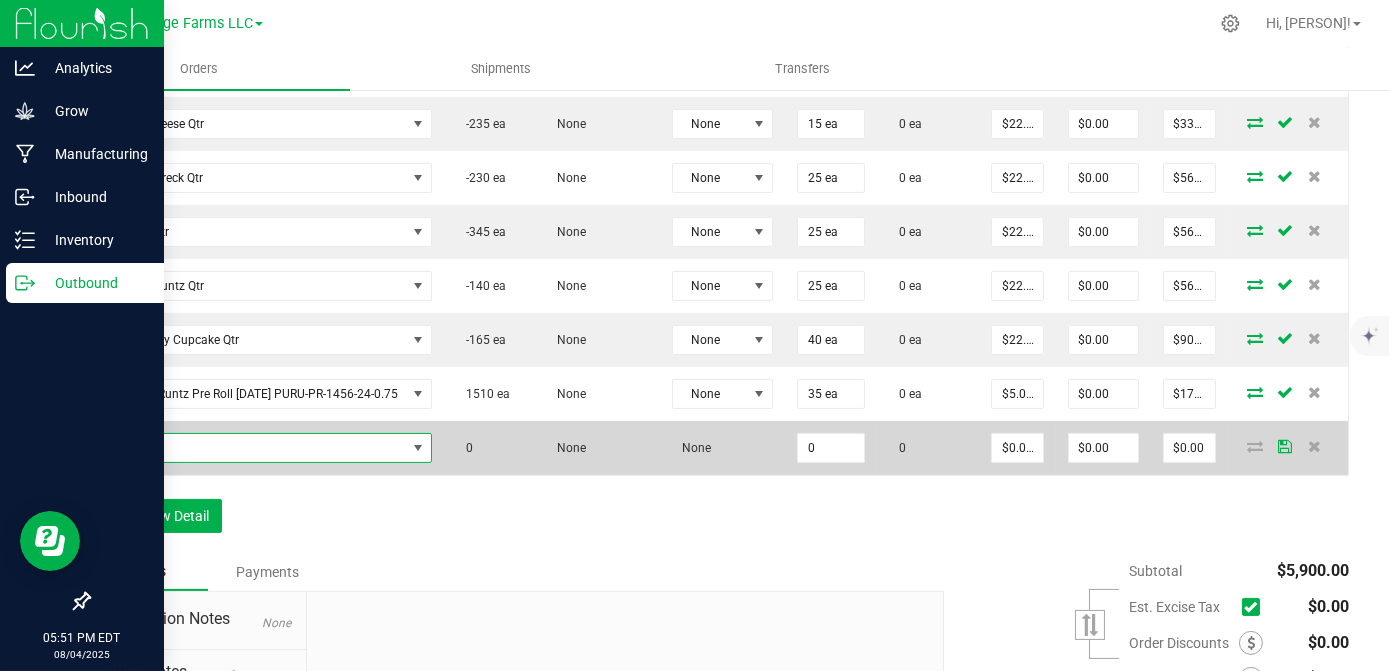 click at bounding box center [255, 448] 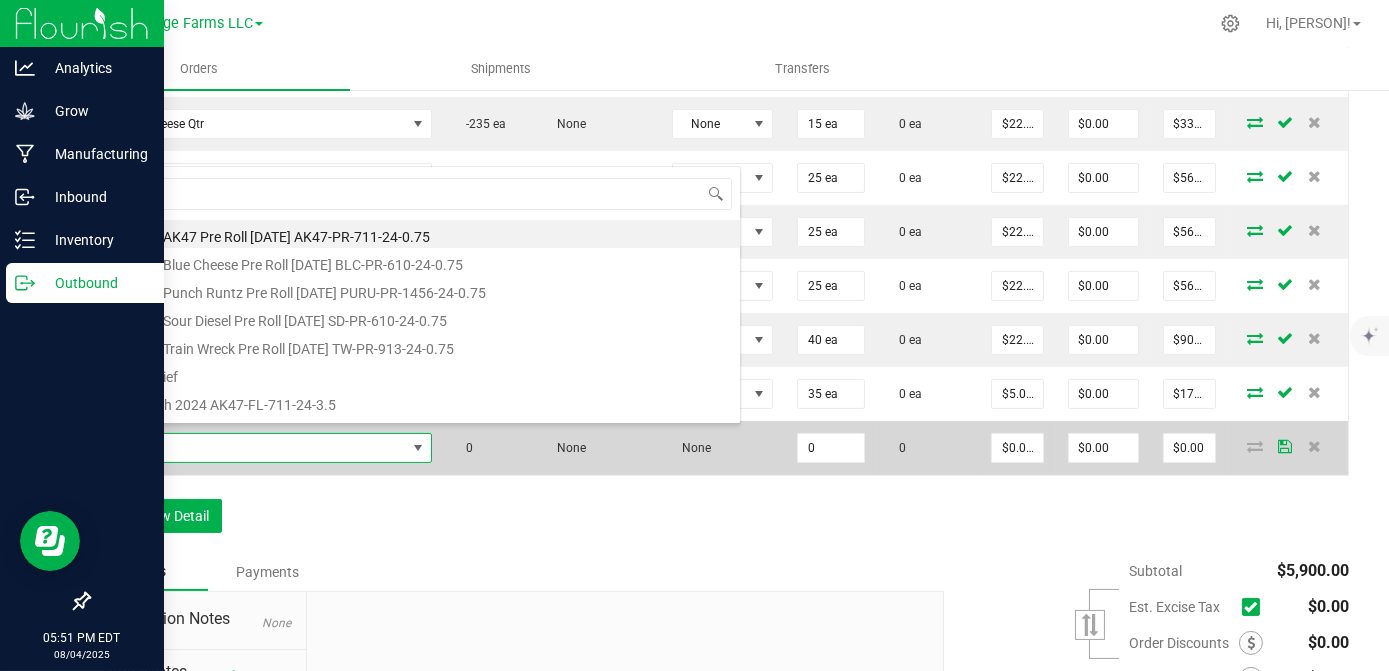 scroll, scrollTop: 99970, scrollLeft: 99681, axis: both 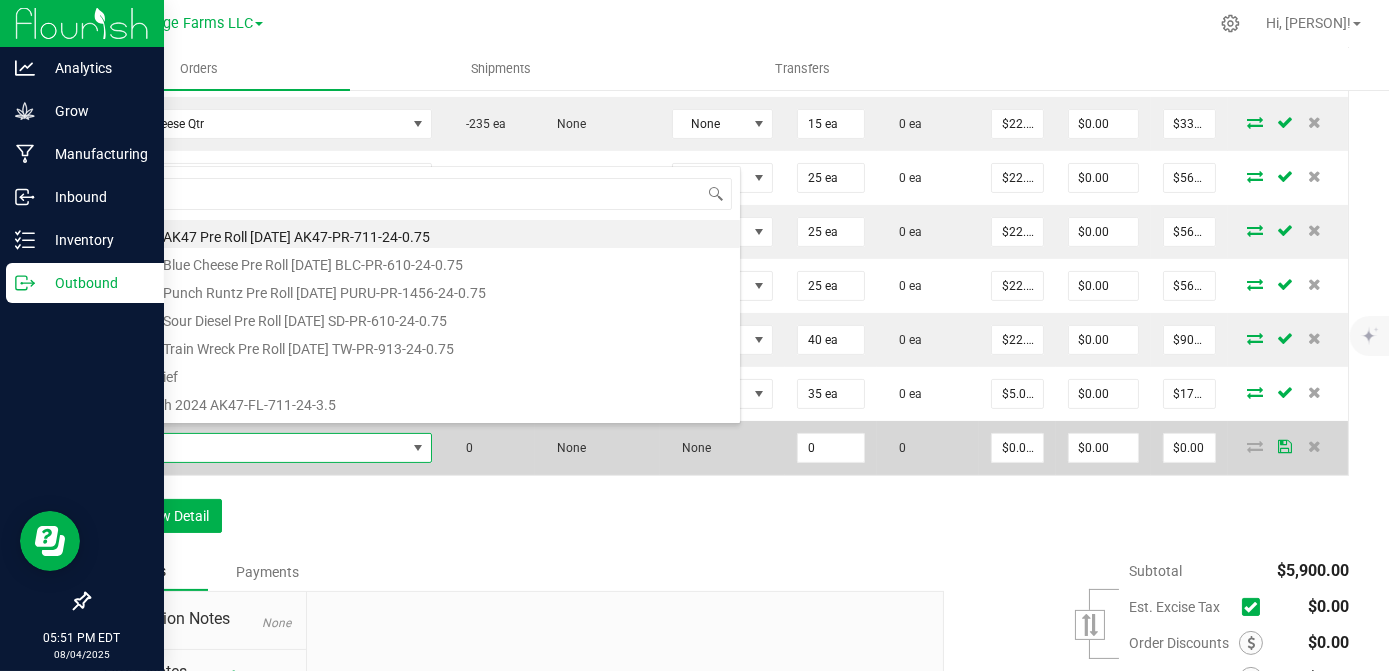 type on "SD" 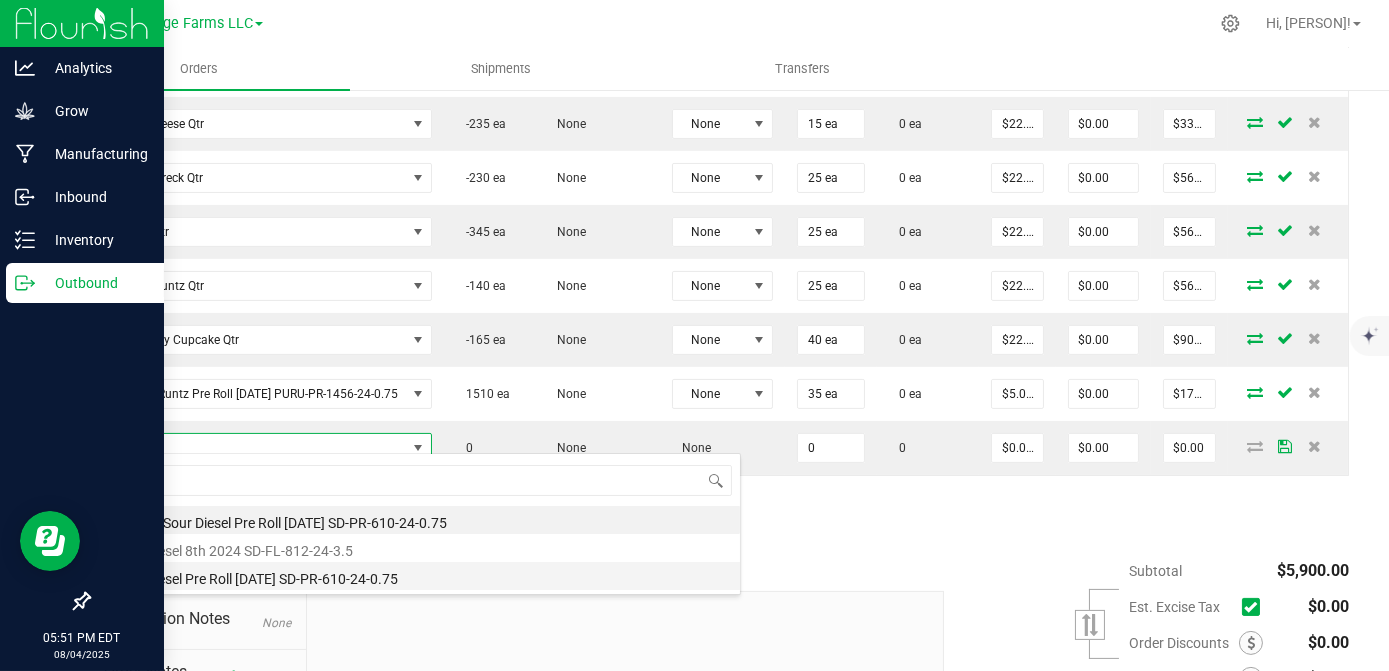 click on "Sour Diesel Pre Roll [DATE] SD-PR-610-24-0.75" at bounding box center (421, 576) 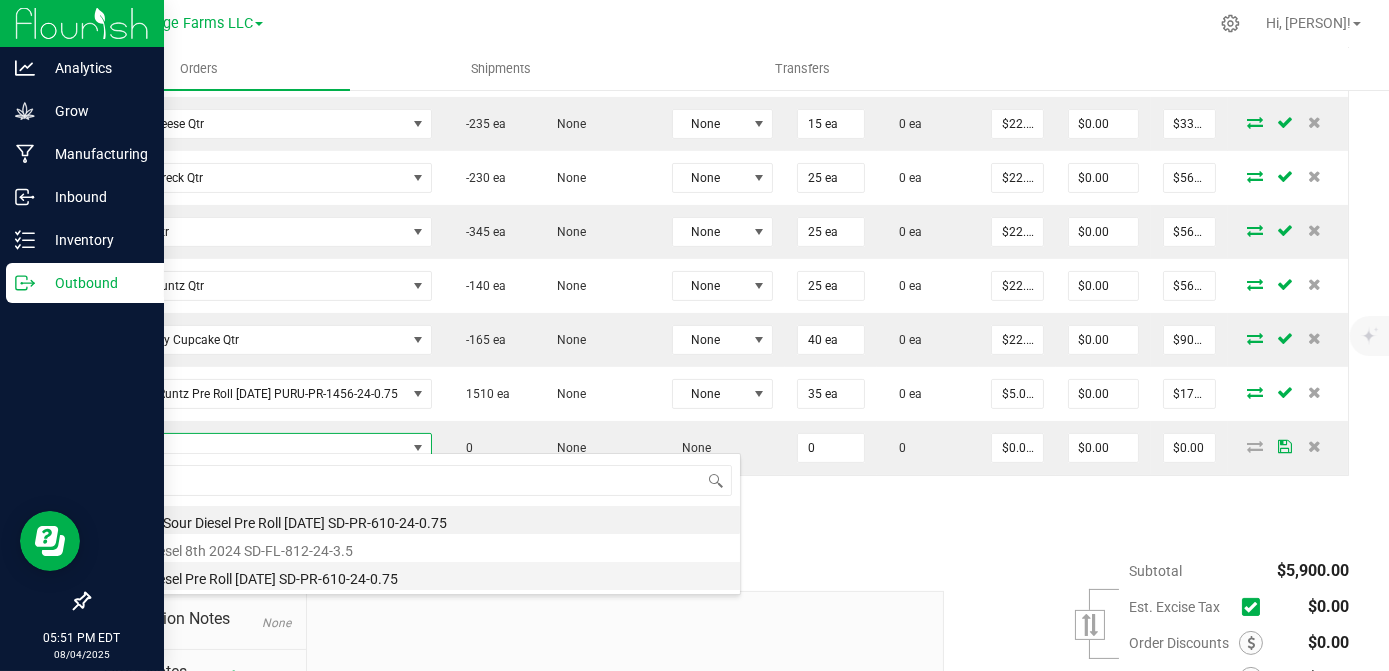 type on "0 ea" 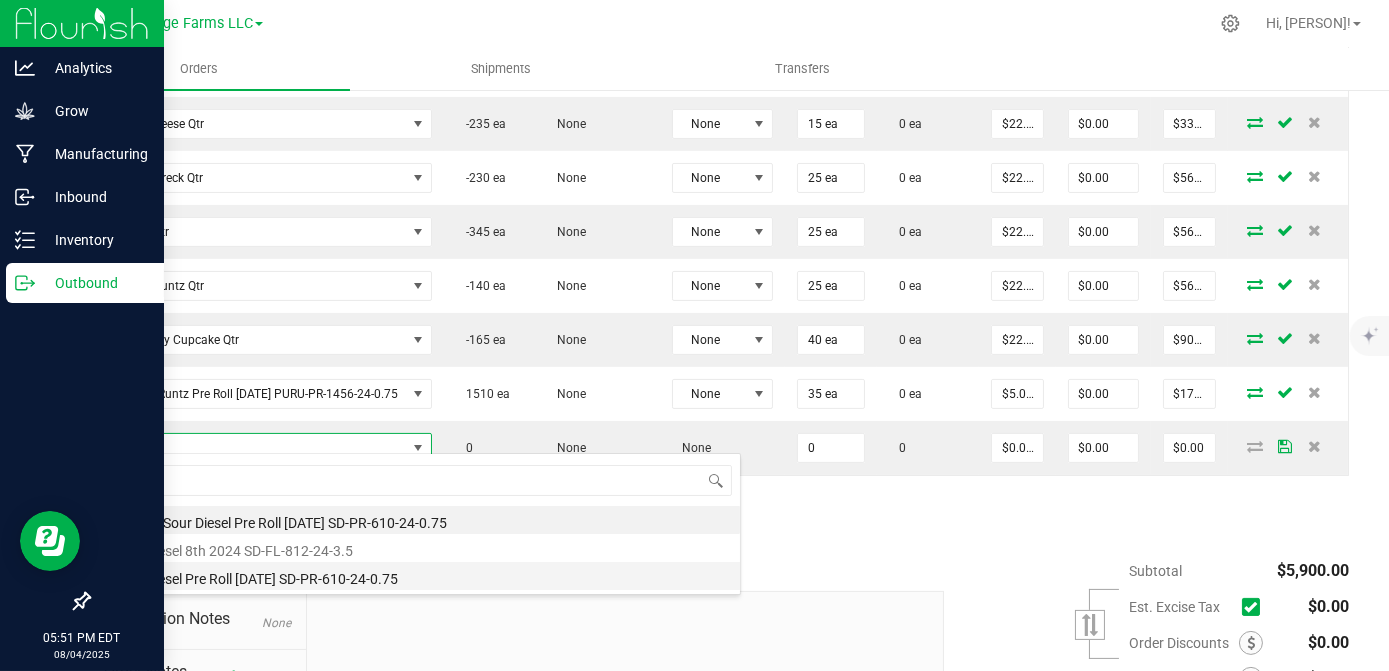 type on "$5.00000" 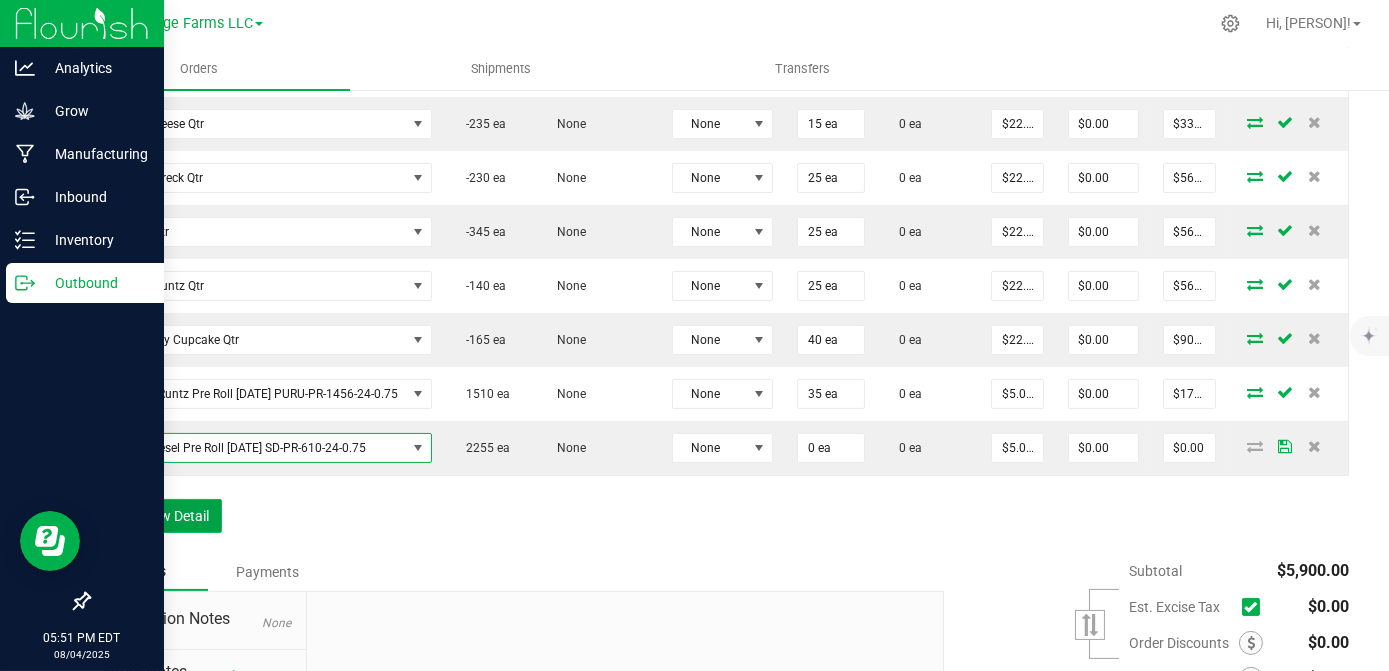 click on "Add New Detail" at bounding box center [155, 516] 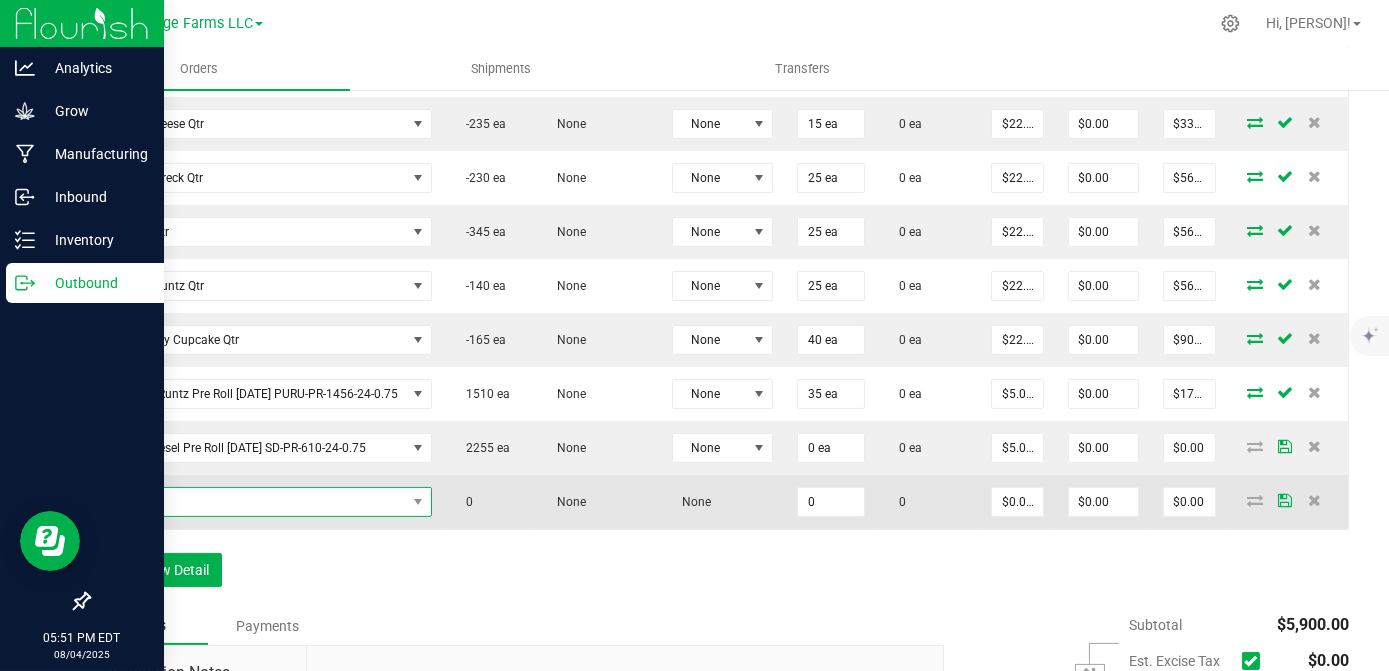 click at bounding box center (255, 502) 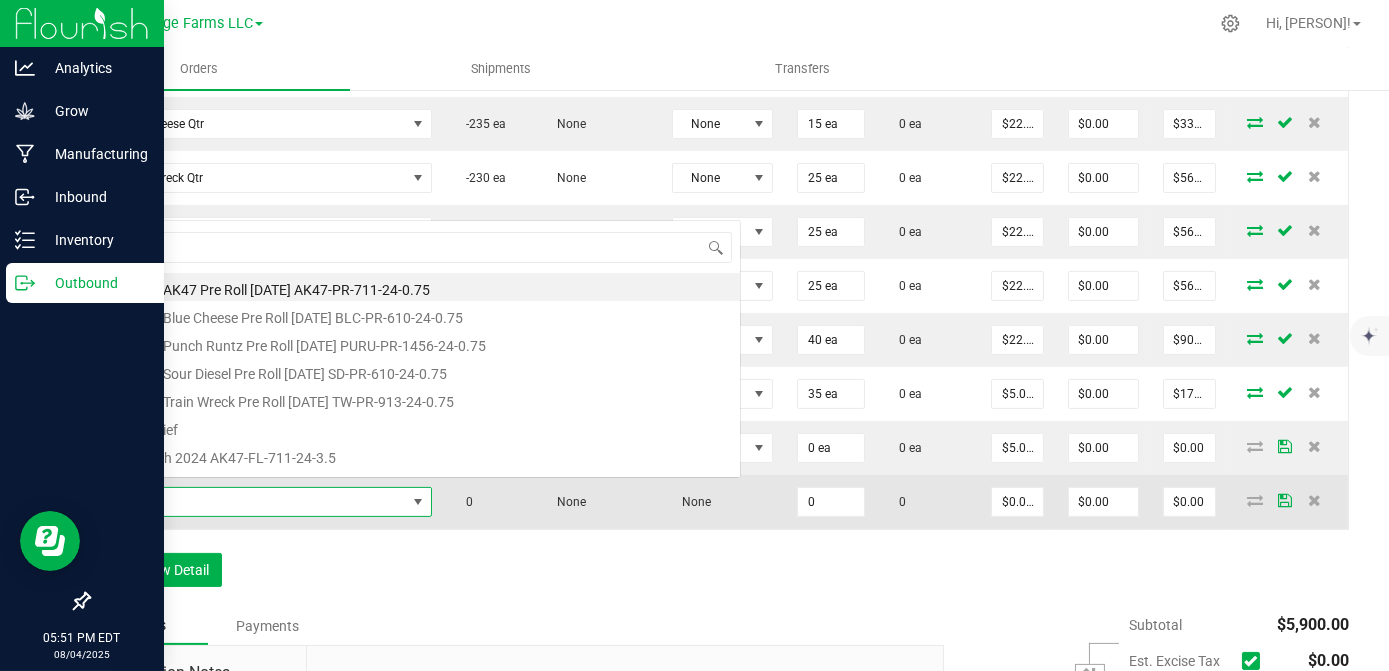 scroll, scrollTop: 0, scrollLeft: 0, axis: both 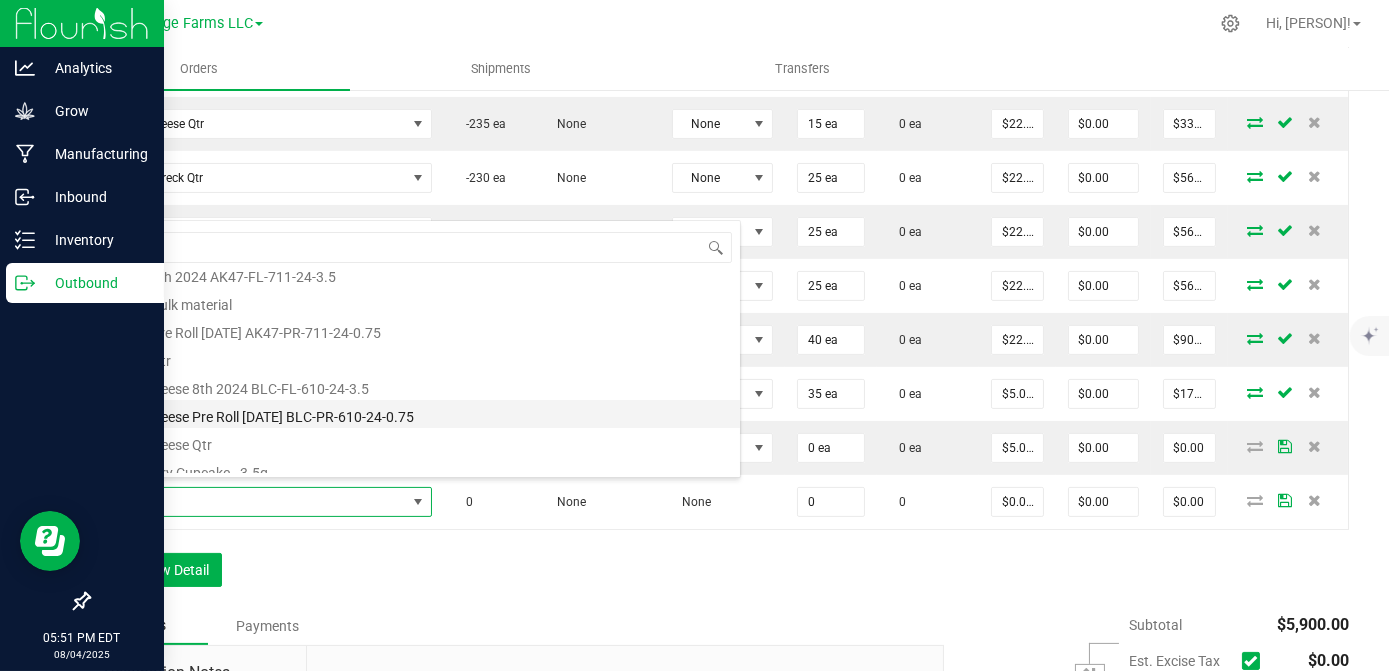 click on "Blue Cheese Pre Roll [DATE] BLC-PR-610-24-0.75" at bounding box center [421, 414] 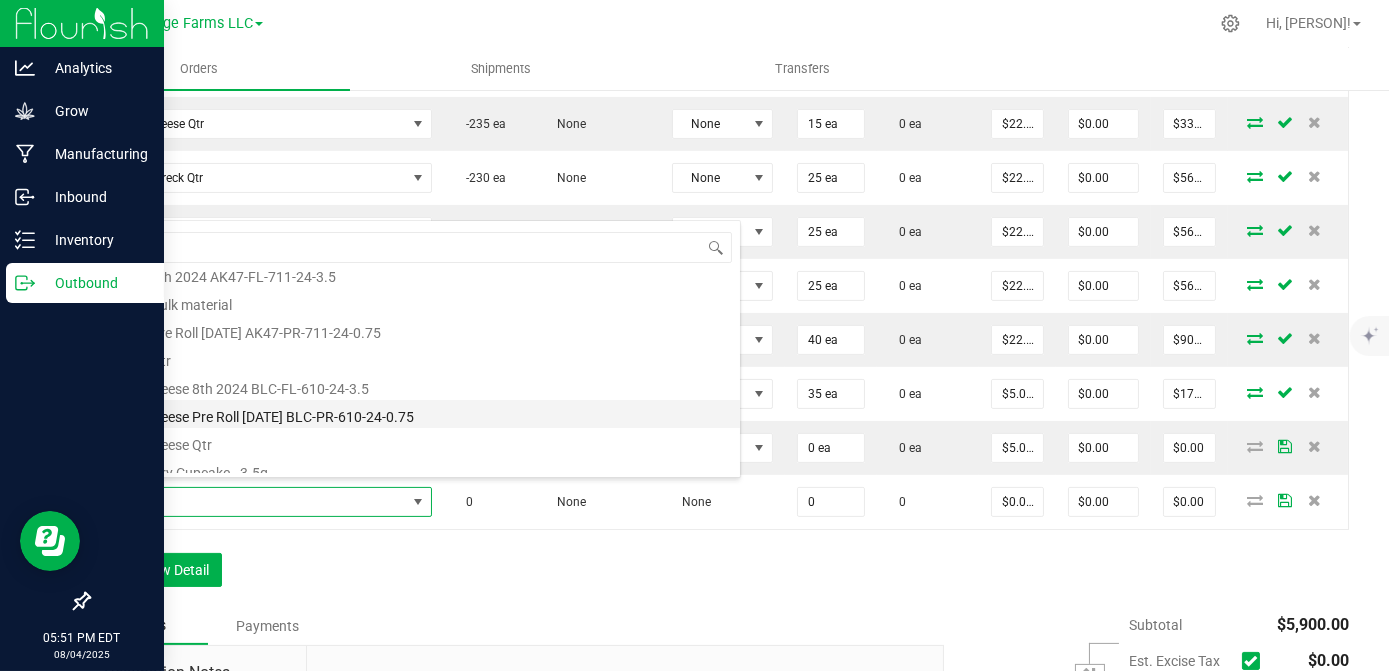 type on "0 ea" 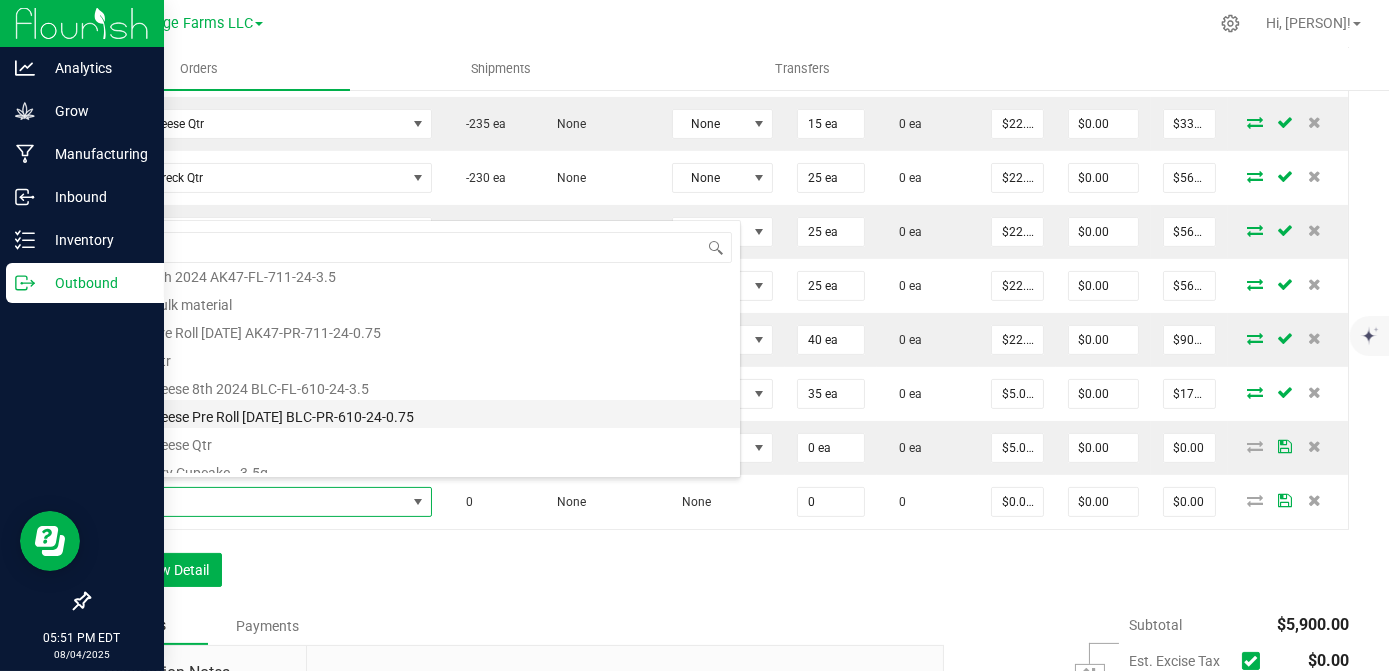 type on "$5.00000" 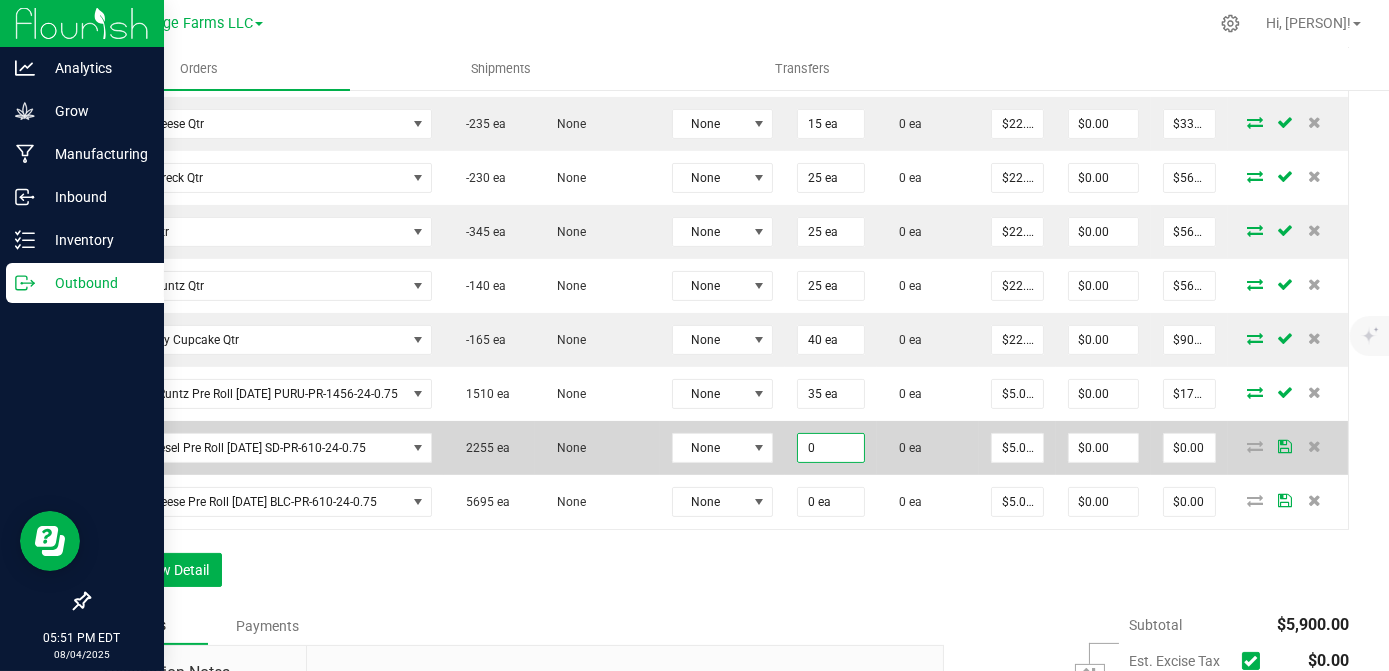 click on "0" at bounding box center (831, 448) 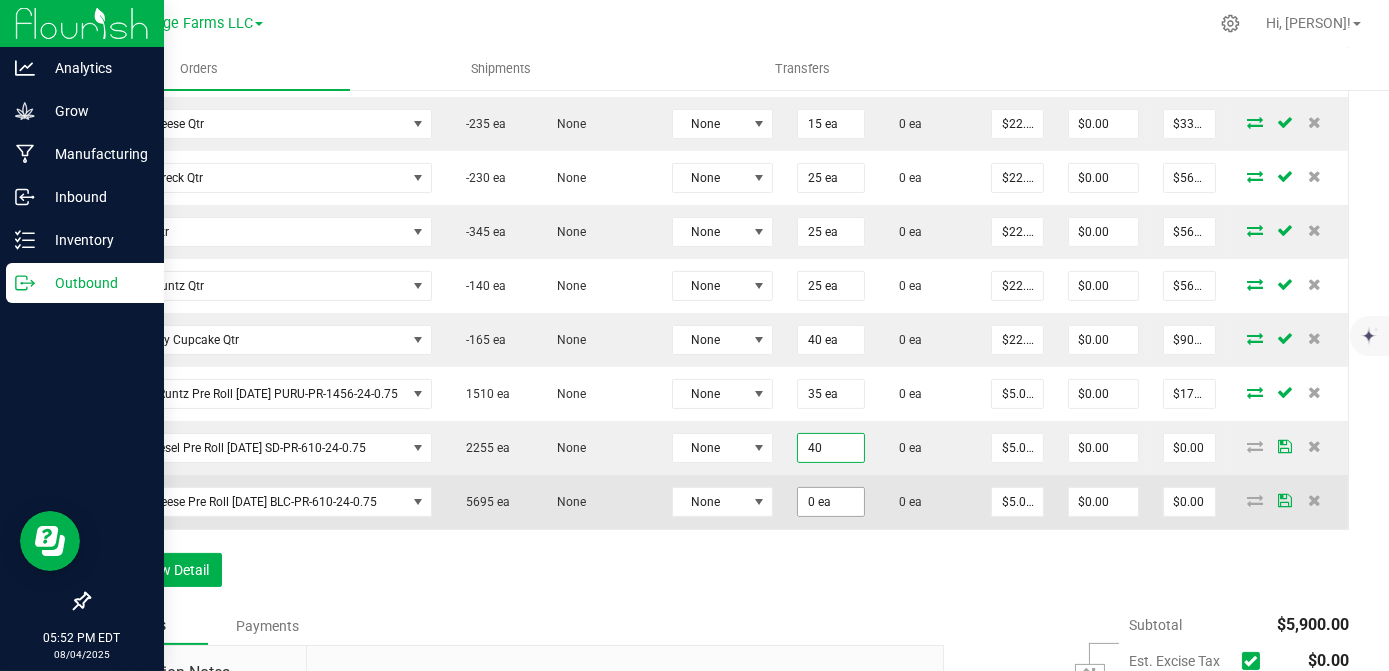 type on "40 ea" 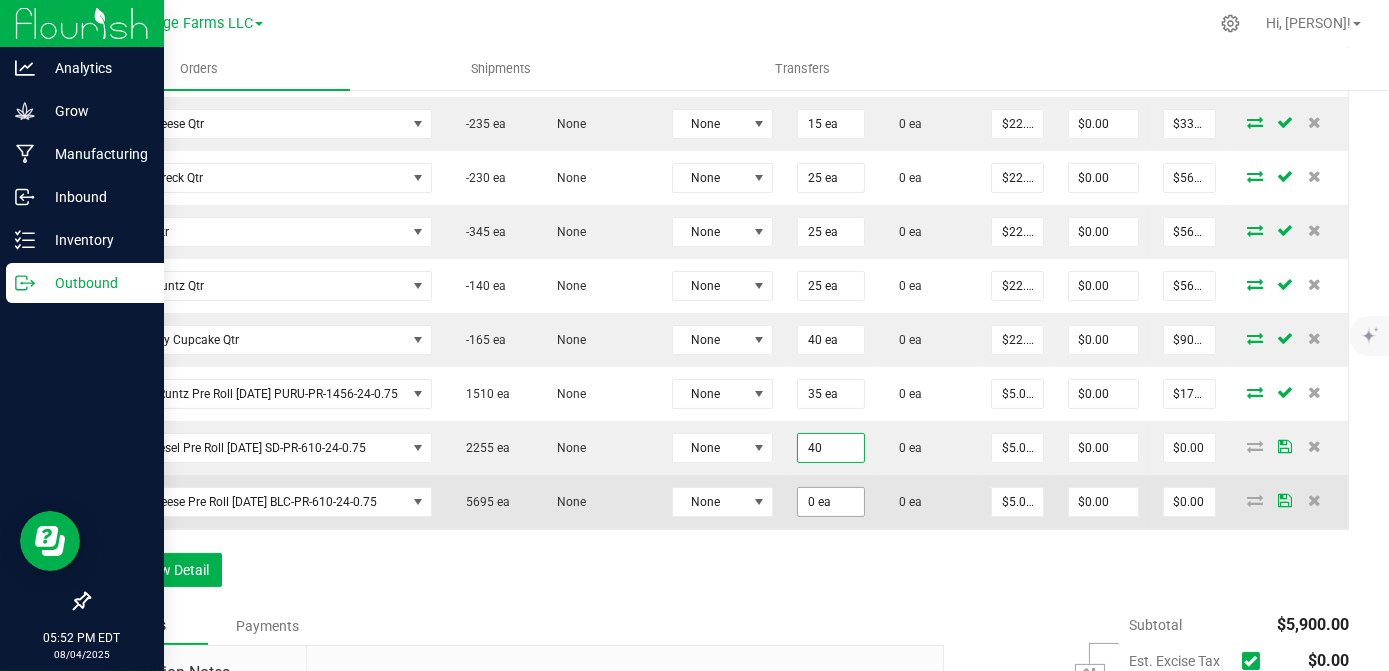 type on "$200.00" 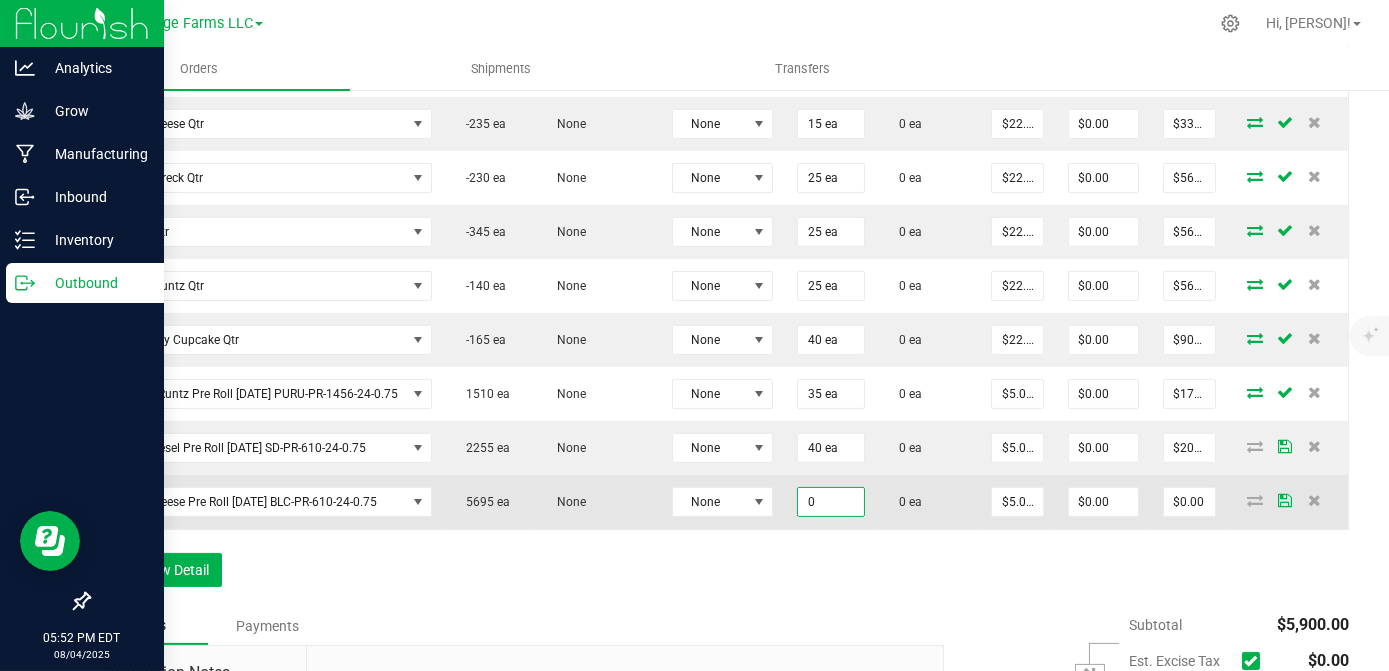 click on "0" at bounding box center (831, 502) 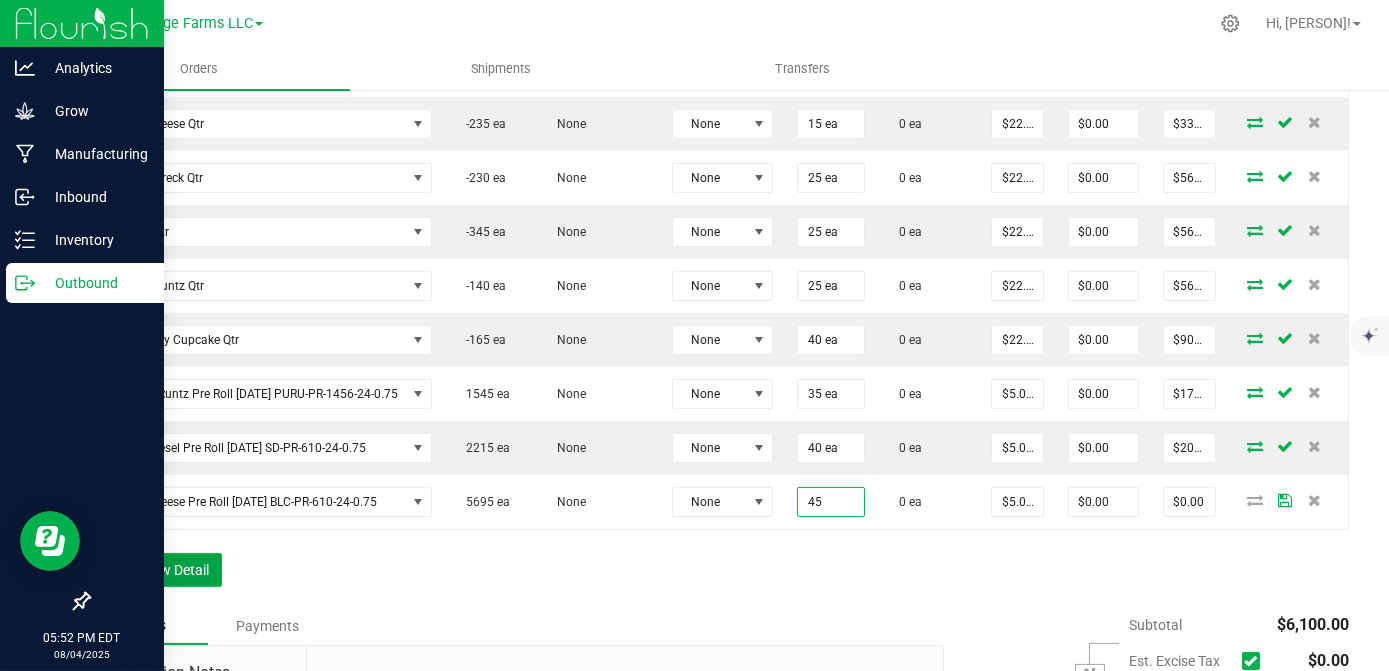 type on "45 ea" 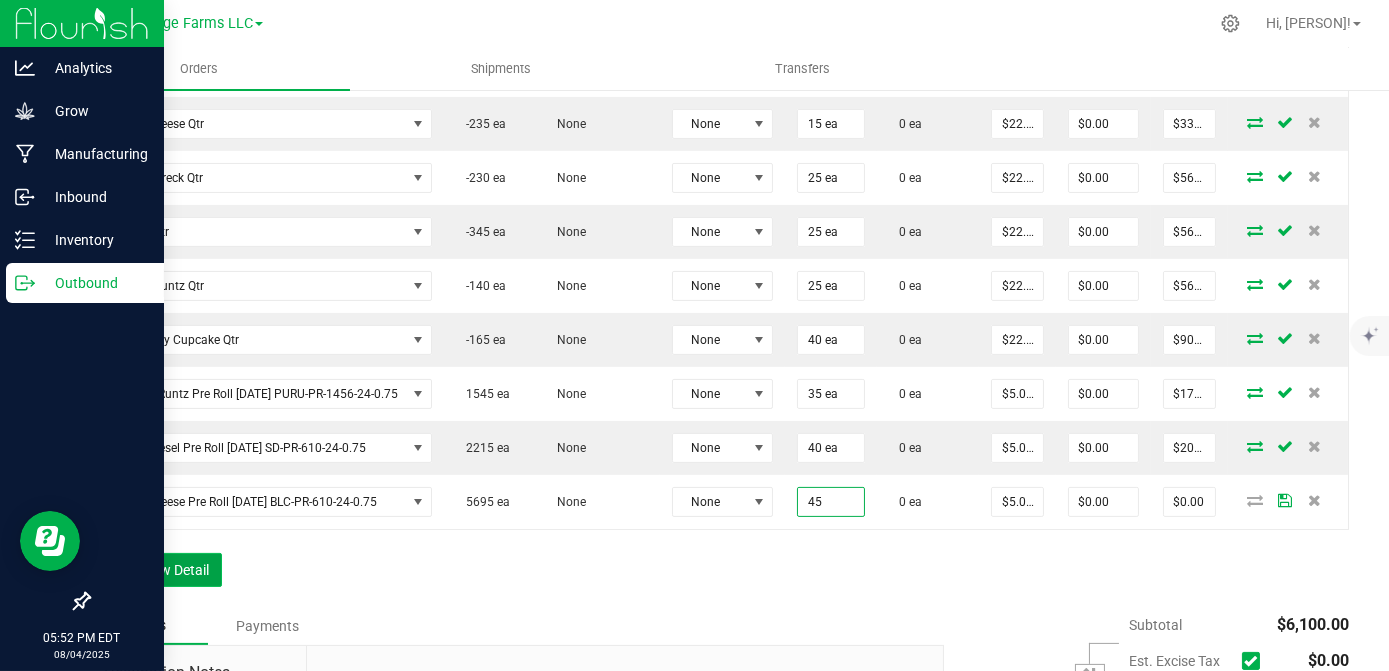 type on "$225.00" 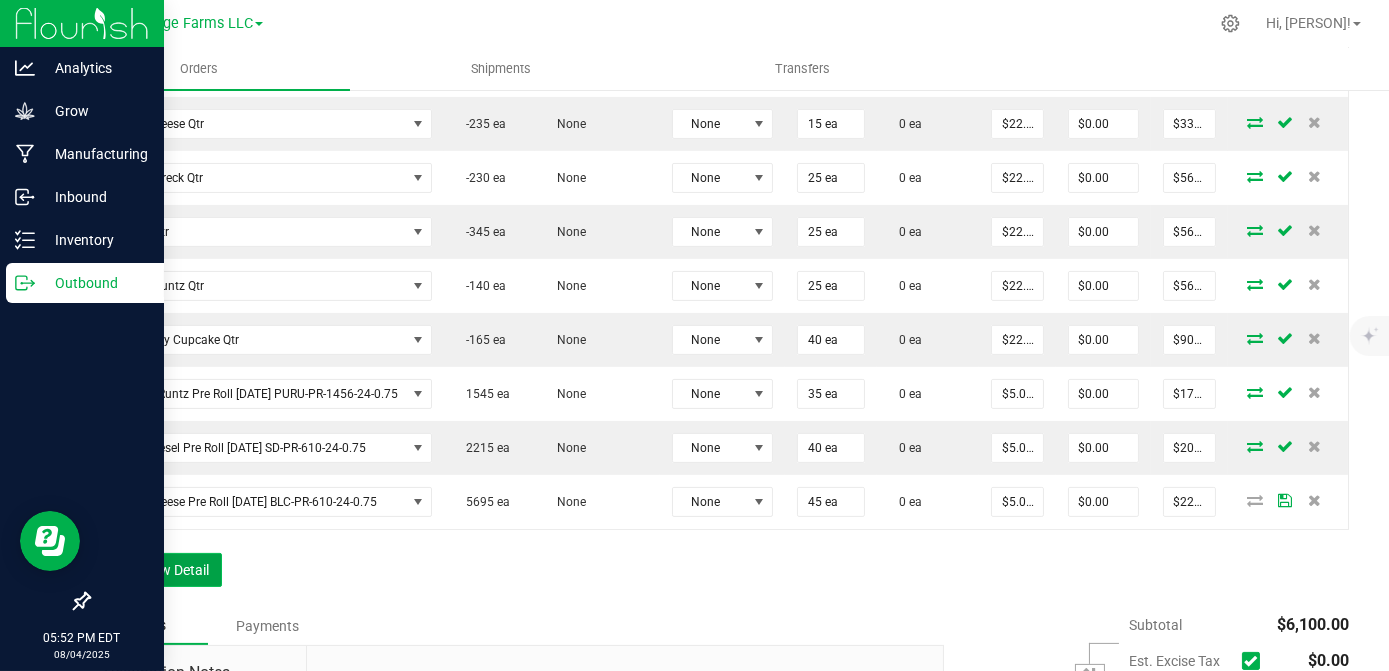 click on "Add New Detail" at bounding box center [155, 570] 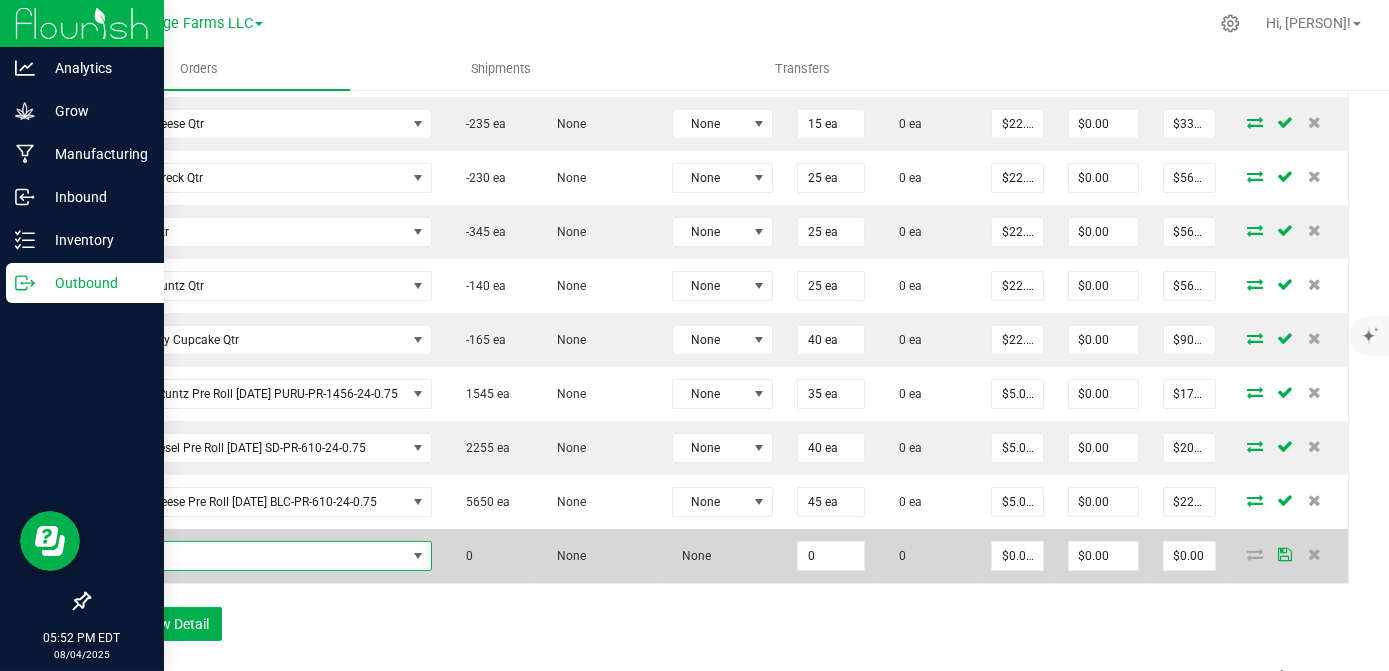 click at bounding box center [255, 556] 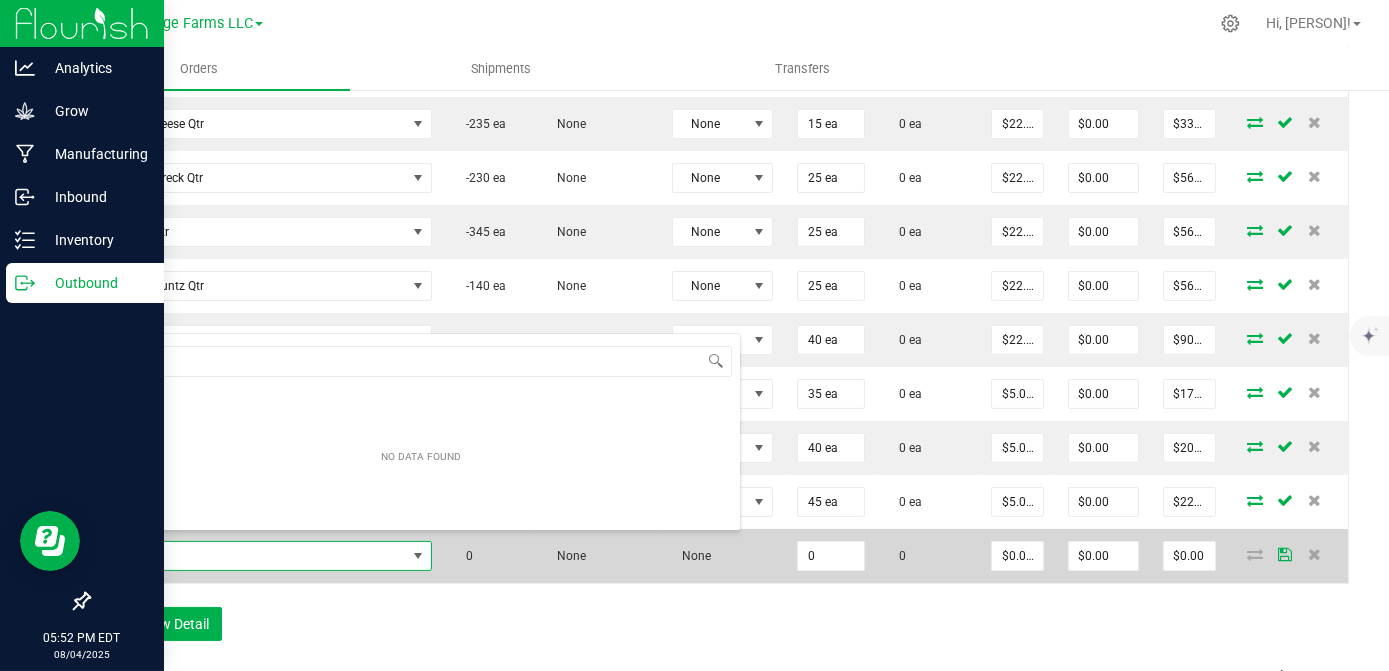 scroll, scrollTop: 99970, scrollLeft: 99681, axis: both 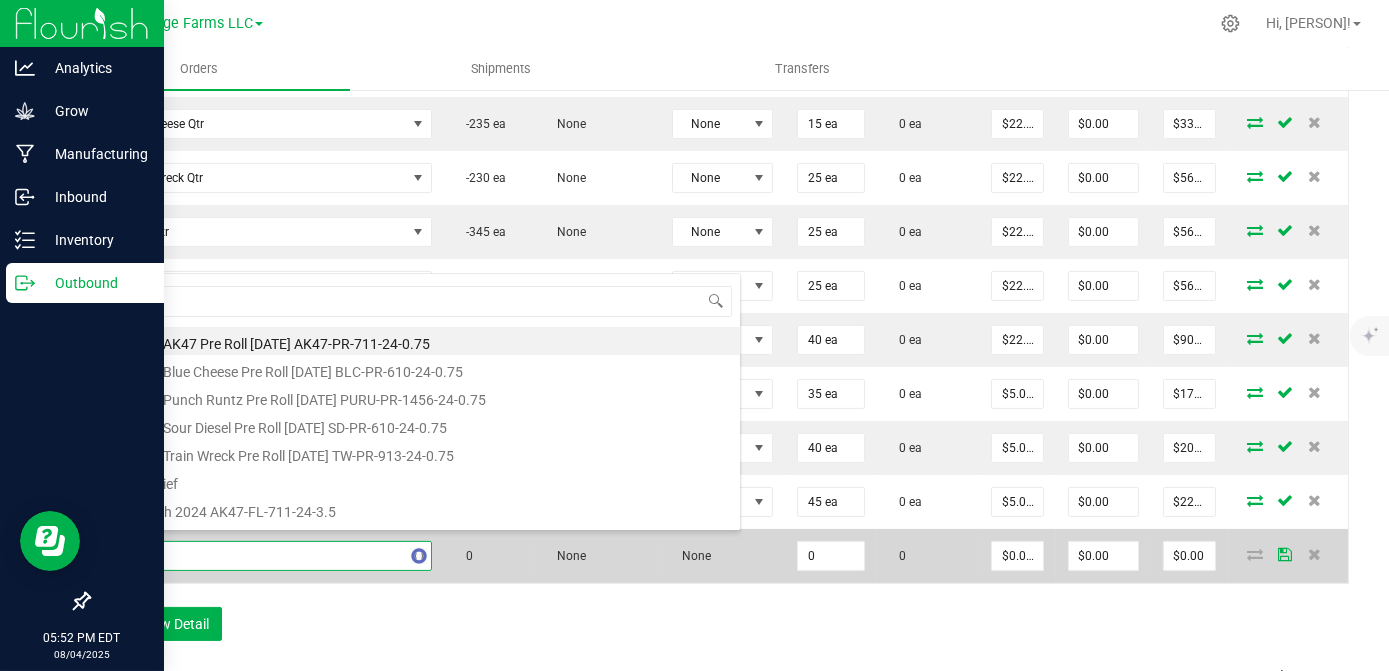 type on "AK" 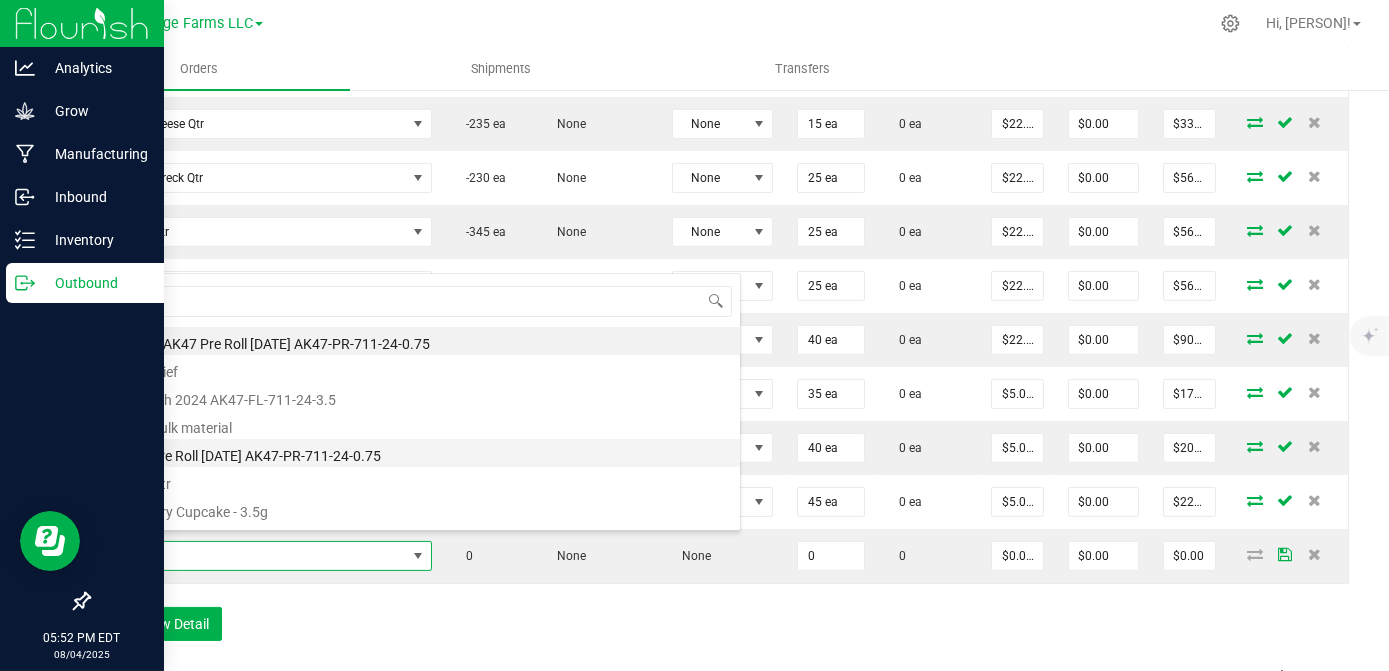 click on "AK47 Pre Roll [DATE] AK47-PR-711-24-0.75" at bounding box center [421, 453] 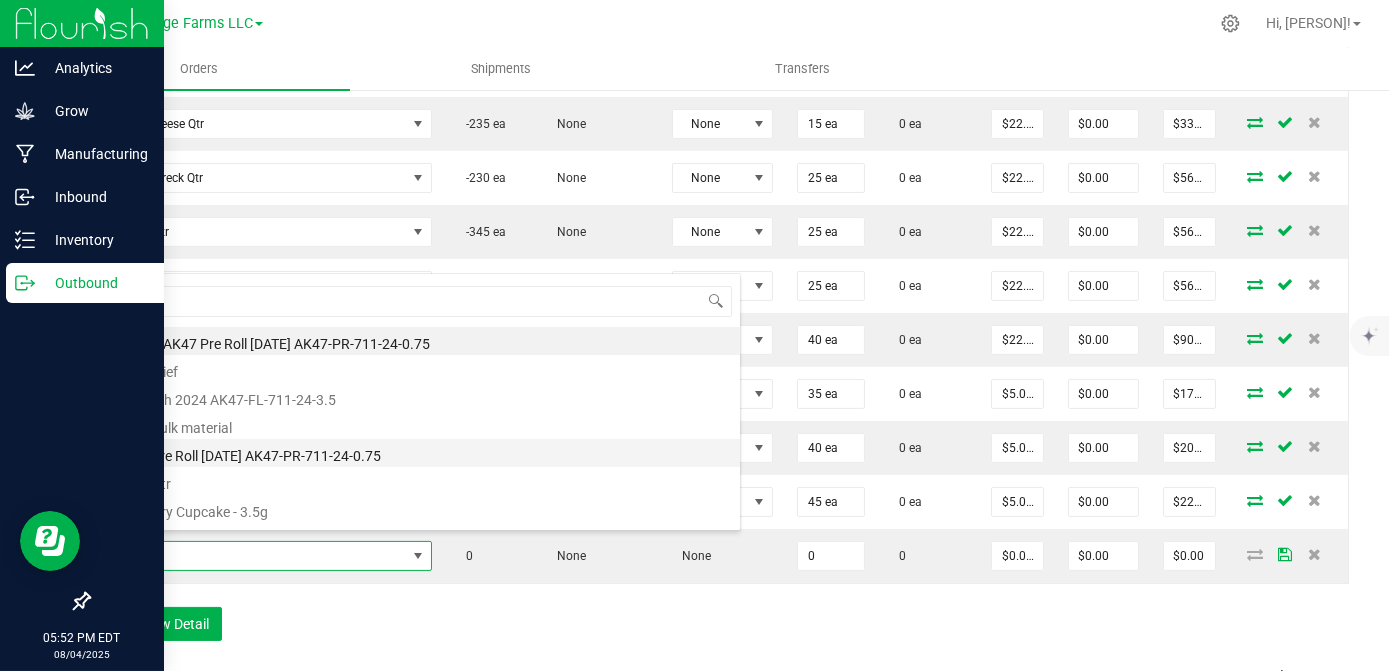 type on "0 ea" 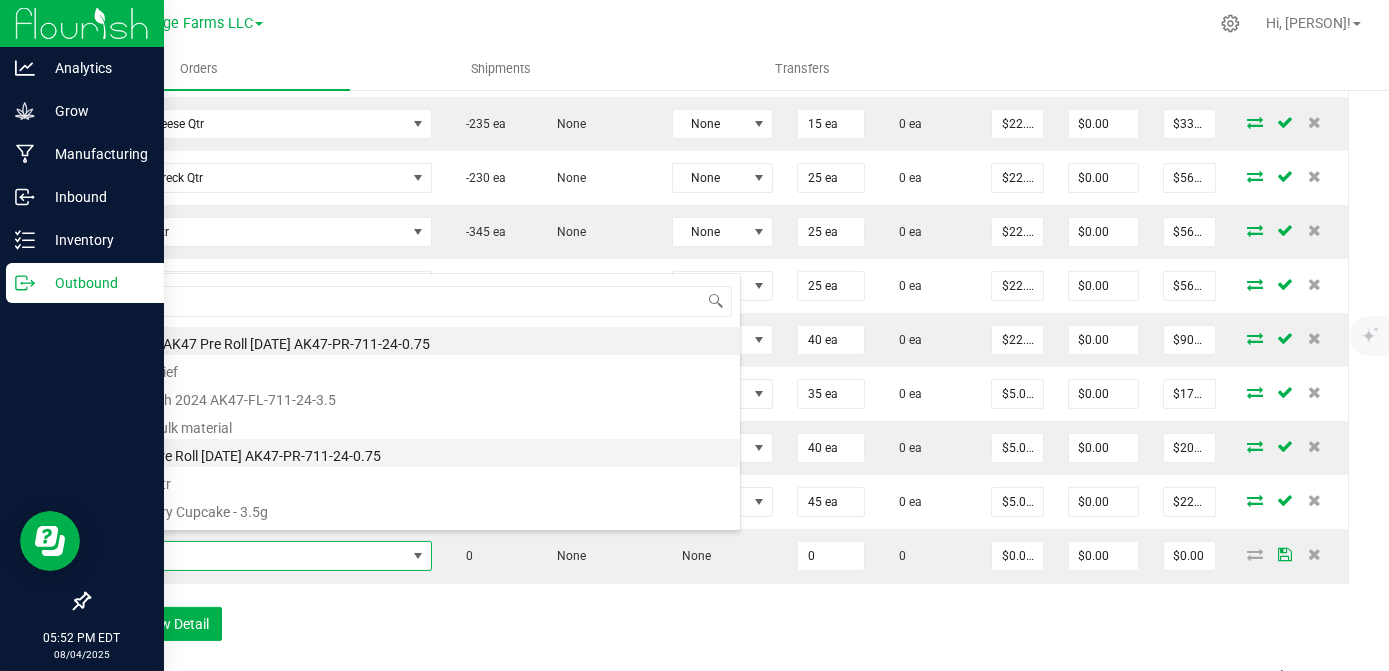 type on "$5.00000" 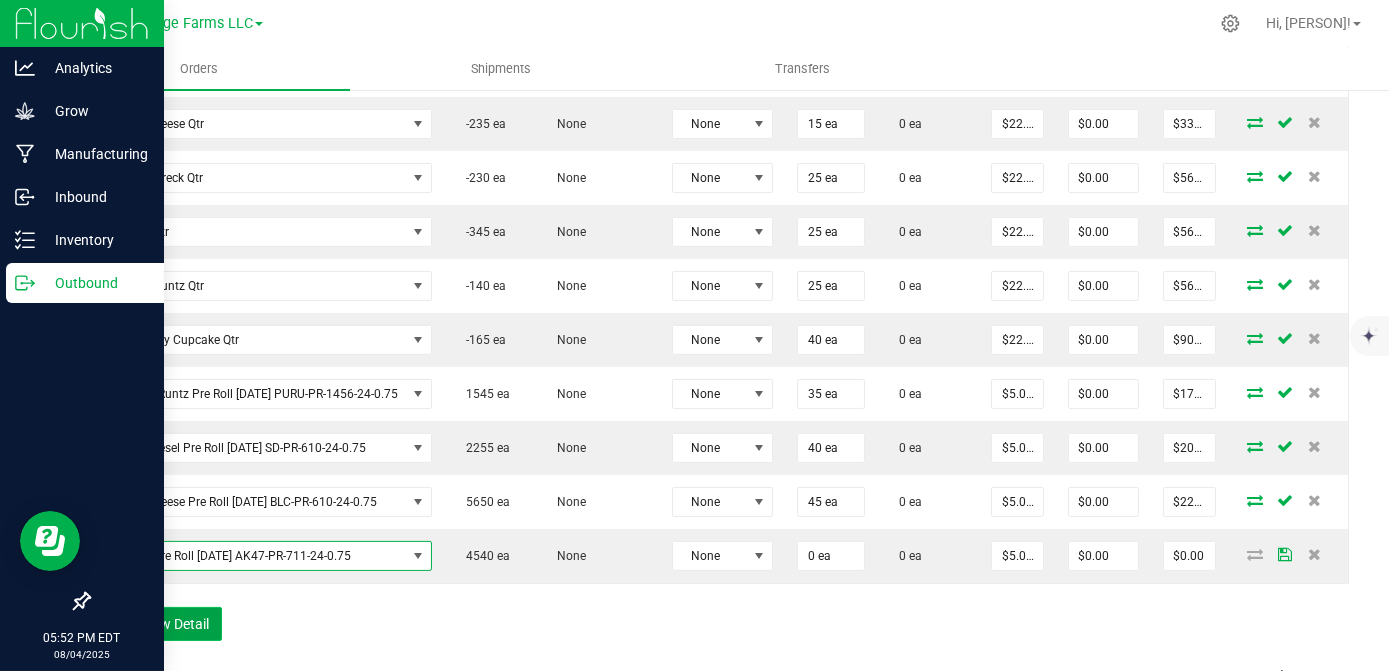 click on "Add New Detail" at bounding box center (155, 624) 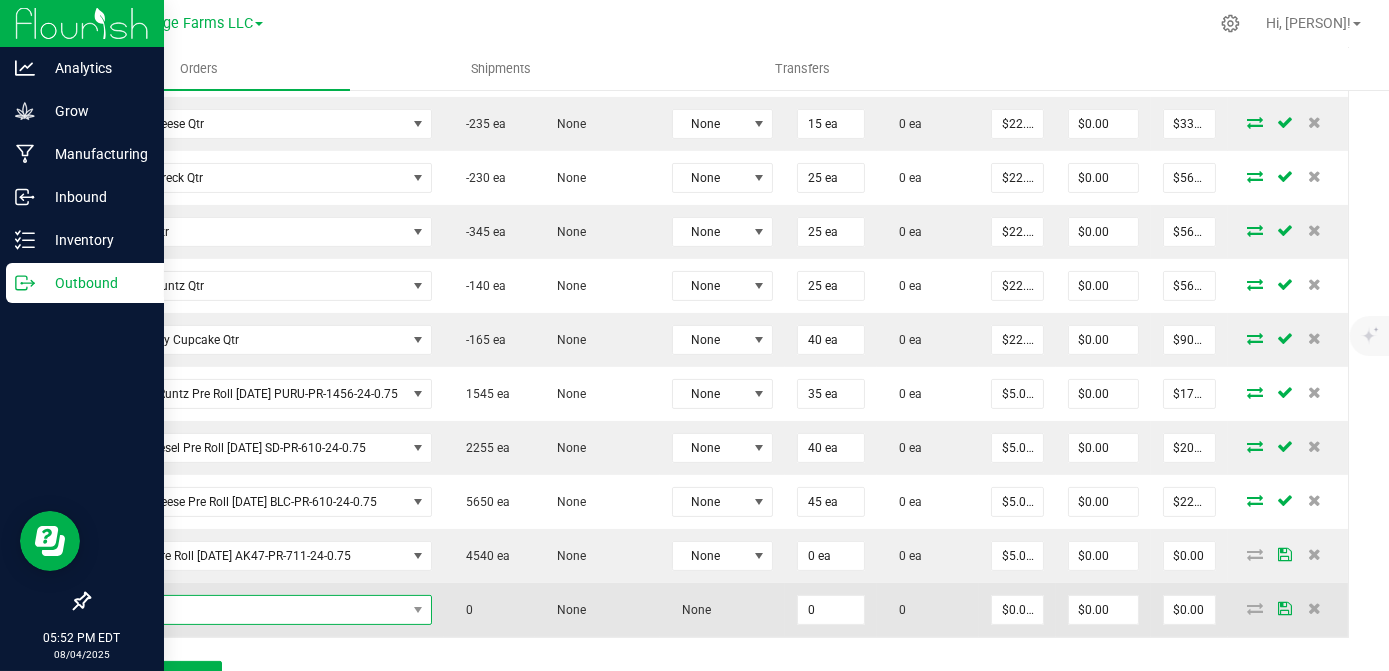 click at bounding box center (255, 610) 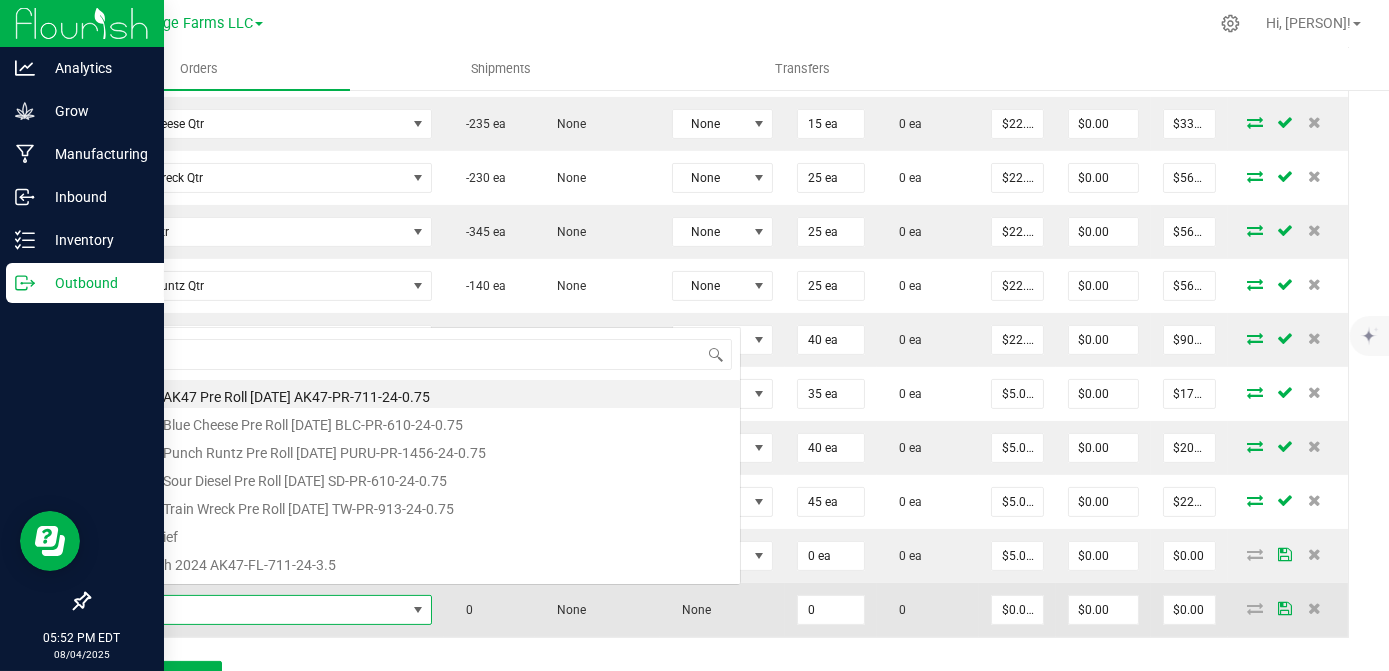 scroll, scrollTop: 0, scrollLeft: 0, axis: both 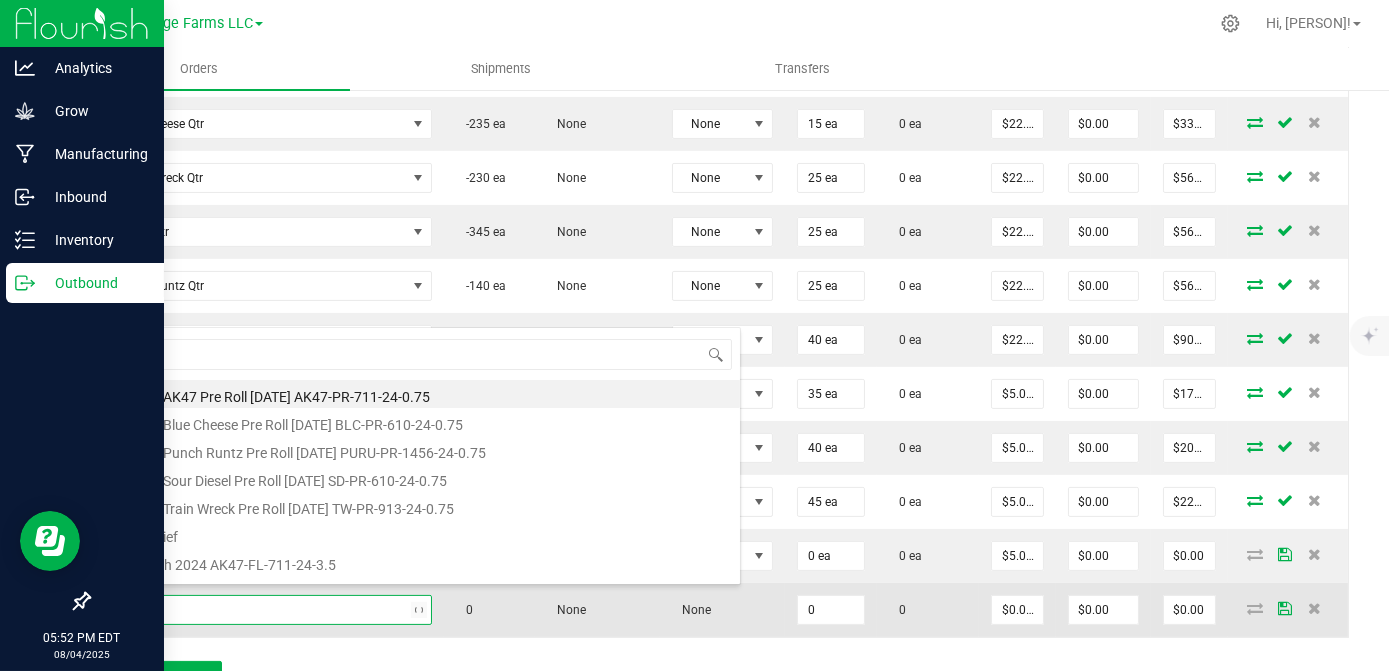 type on "TW" 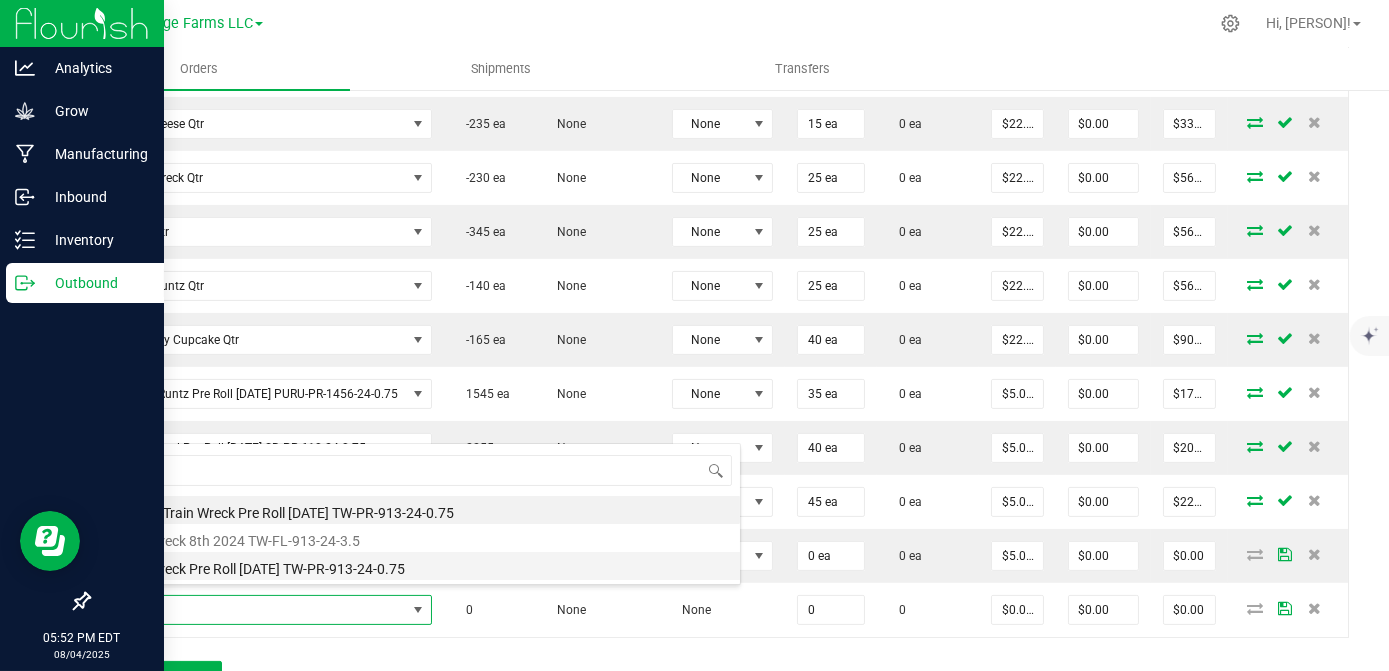 click on "Train Wreck Pre Roll [DATE] TW-PR-913-24-0.75" at bounding box center (421, 566) 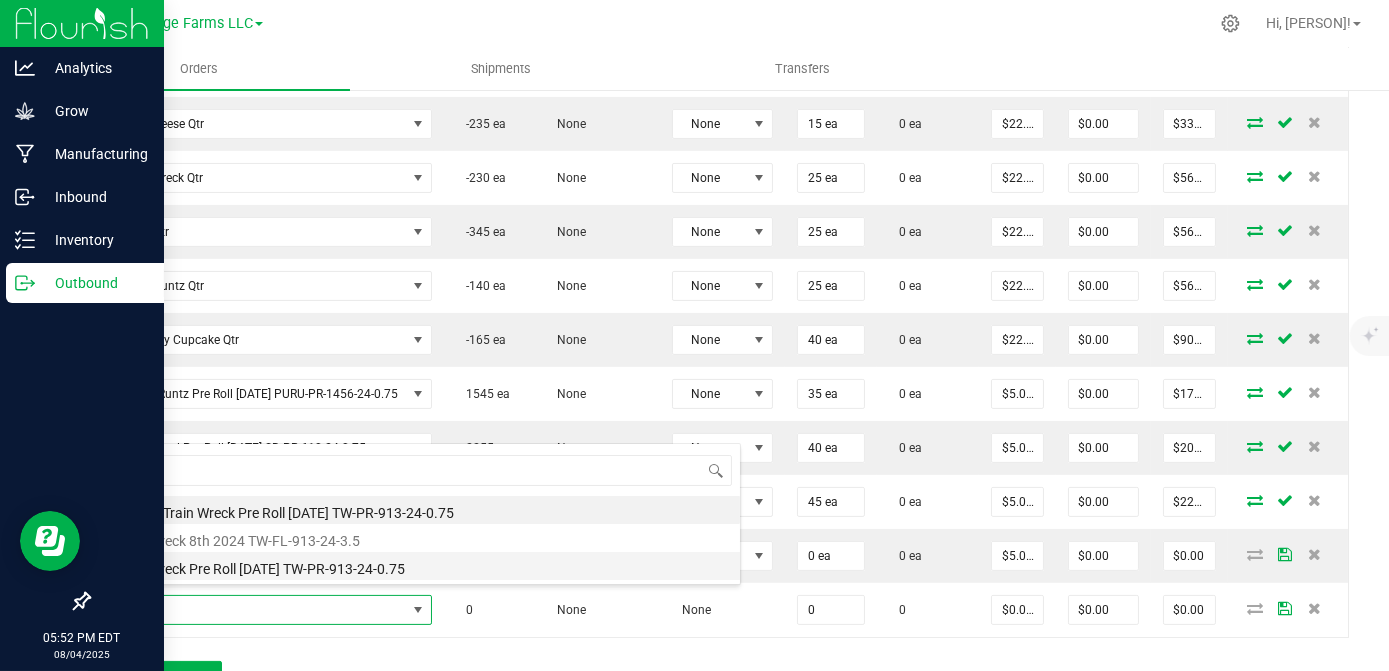 type on "0 ea" 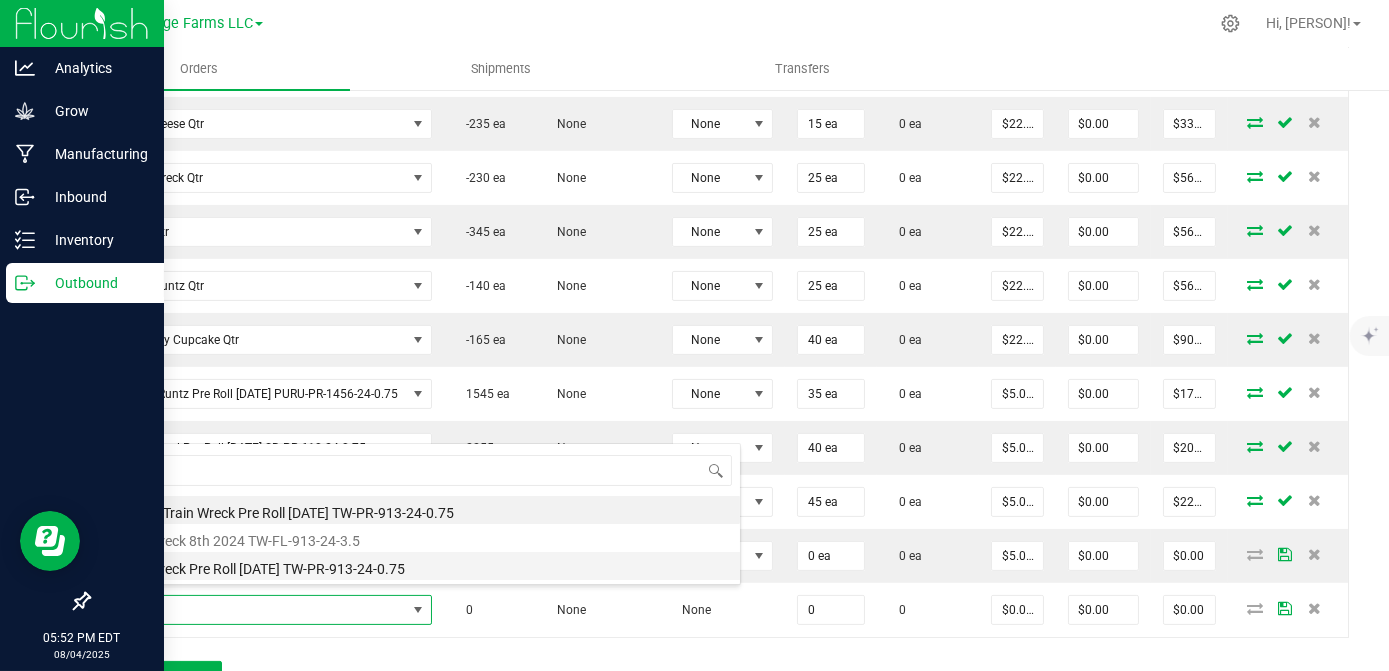 type on "$5.00000" 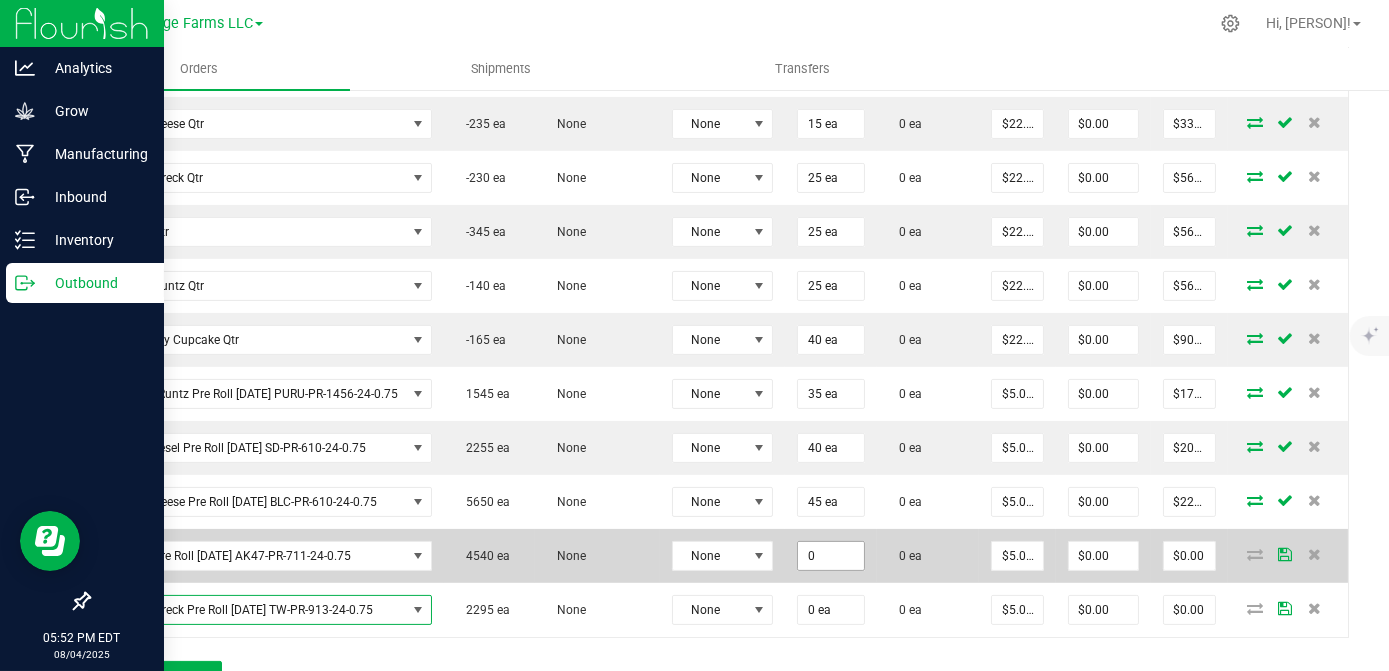 click on "0" at bounding box center (831, 556) 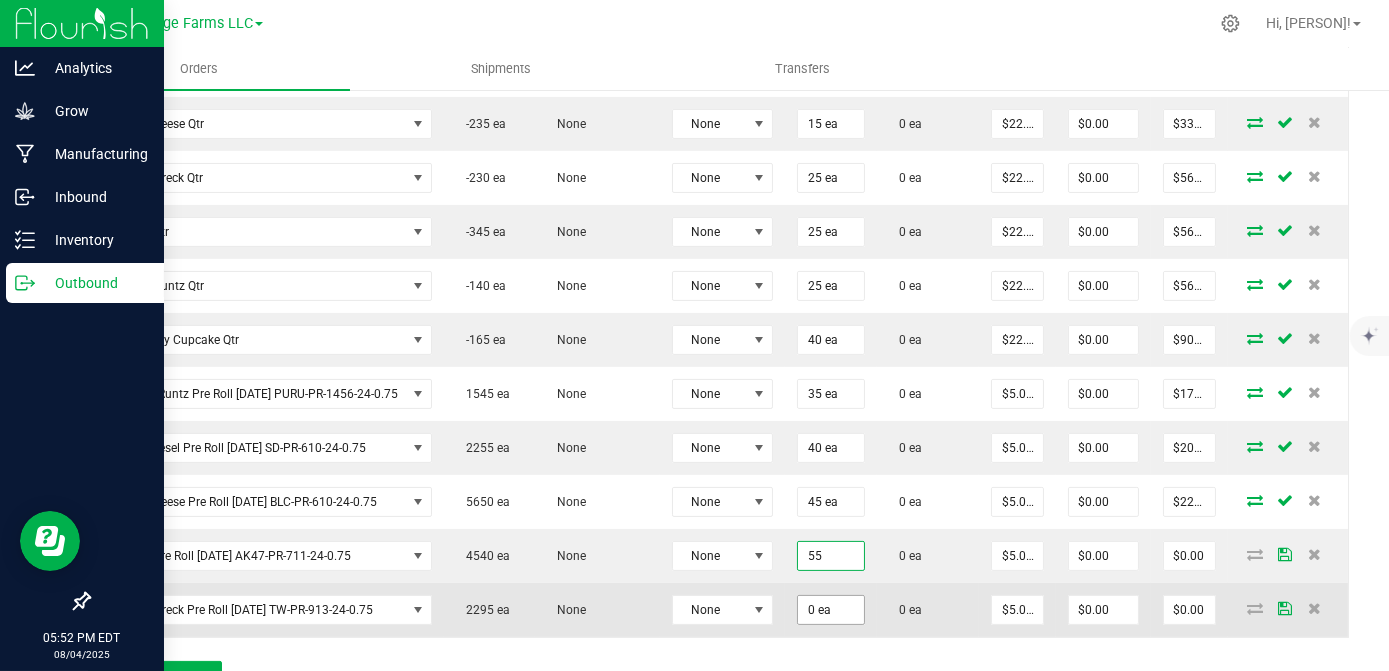 type on "55 ea" 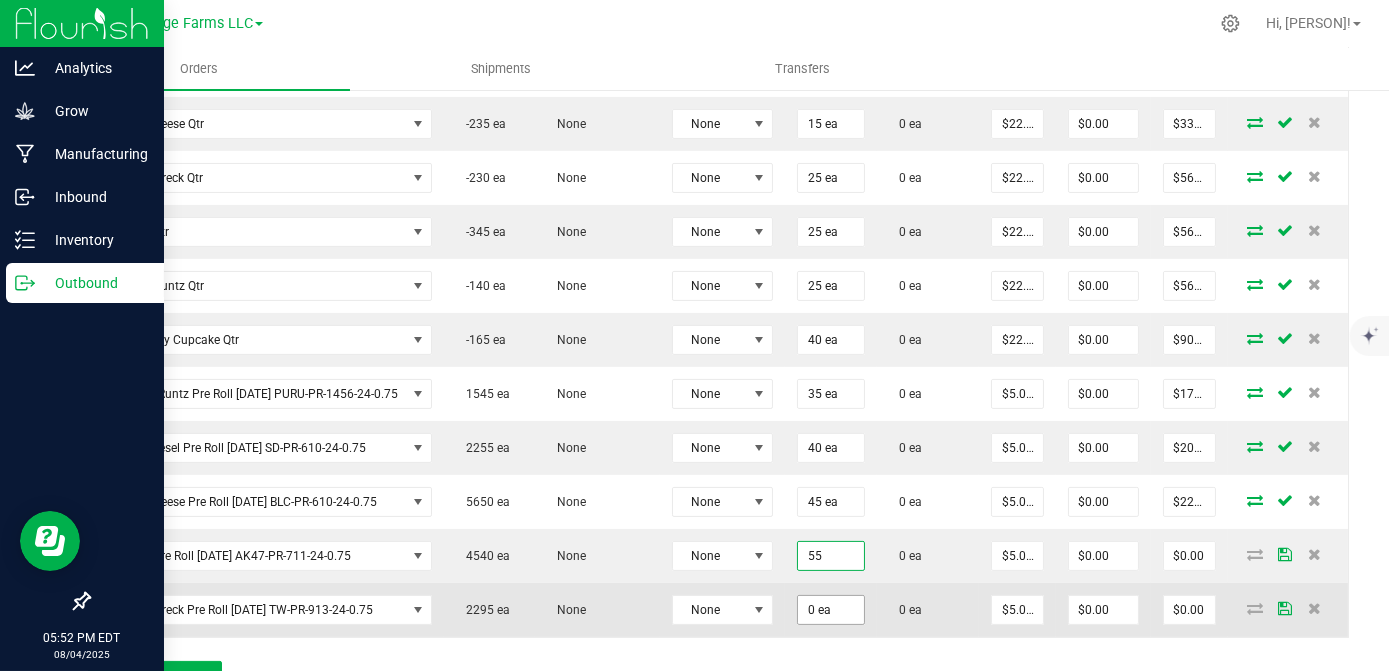 type on "$275.00" 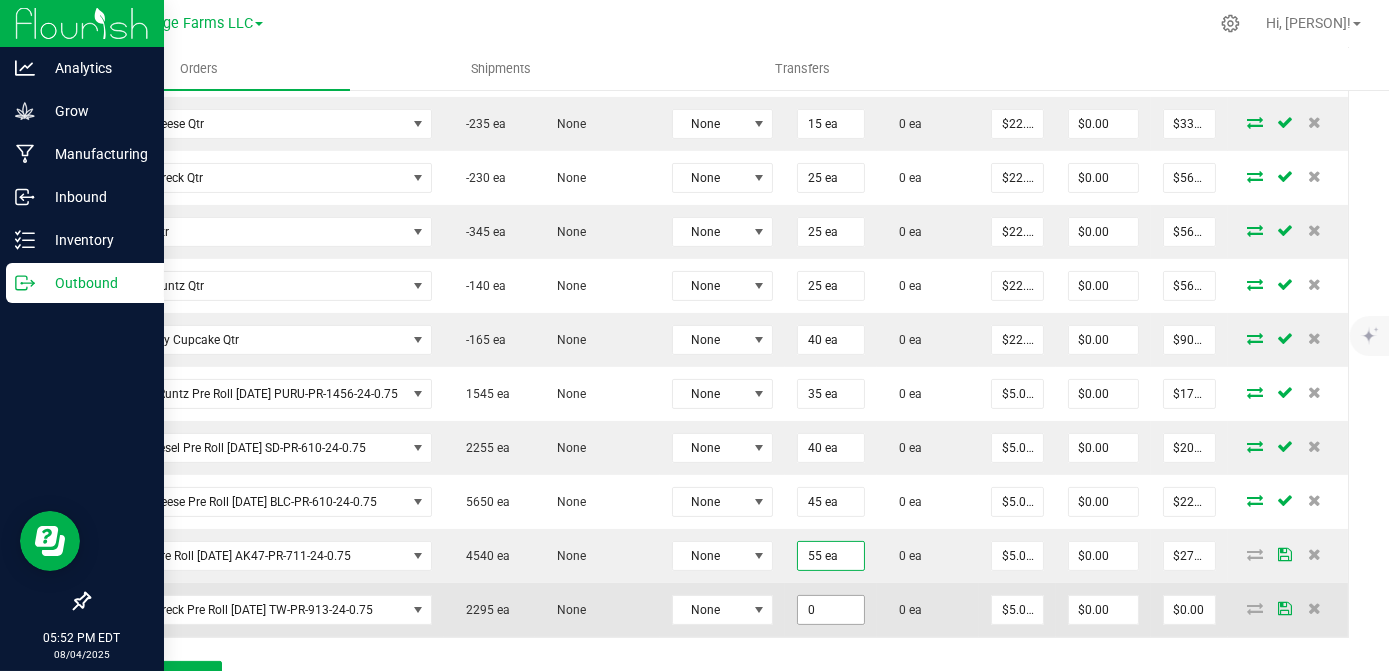 click on "0" at bounding box center (831, 610) 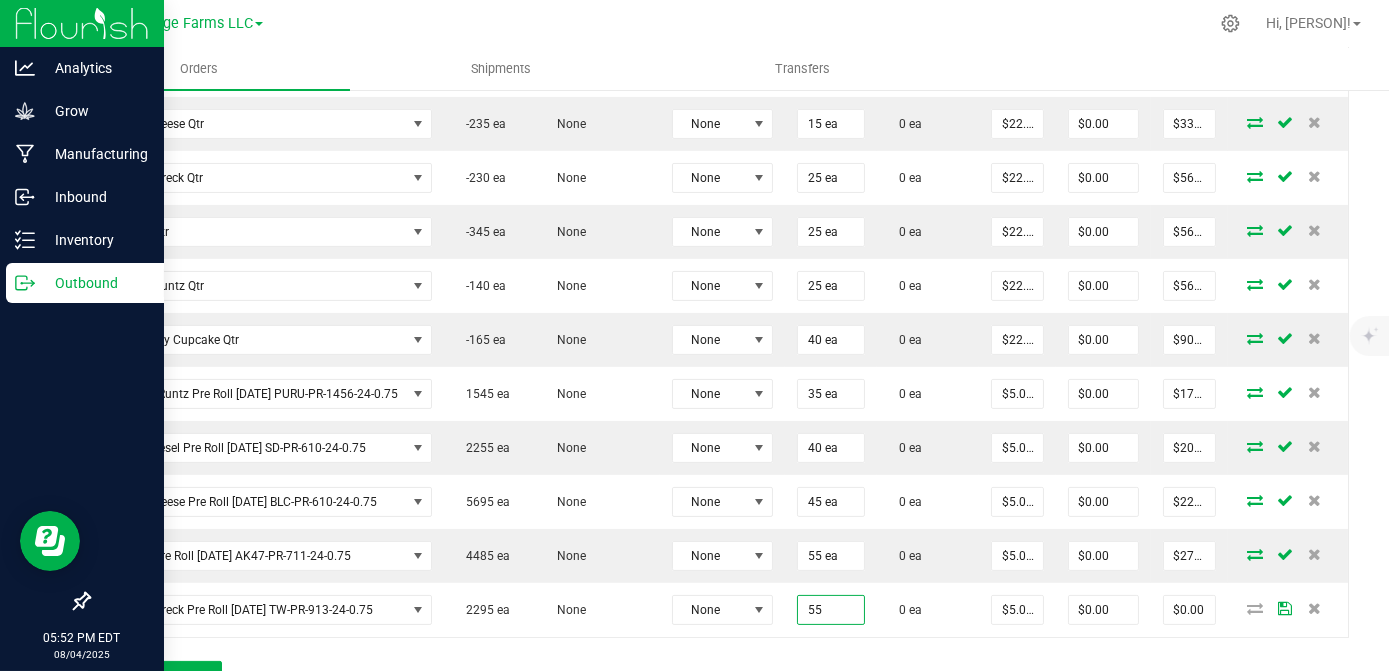 type on "55 ea" 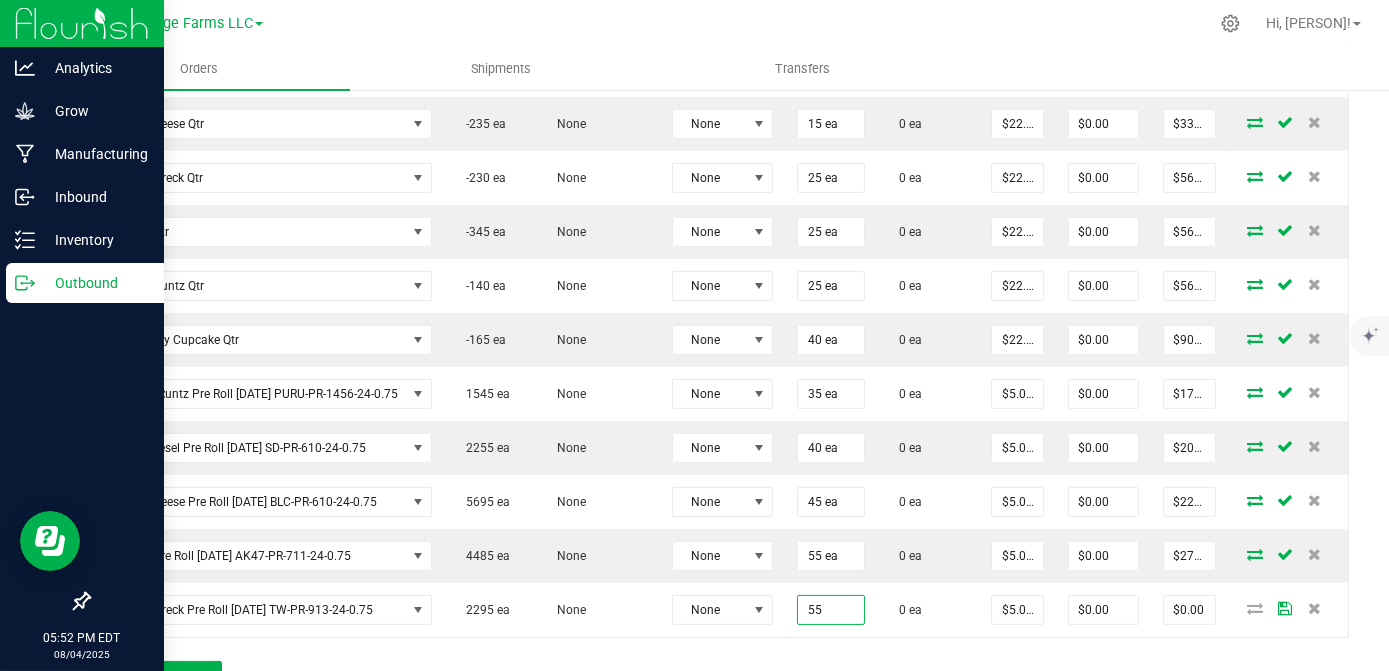 type on "$275.00" 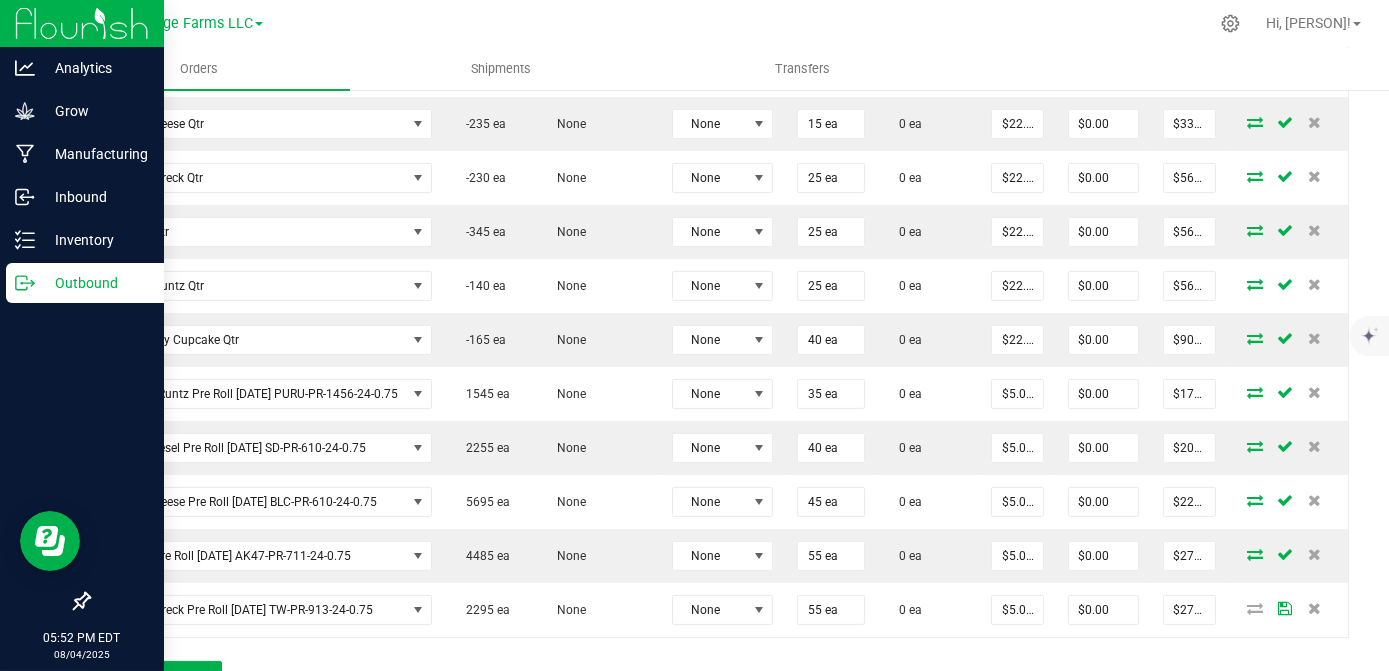 click on "Order Details Print All Labels Item  Sellable  Strain  Lot Number  Qty Ordered Qty Allocated Unit Price Line Discount Total Actions Sour Diesel 8th 2024 SD-FL-812-24-3.5  4517 ea   None  None 40 ea  0 ea  $14.00000 $0.00 $560.00 Punch Runtz 8th 2024 PURU-FL-1456-24-3.5  292 ea   None  None 25 ea  0 ea  $14.00000 $0.00 $350.00 Blue Cheese 8th 2024 BLC-FL-610-24-3.5  4575 ea   None  None 25 ea  0 ea  $14.00000 $0.00 $350.00 Blueberry Cupcake 8th 2024 BBCC-FL-123-24-3.5  5240 ea   None  None 25 ea  0 ea  $14.00000 $0.00 $350.00 KRAZY Runtz 8th 2024 KRRZ-FL-224-24-3.5  3194 ea   None  None 25 ea  0 ea  $14.00000 $0.00 $350.00 AK47 8th 2024 AK47-FL-711-24-3.5  5895 ea   None  None 30 ea  0 ea  $14.00000 $0.00 $420.00 Train Wreck 8th 2024 TW-FL-913-24-3.5  4866 ea   None  None 30 ea  0 ea  $14.00000 $0.00 $420.00 Blue Cheese Qtr  -235 ea   None  None 15 ea  0 ea  $22.50000 $0.00 $337.50 Train Wreck Qtr  -230 ea   None  None 25 ea  0 ea  $22.50000 $0.00 $562.50 AK47 Qtr  -345 ea" at bounding box center [718, 164] 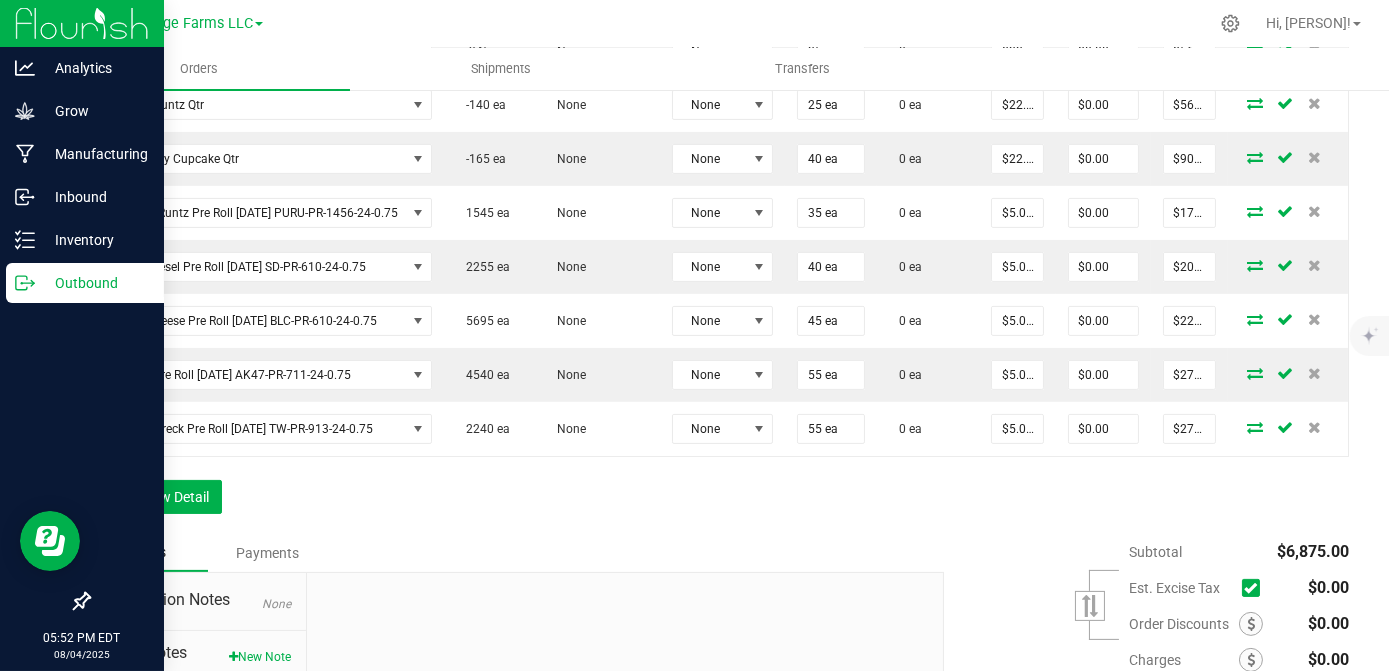click on "Order Details Print All Labels Item  Sellable  Strain  Lot Number  Qty Ordered Qty Allocated Unit Price Line Discount Total Actions Sour Diesel 8th 2024 SD-FL-812-24-3.5  4517 ea   None  None 40 ea  0 ea  $14.00000 $0.00 $560.00 Punch Runtz 8th 2024 PURU-FL-1456-24-3.5  292 ea   None  None 25 ea  0 ea  $14.00000 $0.00 $350.00 Blue Cheese 8th 2024 BLC-FL-610-24-3.5  4575 ea   None  None 25 ea  0 ea  $14.00000 $0.00 $350.00 Blueberry Cupcake 8th 2024 BBCC-FL-123-24-3.5  5240 ea   None  None 25 ea  0 ea  $14.00000 $0.00 $350.00 KRAZY Runtz 8th 2024 KRRZ-FL-224-24-3.5  3194 ea   None  None 25 ea  0 ea  $14.00000 $0.00 $350.00 AK47 8th 2024 AK47-FL-711-24-3.5  5895 ea   None  None 30 ea  0 ea  $14.00000 $0.00 $420.00 Train Wreck 8th 2024 TW-FL-913-24-3.5  4866 ea   None  None 30 ea  0 ea  $14.00000 $0.00 $420.00 Blue Cheese Qtr  -235 ea   None  None 15 ea  0 ea  $22.50000 $0.00 $337.50 Train Wreck Qtr  -230 ea   None  None 25 ea  0 ea  $22.50000 $0.00 $562.50 AK47 Qtr  -345 ea" at bounding box center [718, -17] 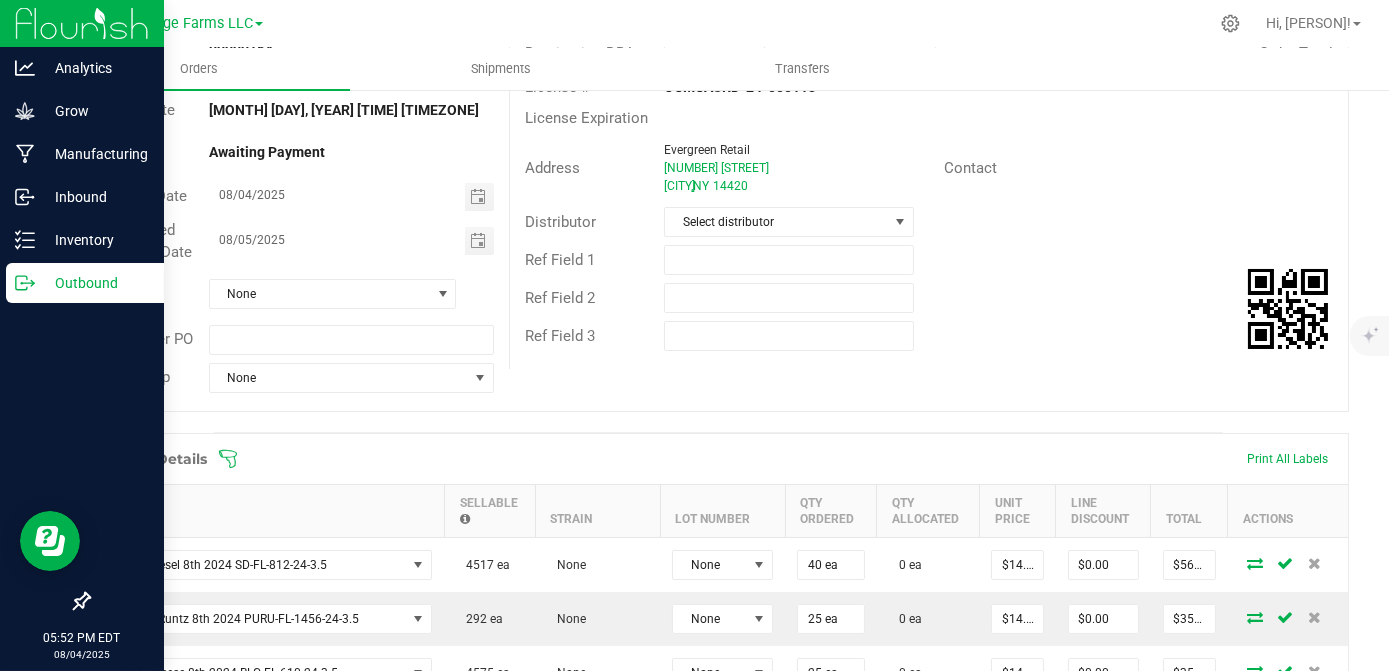 scroll, scrollTop: 0, scrollLeft: 0, axis: both 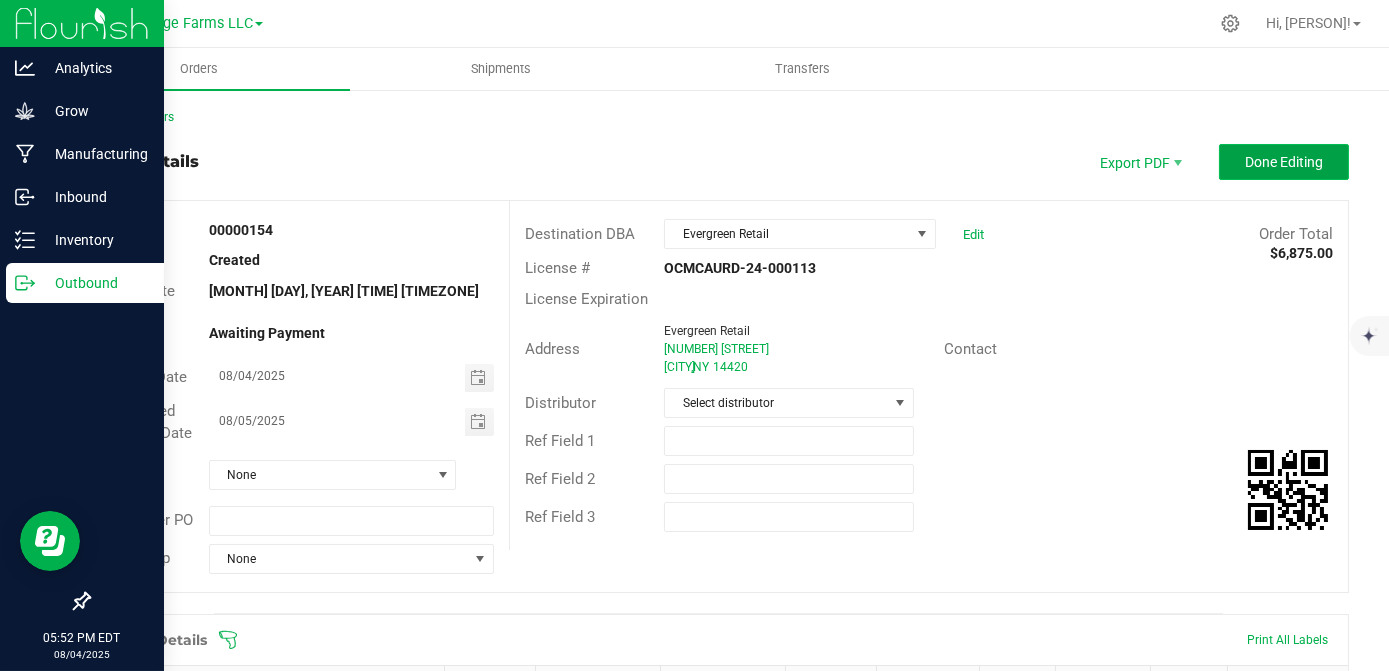 click on "Done Editing" at bounding box center (1284, 162) 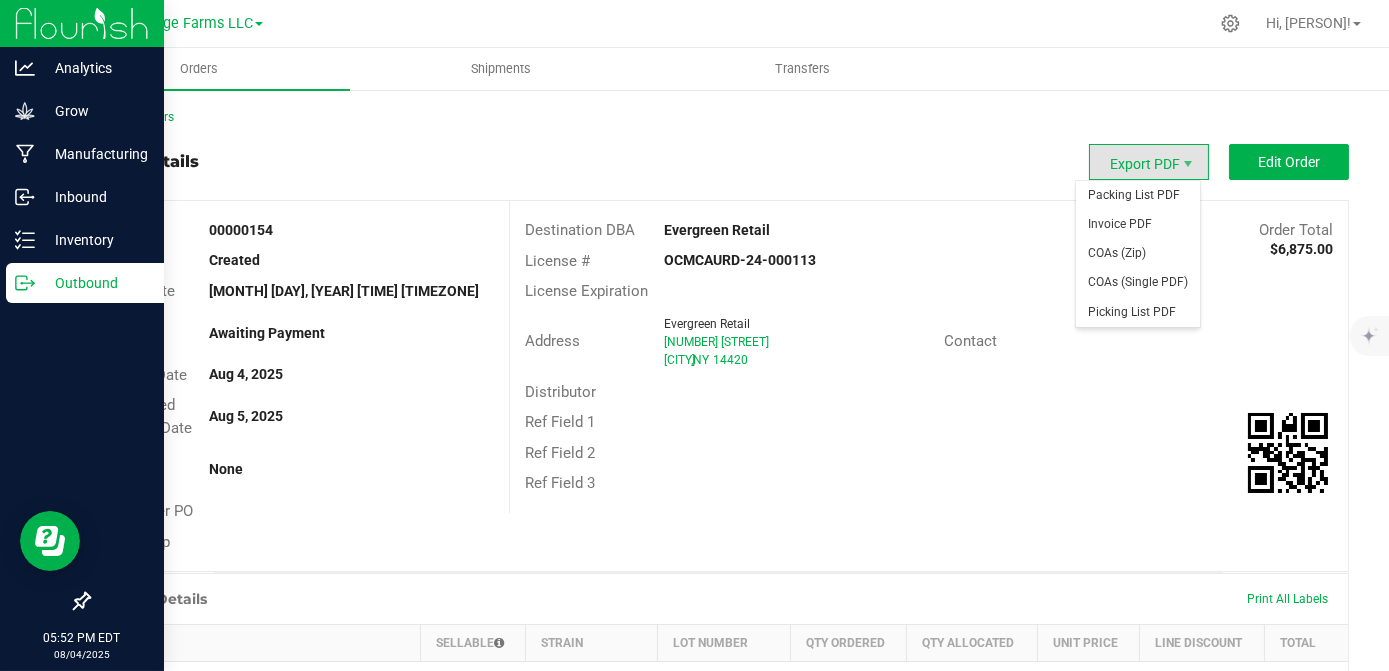 click on "Export PDF" at bounding box center (1149, 162) 